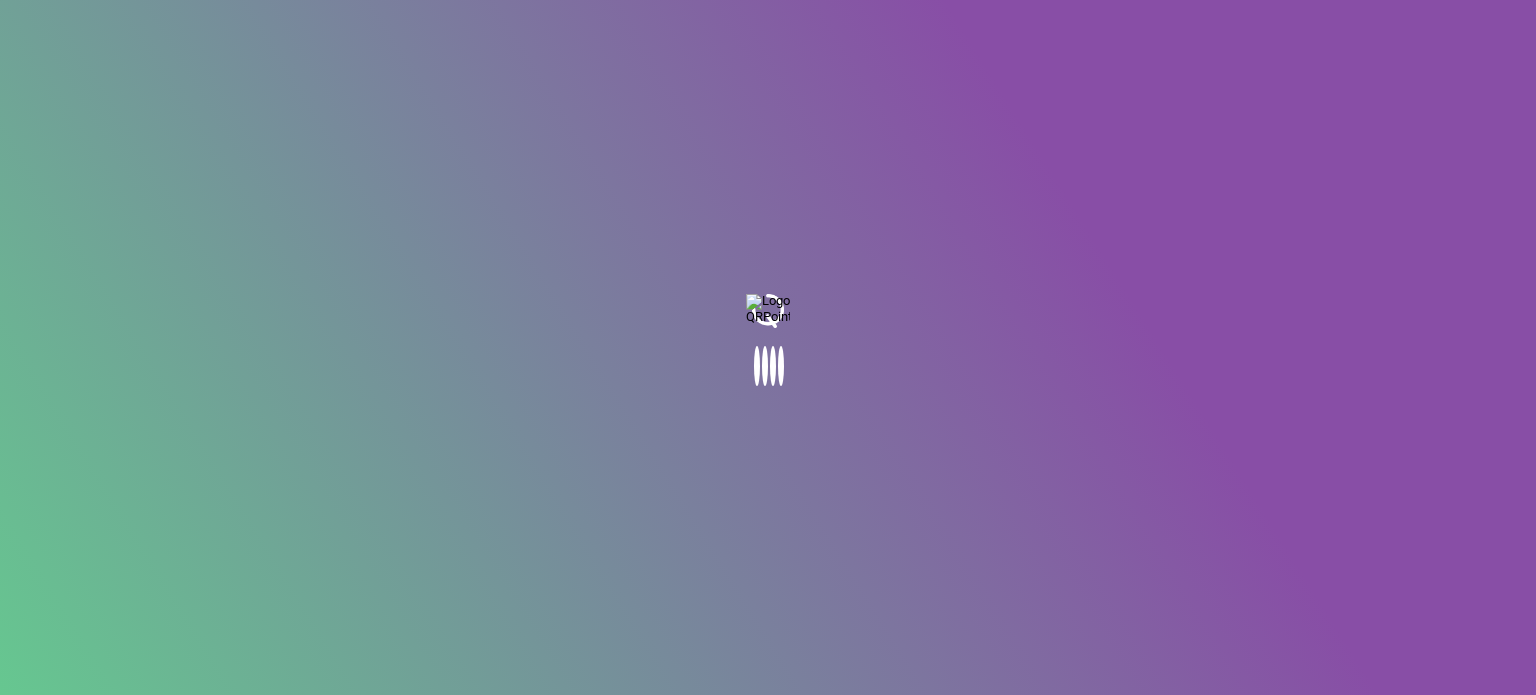 scroll, scrollTop: 0, scrollLeft: 0, axis: both 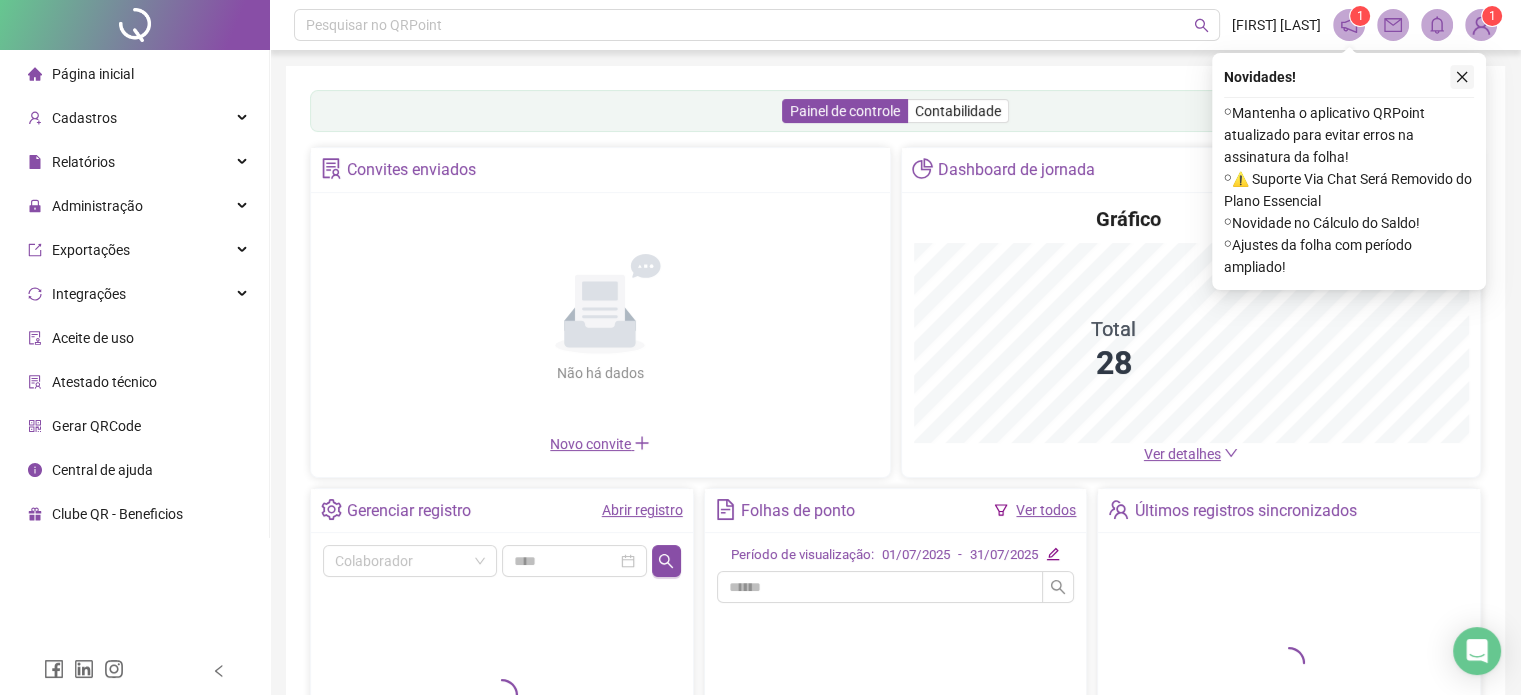 click 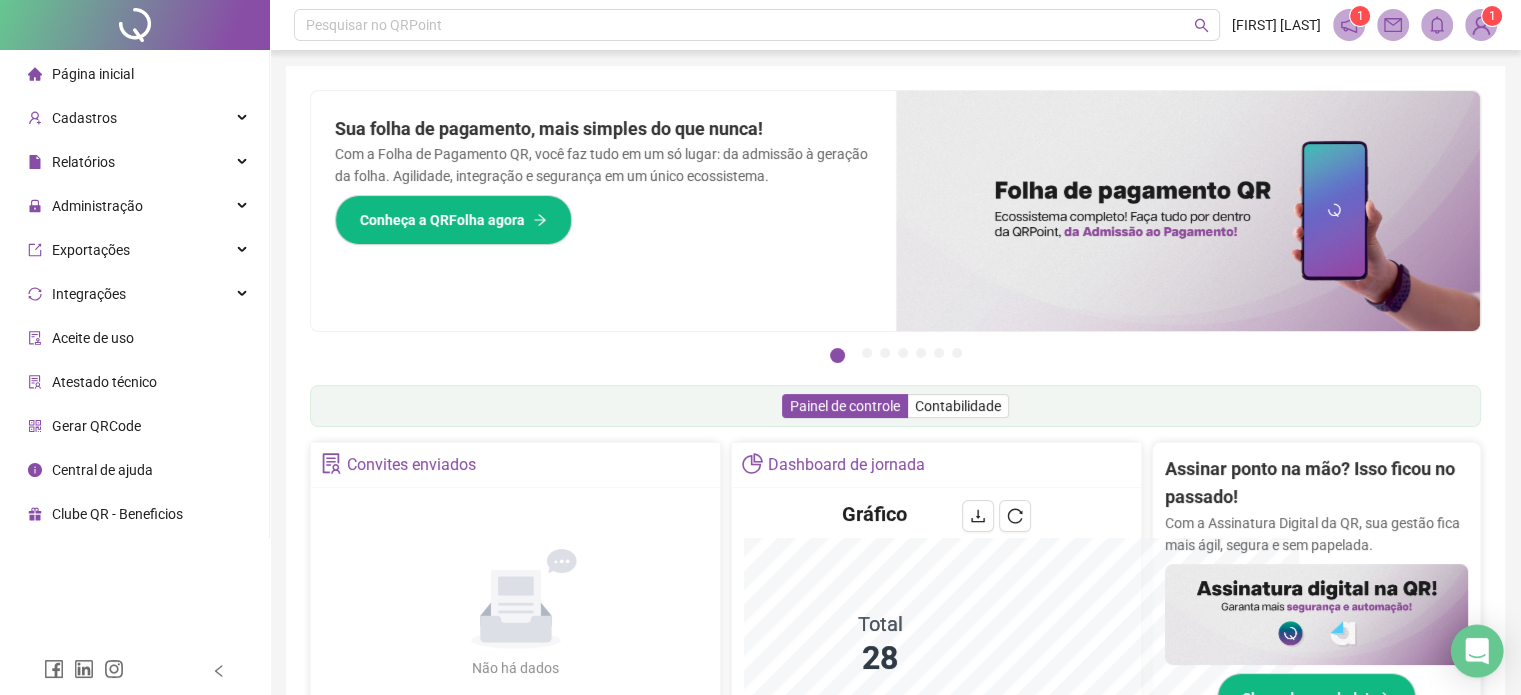 click 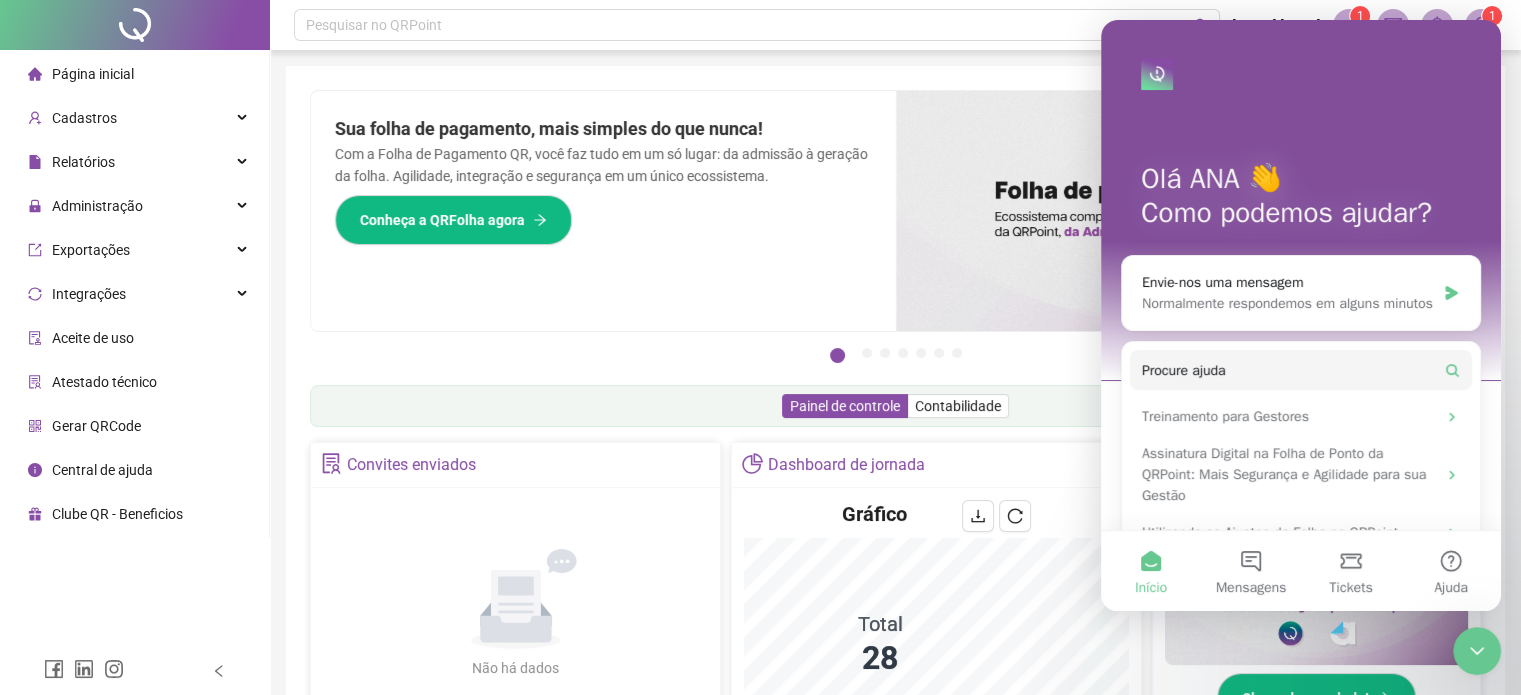 scroll, scrollTop: 0, scrollLeft: 0, axis: both 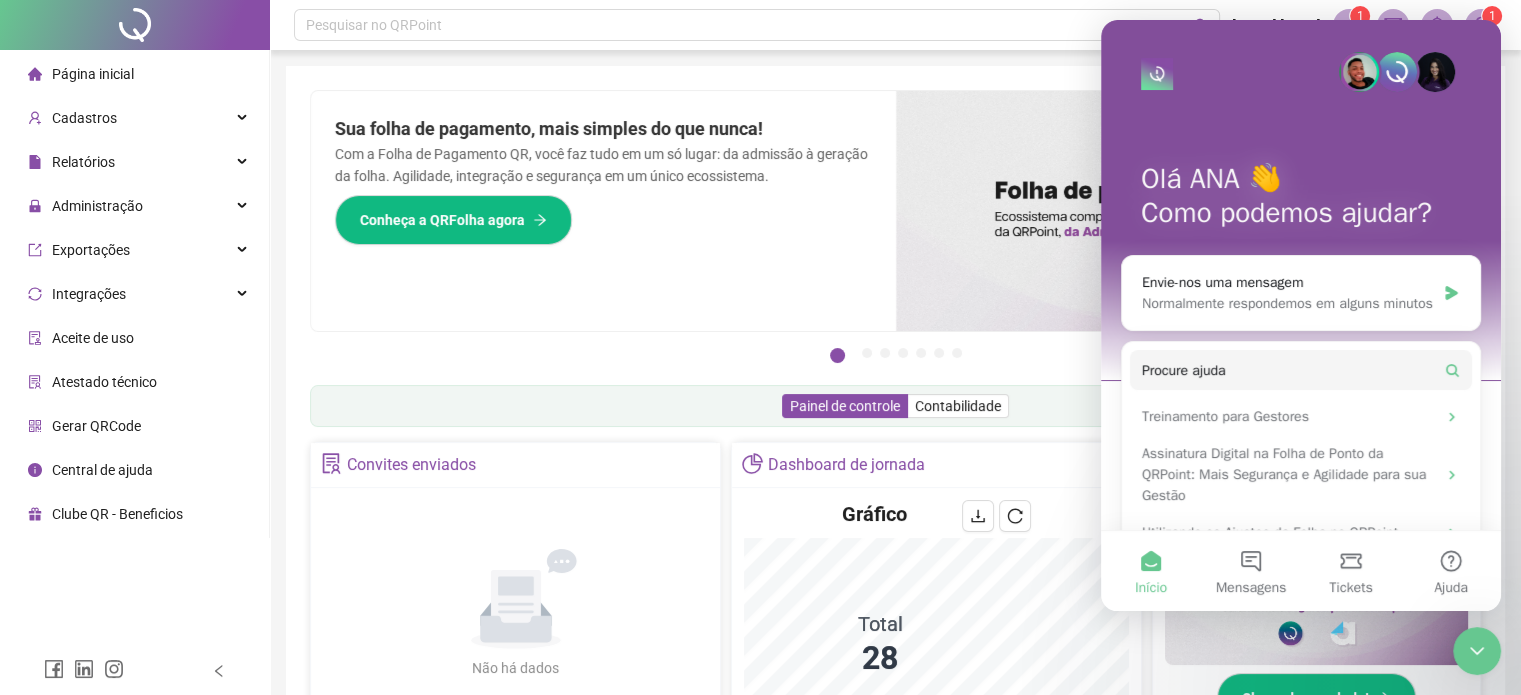 click 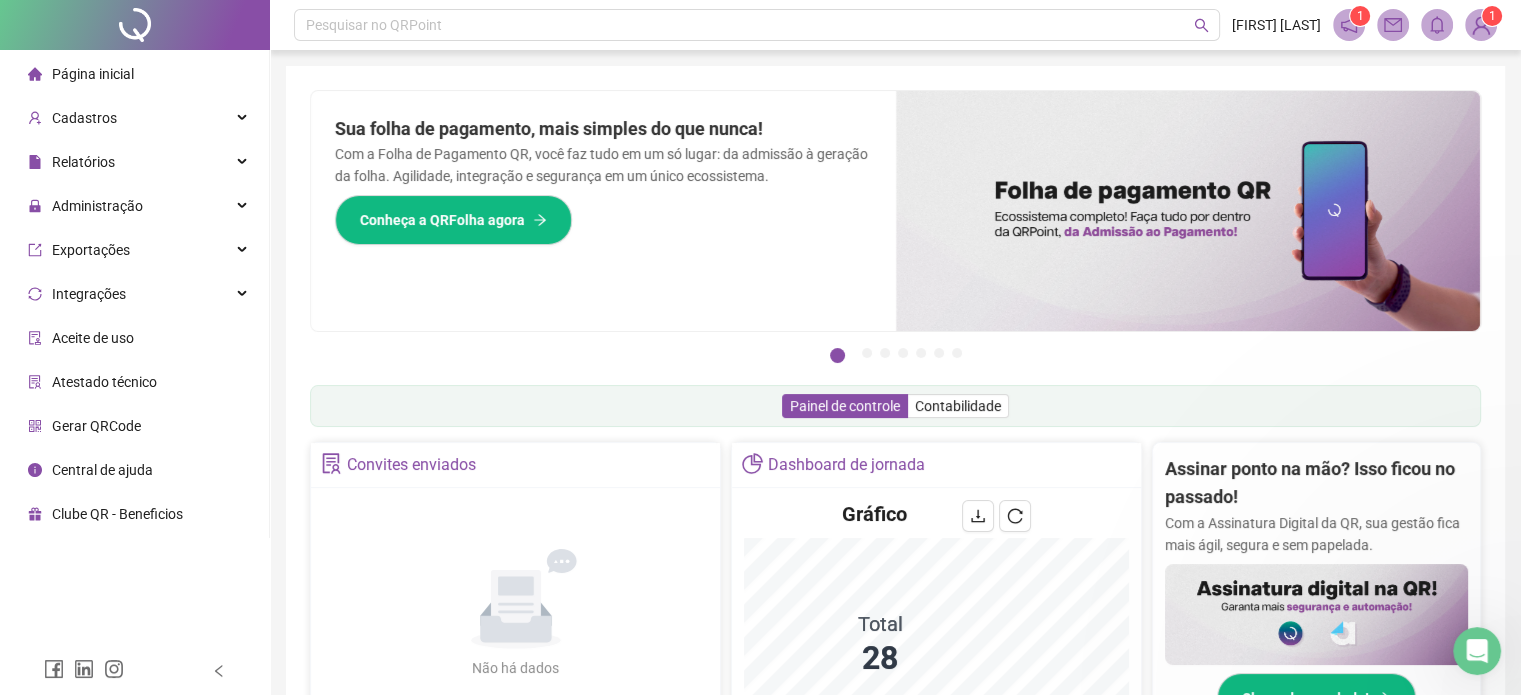 scroll, scrollTop: 0, scrollLeft: 0, axis: both 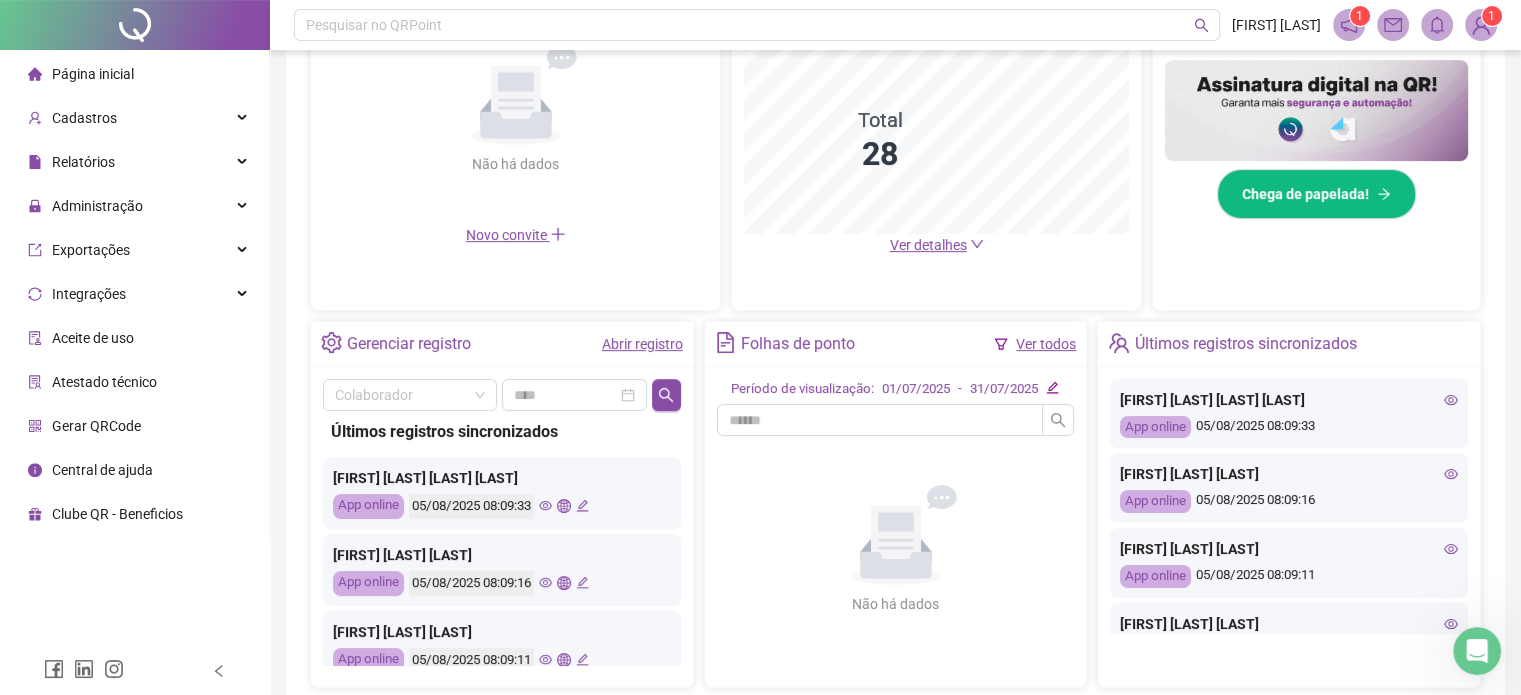 click on "Ver todos" at bounding box center (1046, 344) 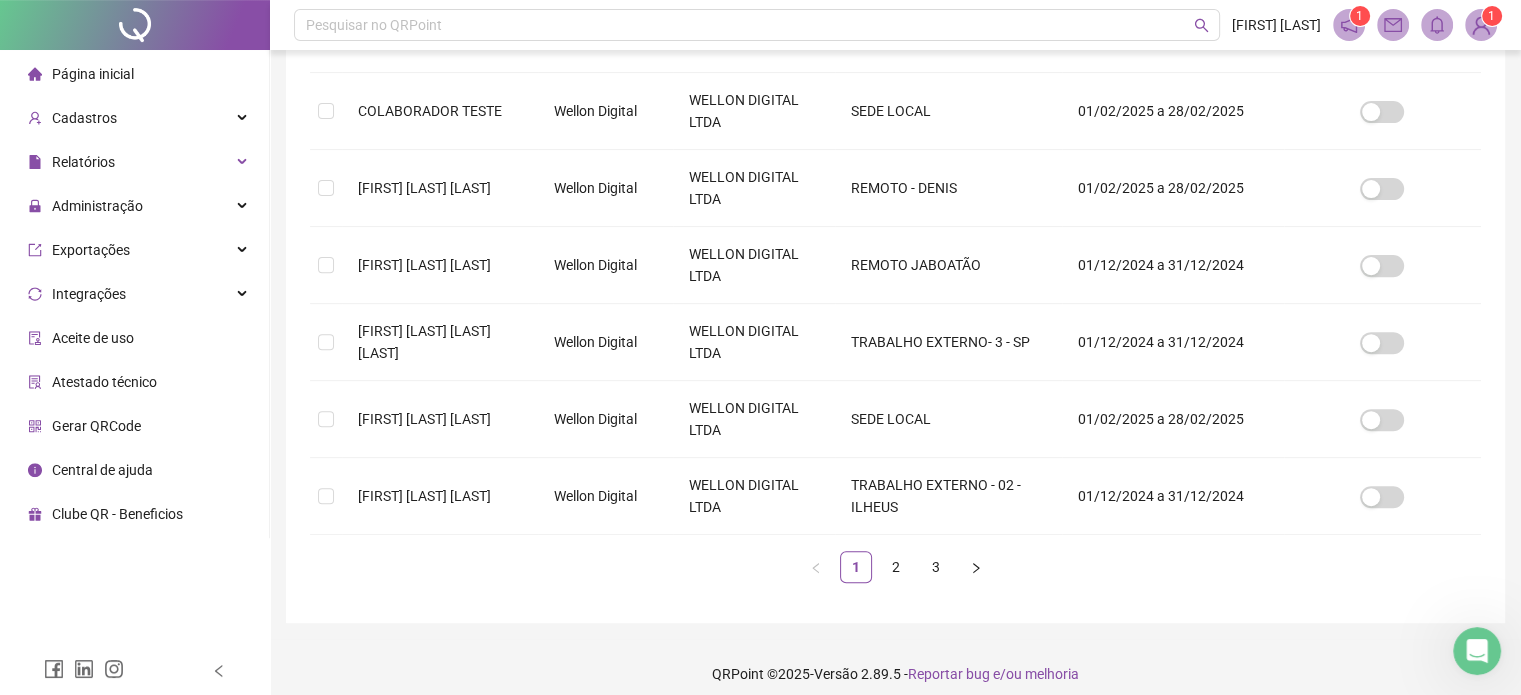 scroll, scrollTop: 694, scrollLeft: 0, axis: vertical 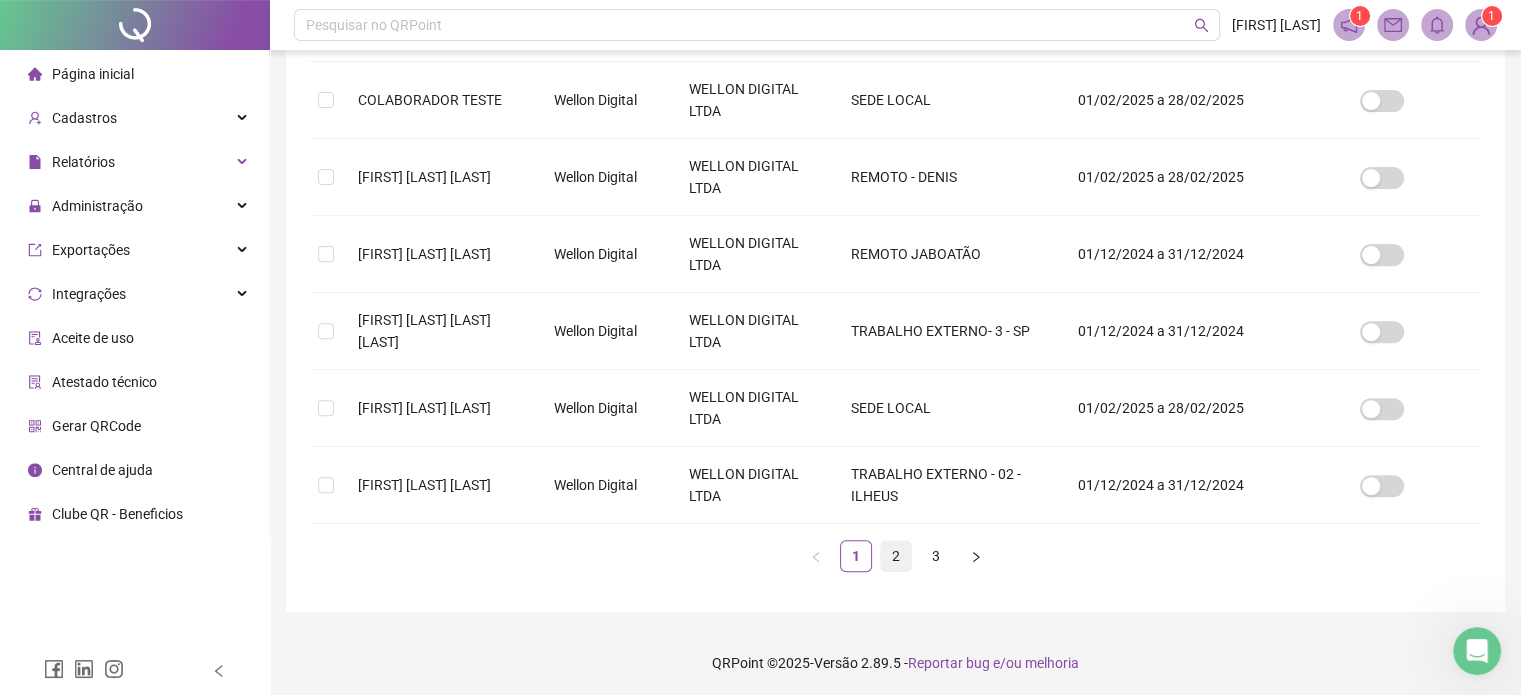 click on "2" at bounding box center (896, 556) 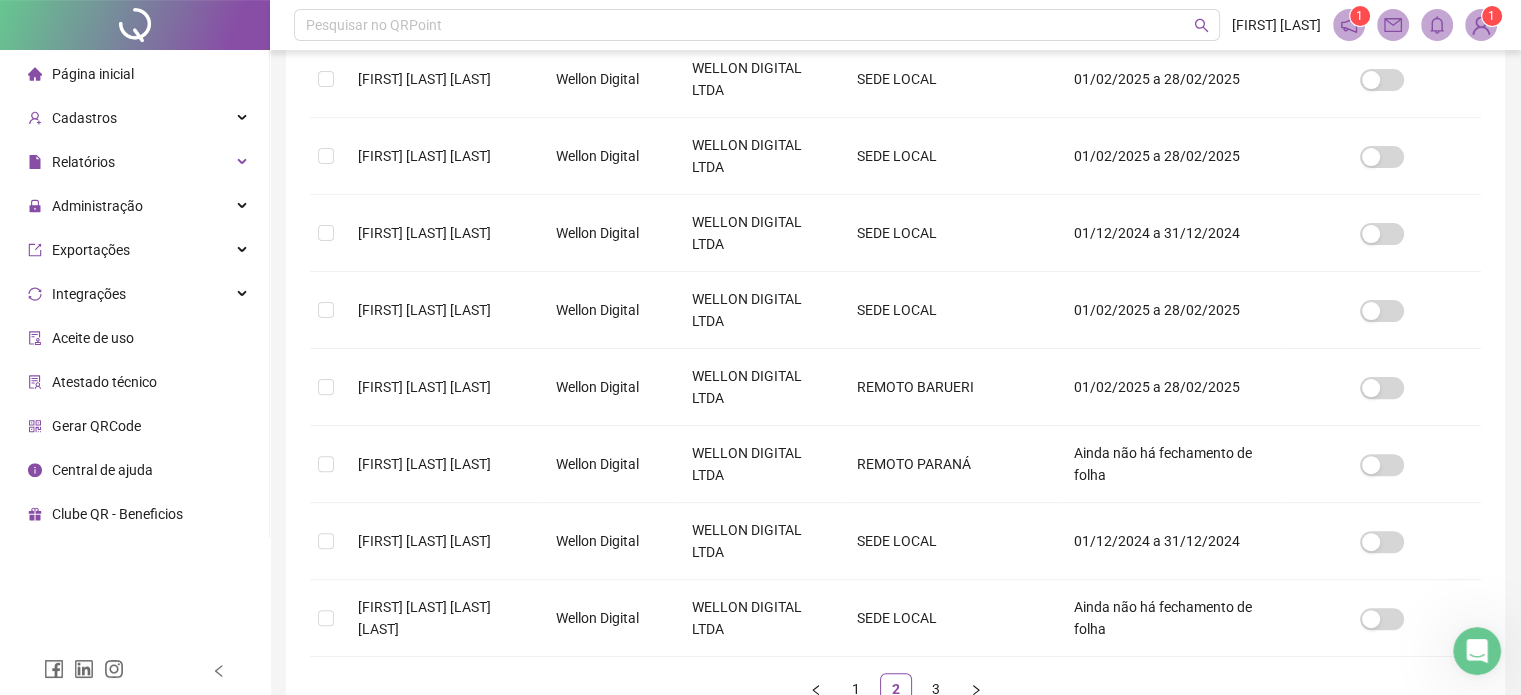 scroll, scrollTop: 694, scrollLeft: 0, axis: vertical 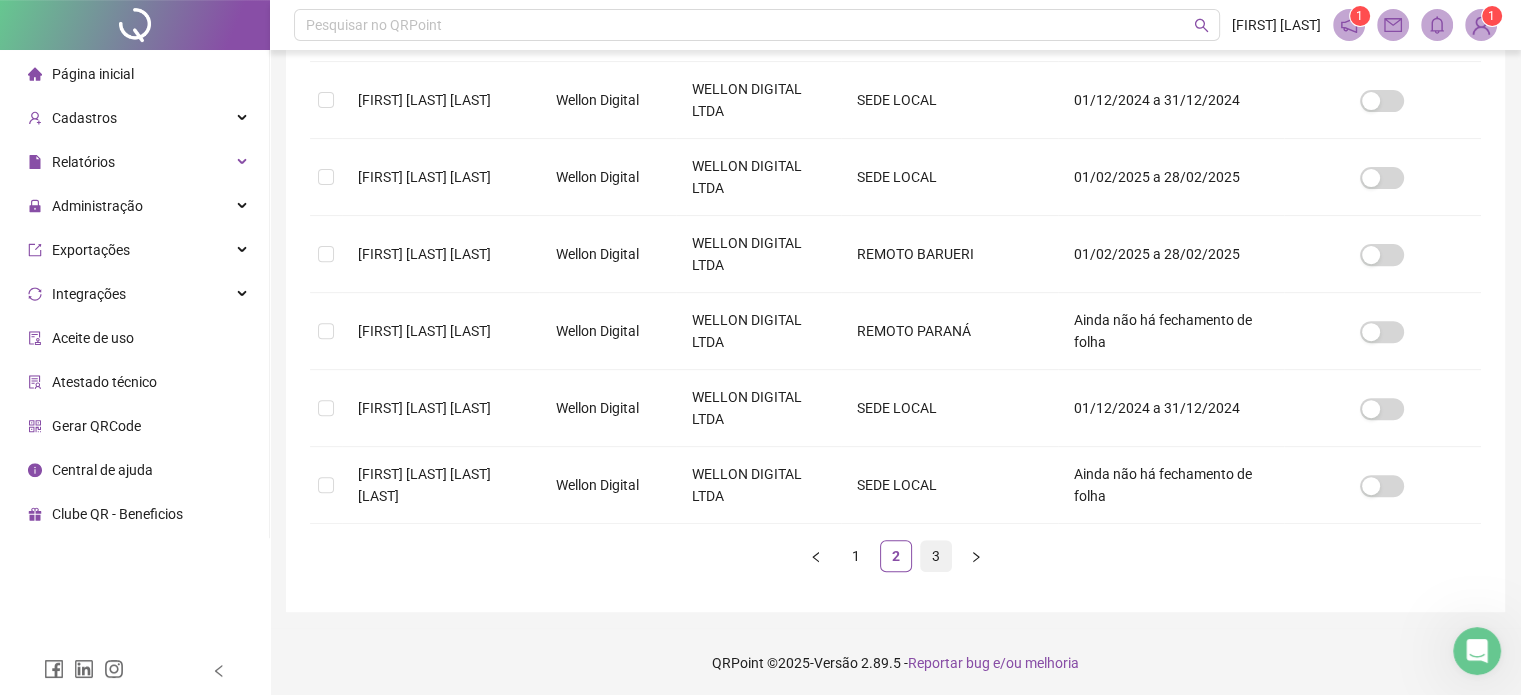 click on "3" at bounding box center (936, 556) 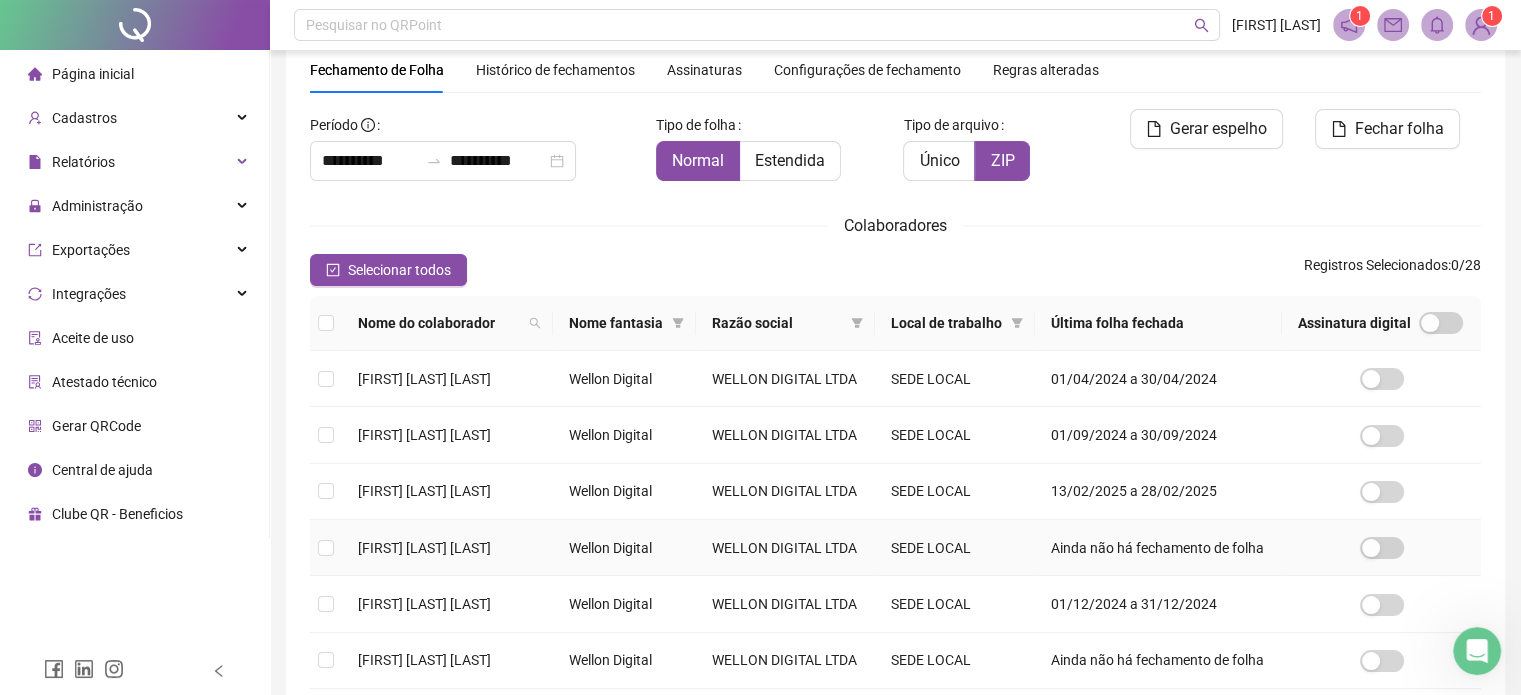 scroll, scrollTop: 40, scrollLeft: 0, axis: vertical 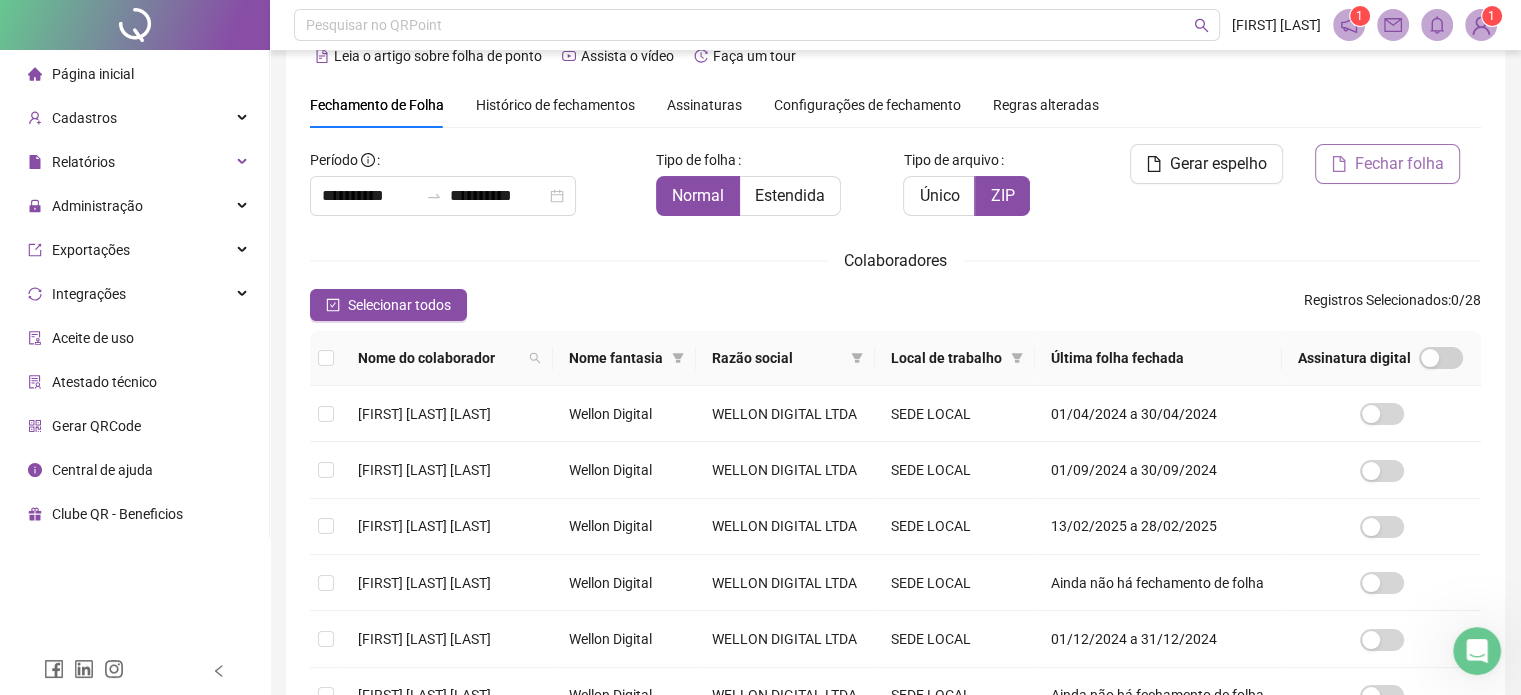 click on "Fechar folha" at bounding box center [1399, 164] 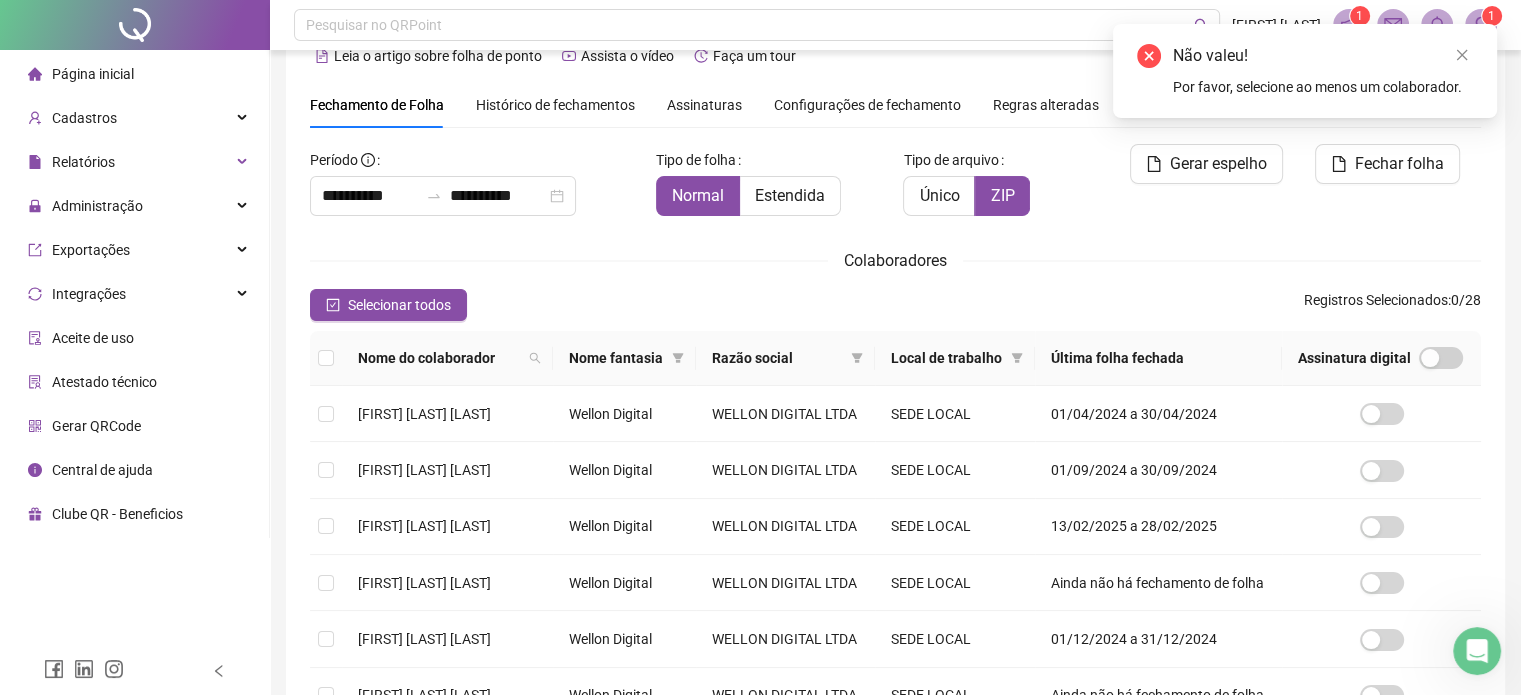 scroll, scrollTop: 140, scrollLeft: 0, axis: vertical 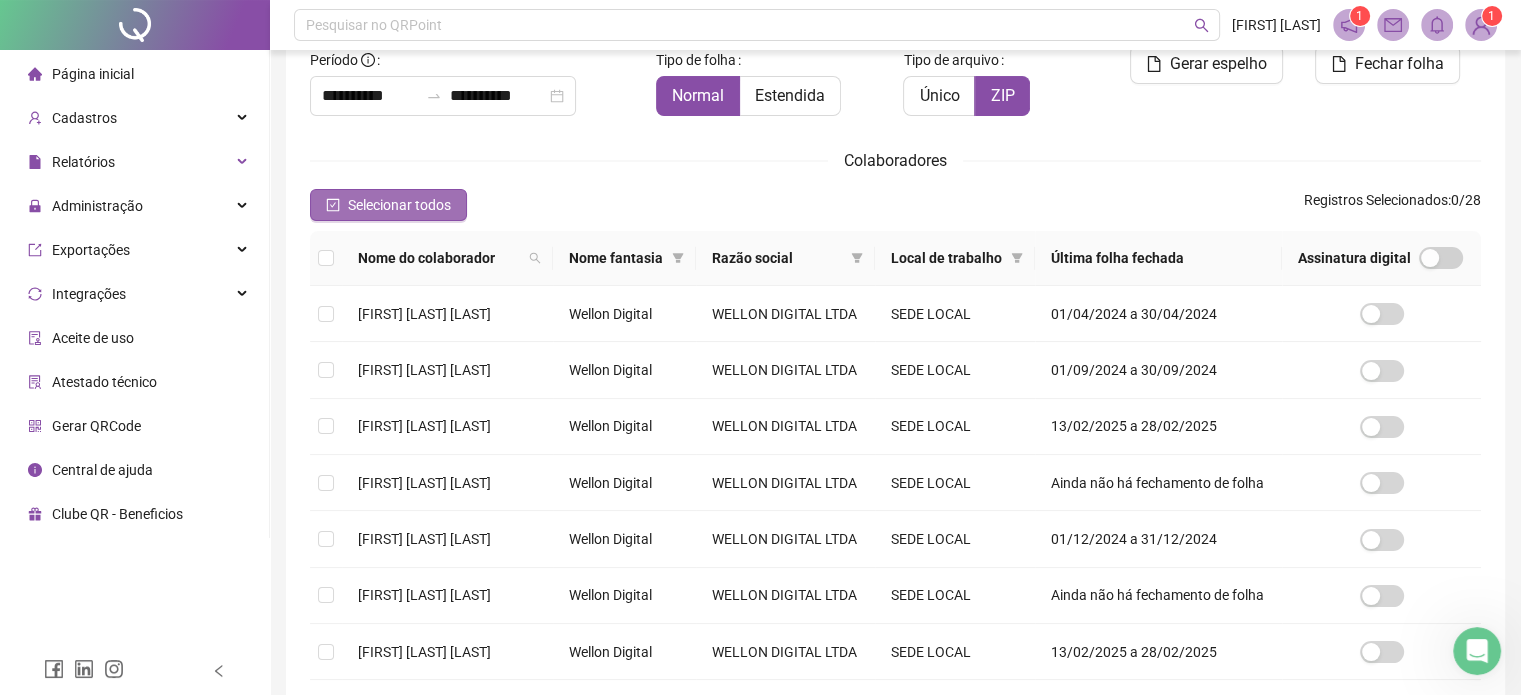 click on "Selecionar todos" at bounding box center [399, 205] 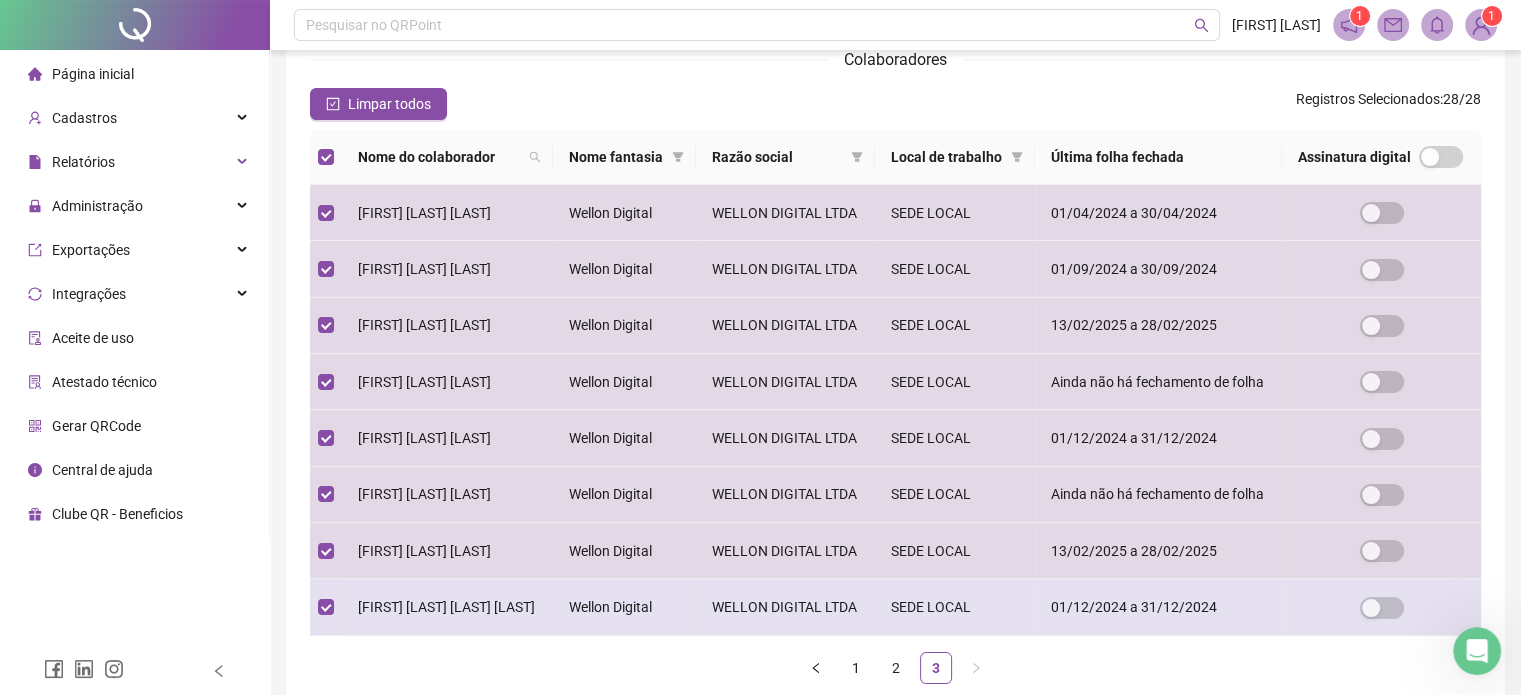 scroll, scrollTop: 240, scrollLeft: 0, axis: vertical 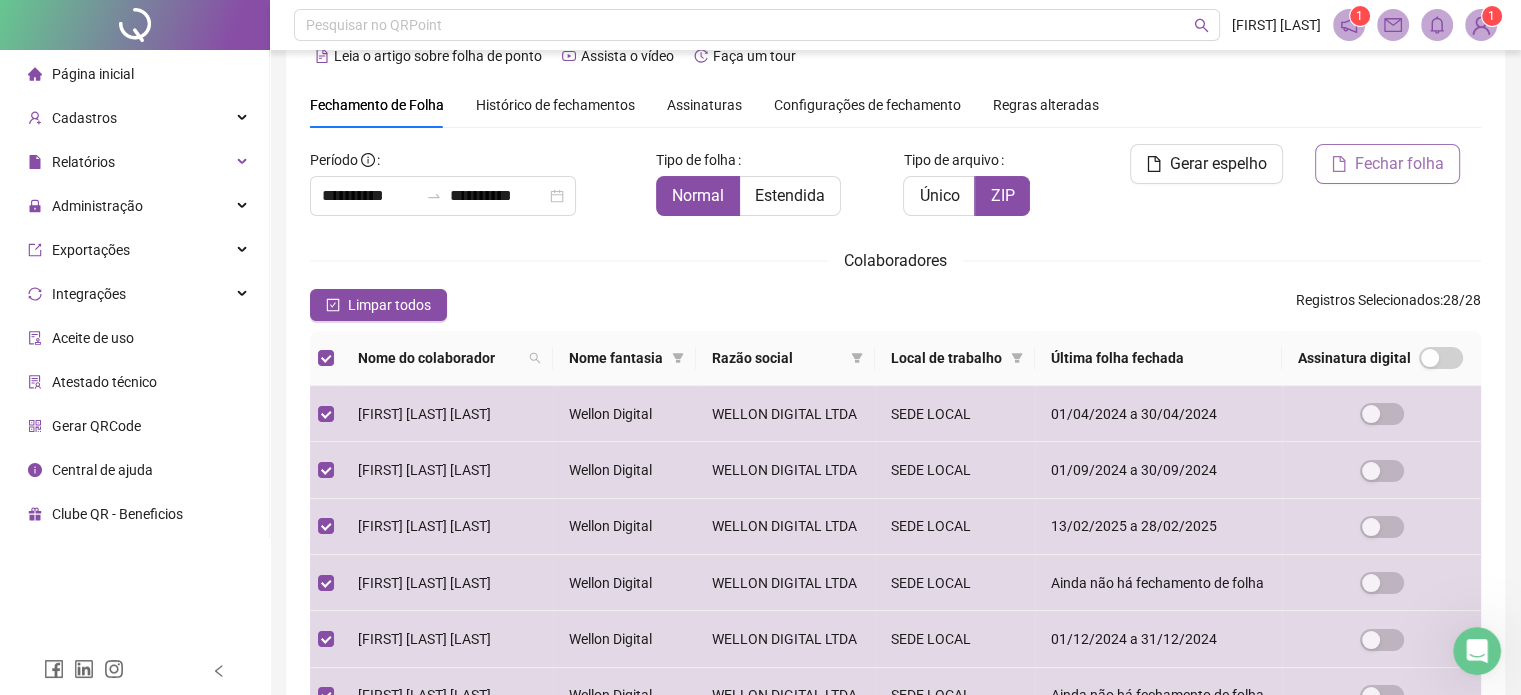 click on "Fechar folha" at bounding box center [1399, 164] 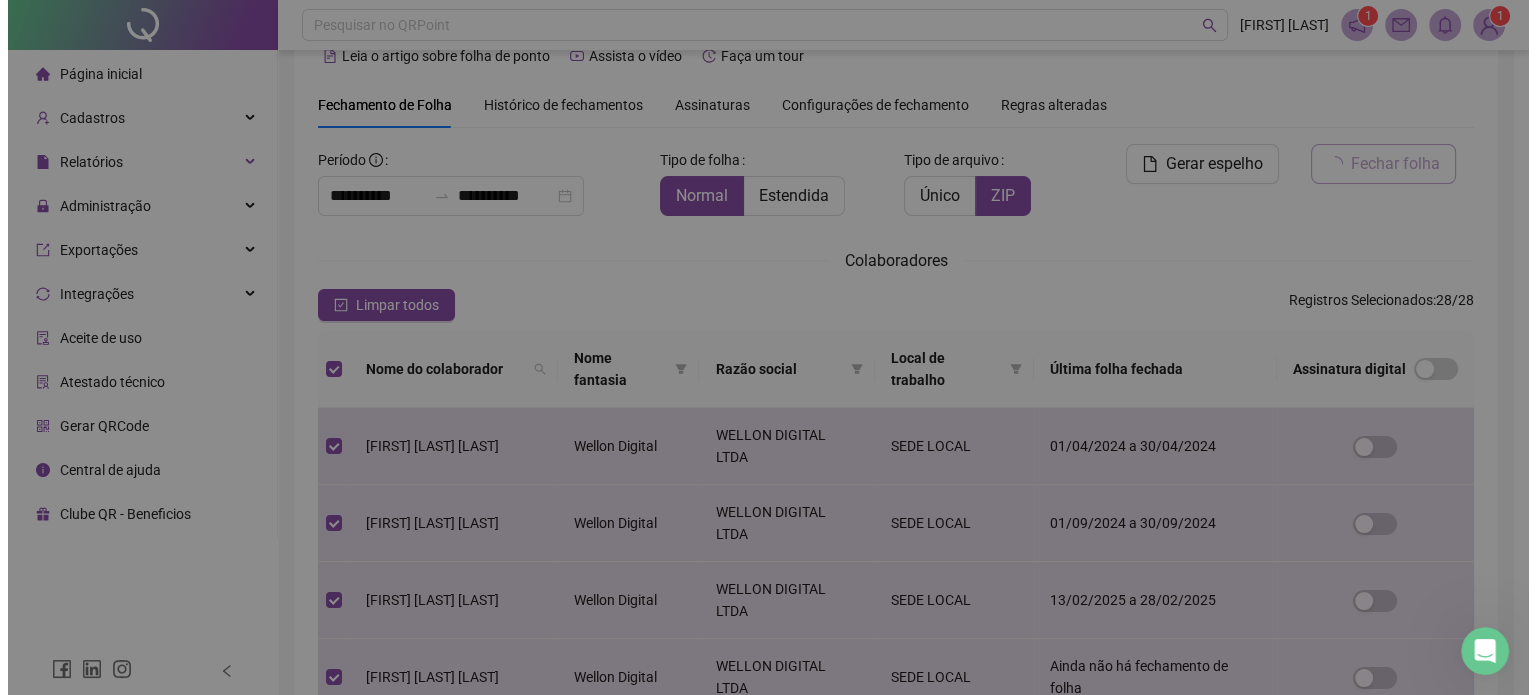 scroll, scrollTop: 61, scrollLeft: 0, axis: vertical 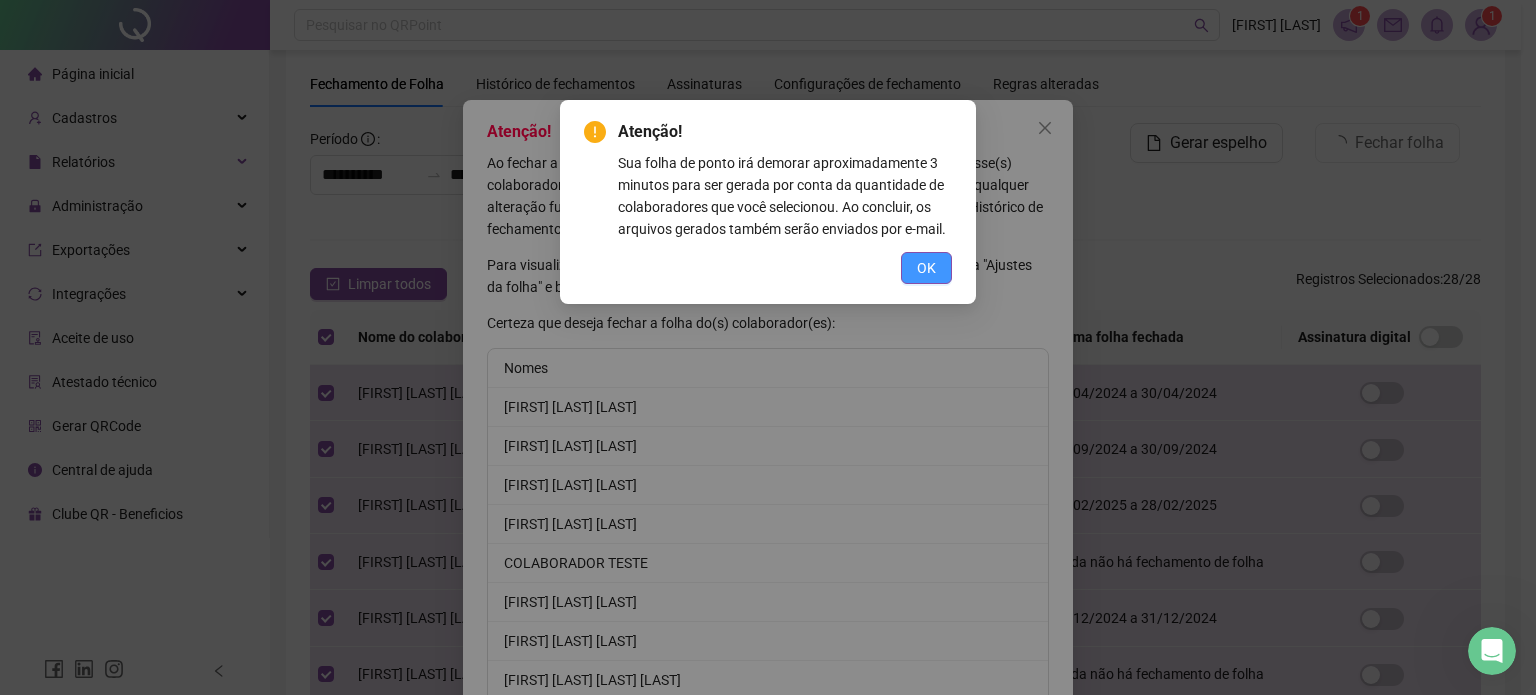 click on "OK" at bounding box center (926, 268) 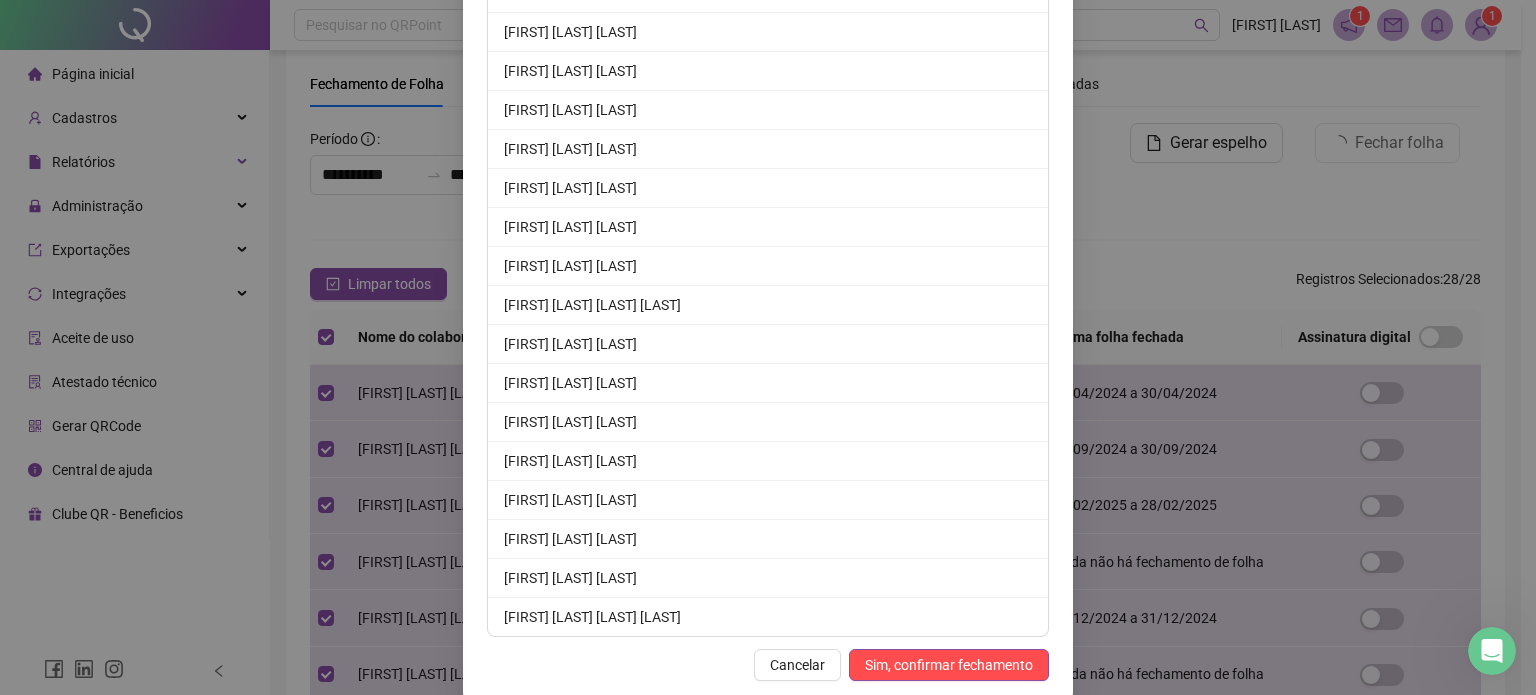 scroll, scrollTop: 867, scrollLeft: 0, axis: vertical 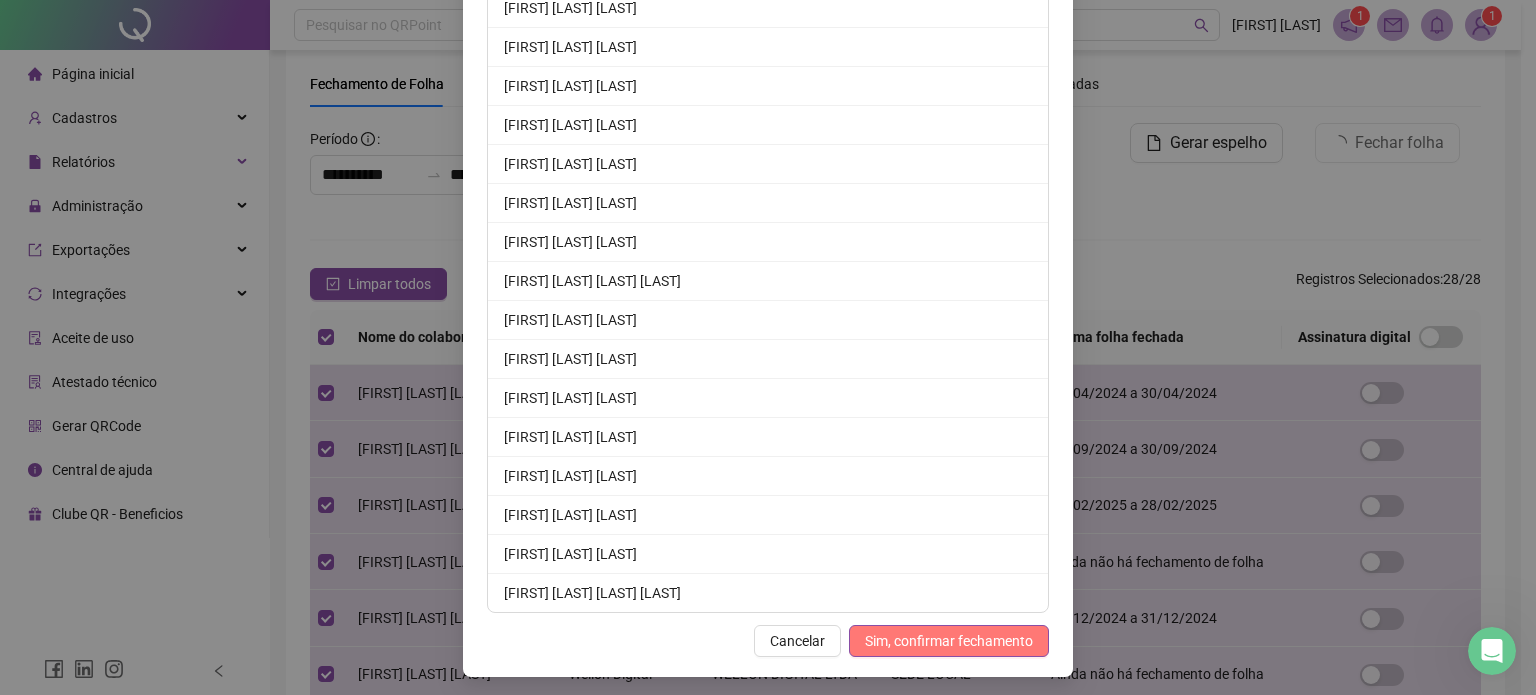 click on "Sim, confirmar fechamento" at bounding box center [949, 641] 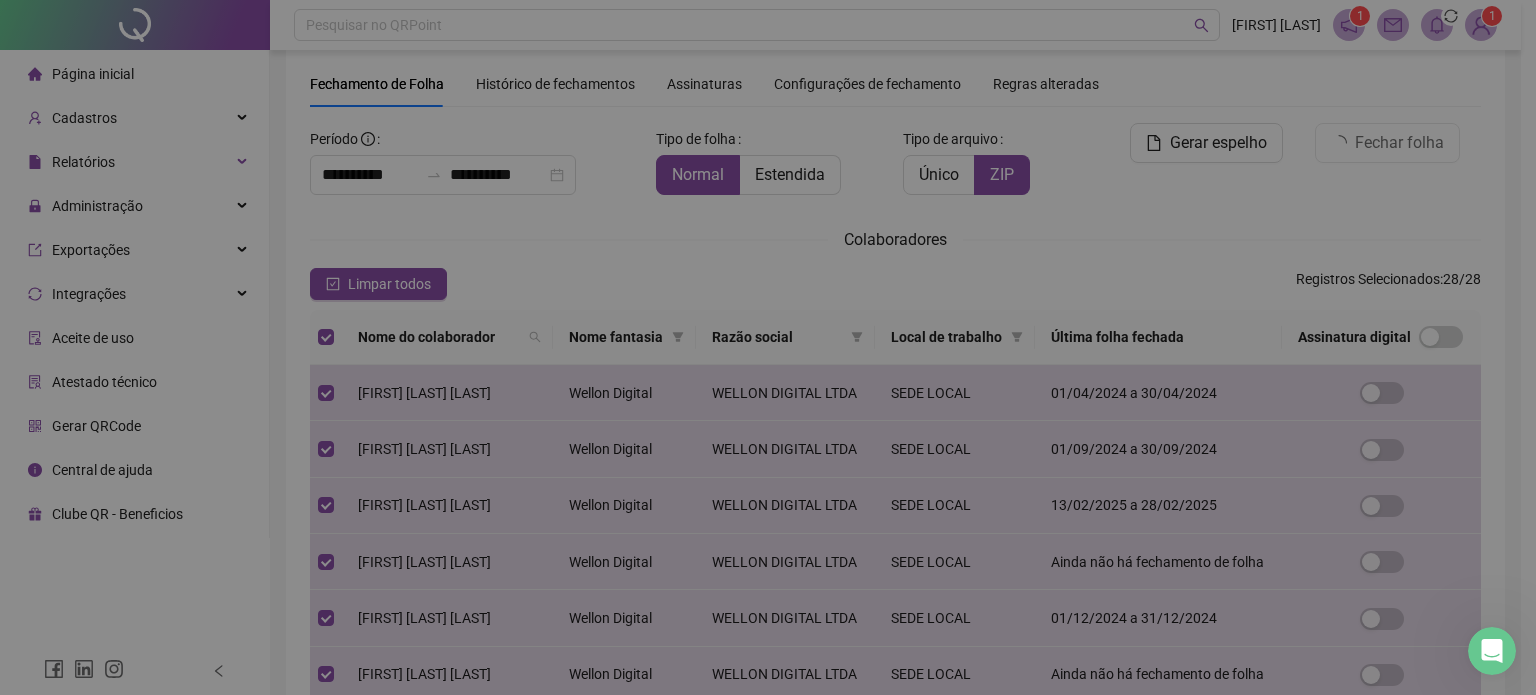 scroll, scrollTop: 768, scrollLeft: 0, axis: vertical 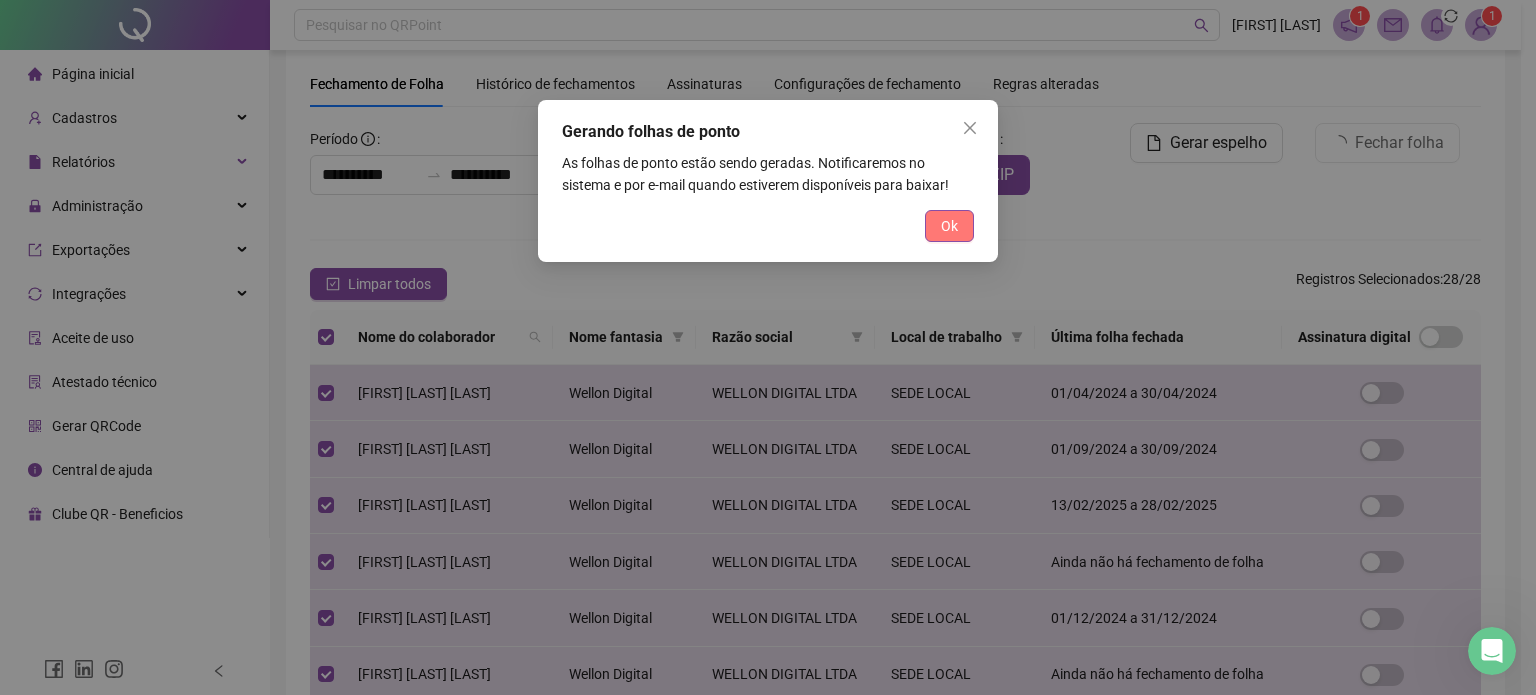 click on "Ok" at bounding box center [949, 226] 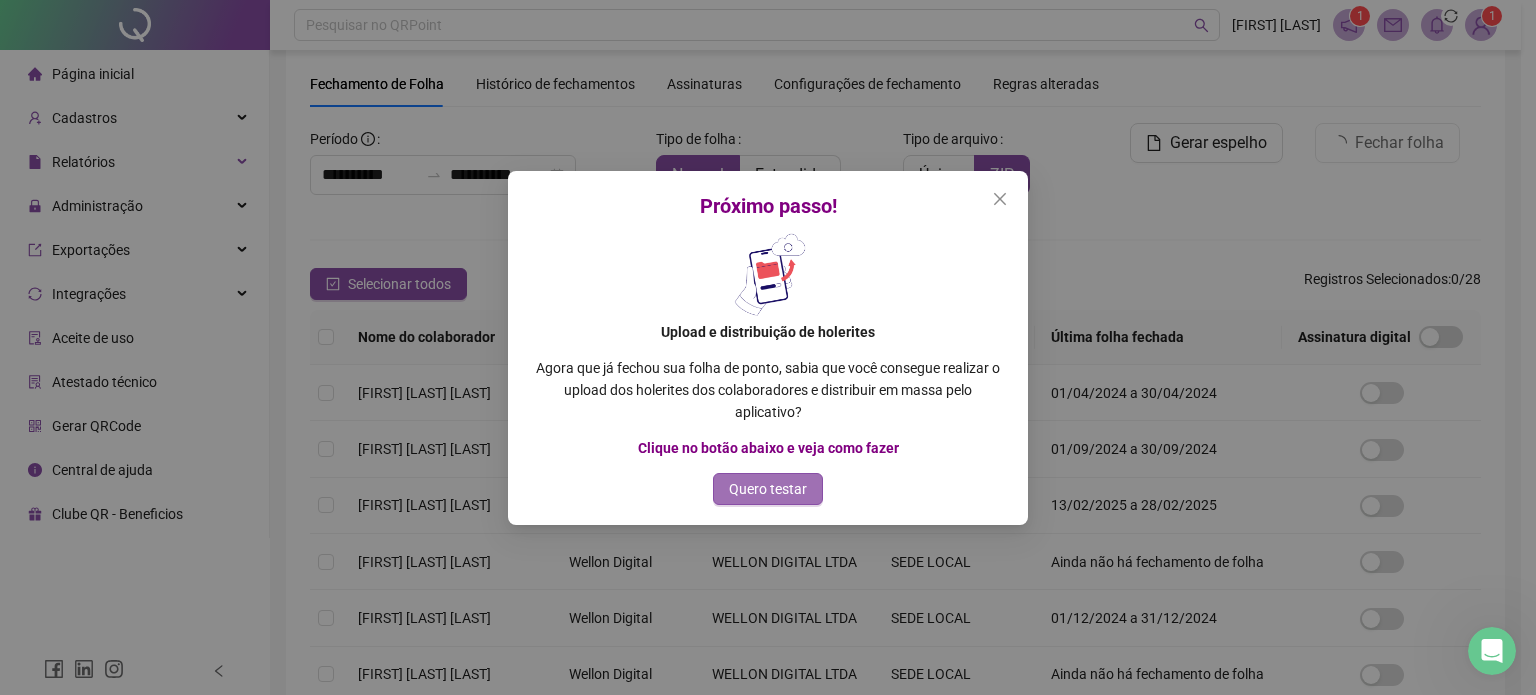 click on "Quero testar" at bounding box center [768, 489] 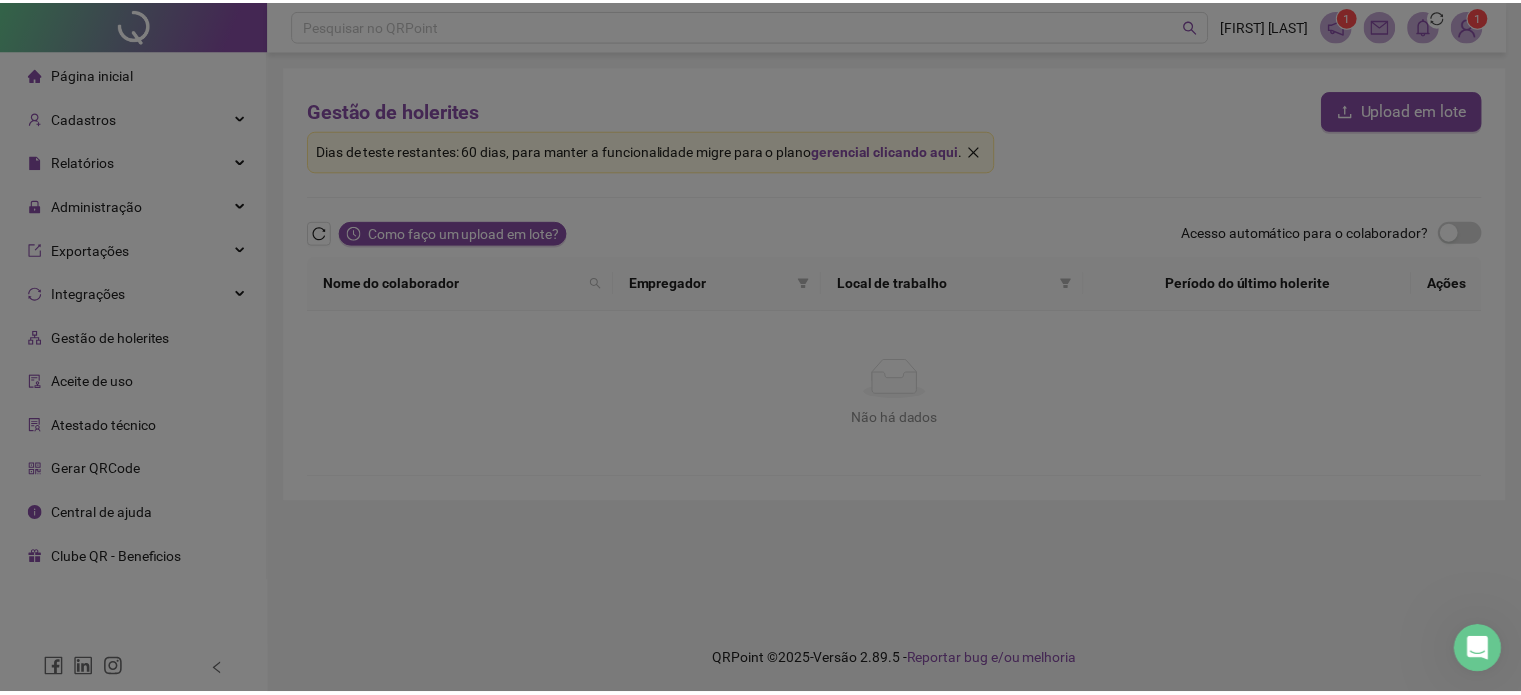 scroll, scrollTop: 0, scrollLeft: 0, axis: both 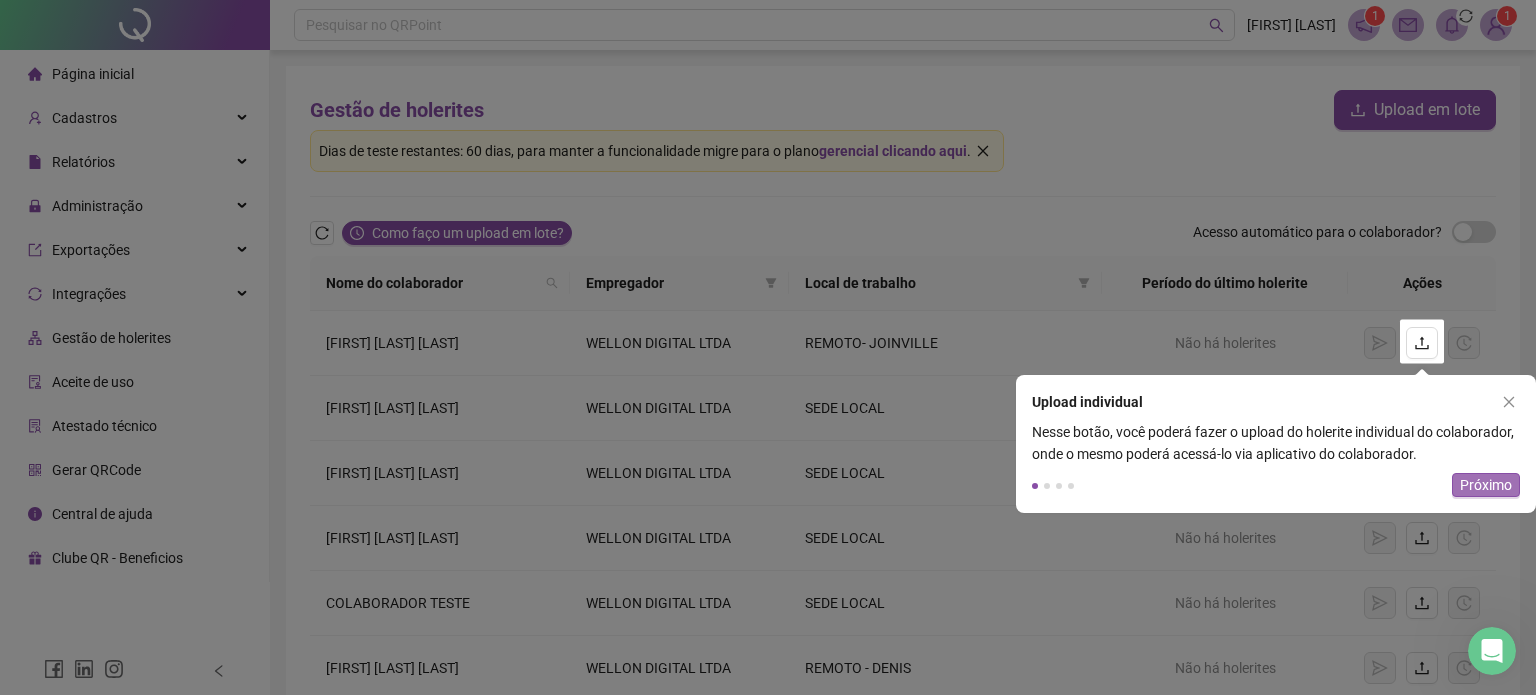click on "Próximo" at bounding box center (1486, 485) 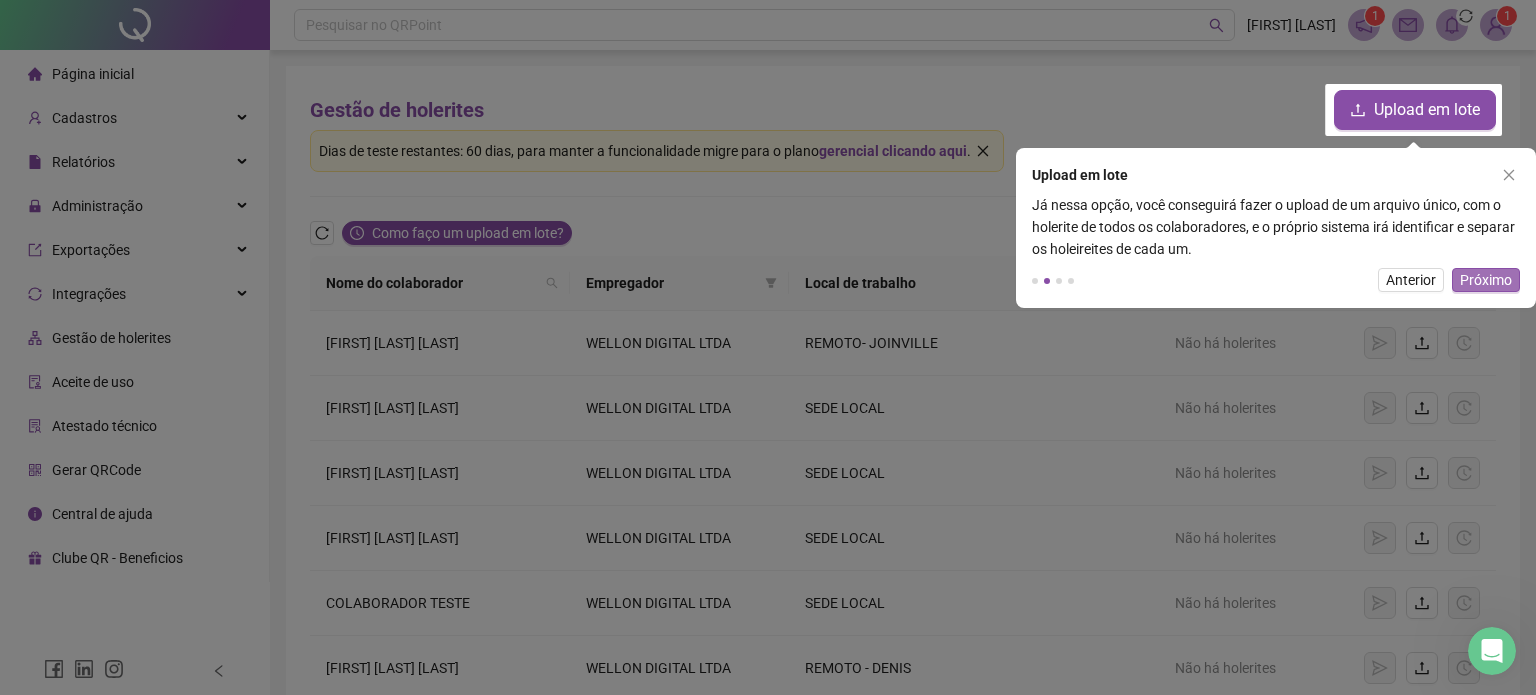 click on "Próximo" at bounding box center [1486, 280] 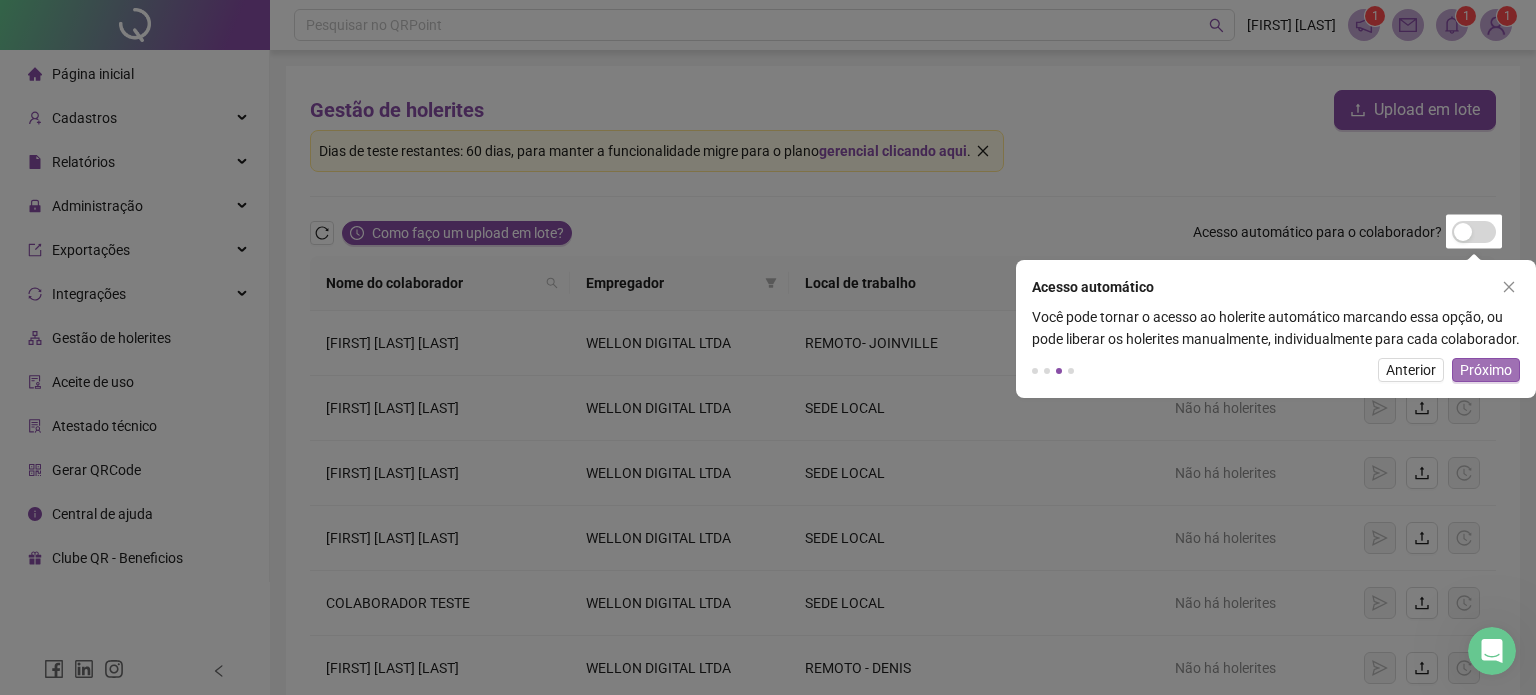 click on "Próximo" at bounding box center [1486, 370] 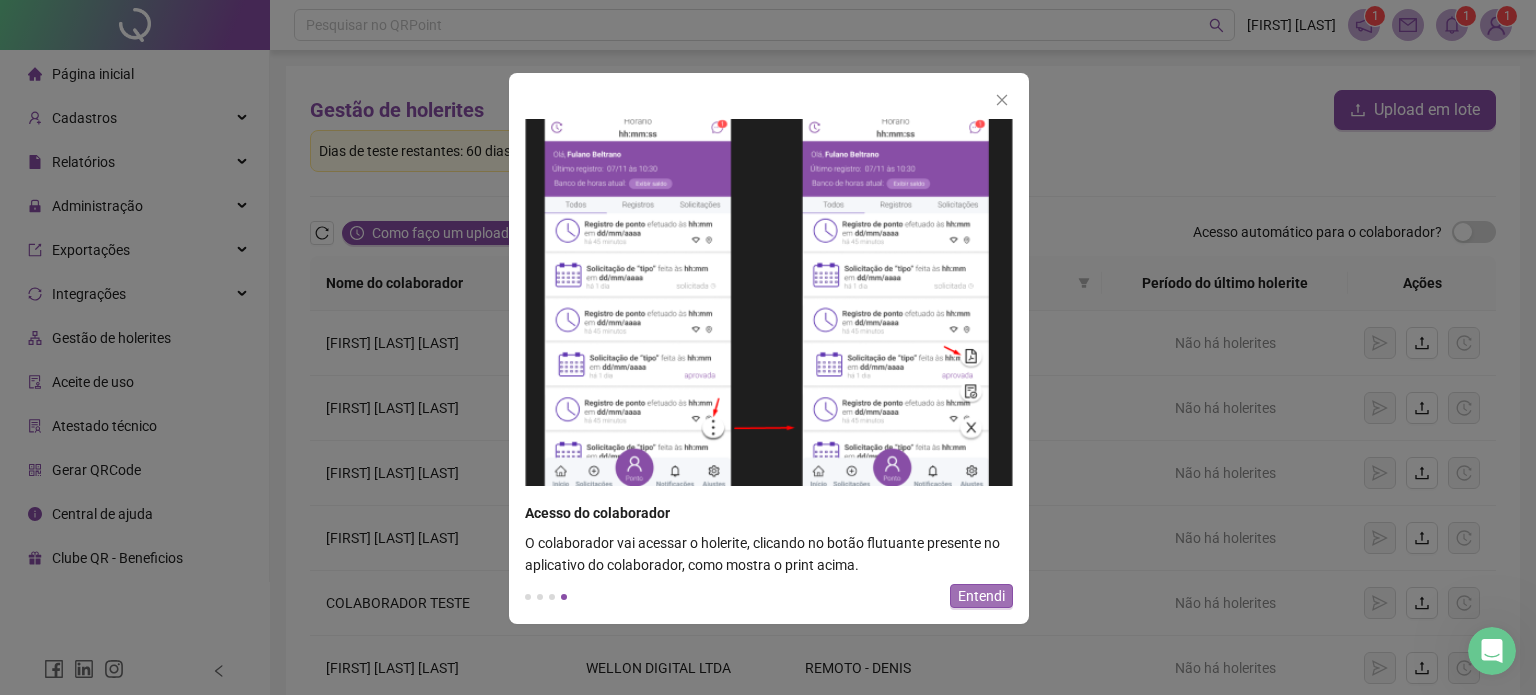click on "Entendi" at bounding box center [981, 596] 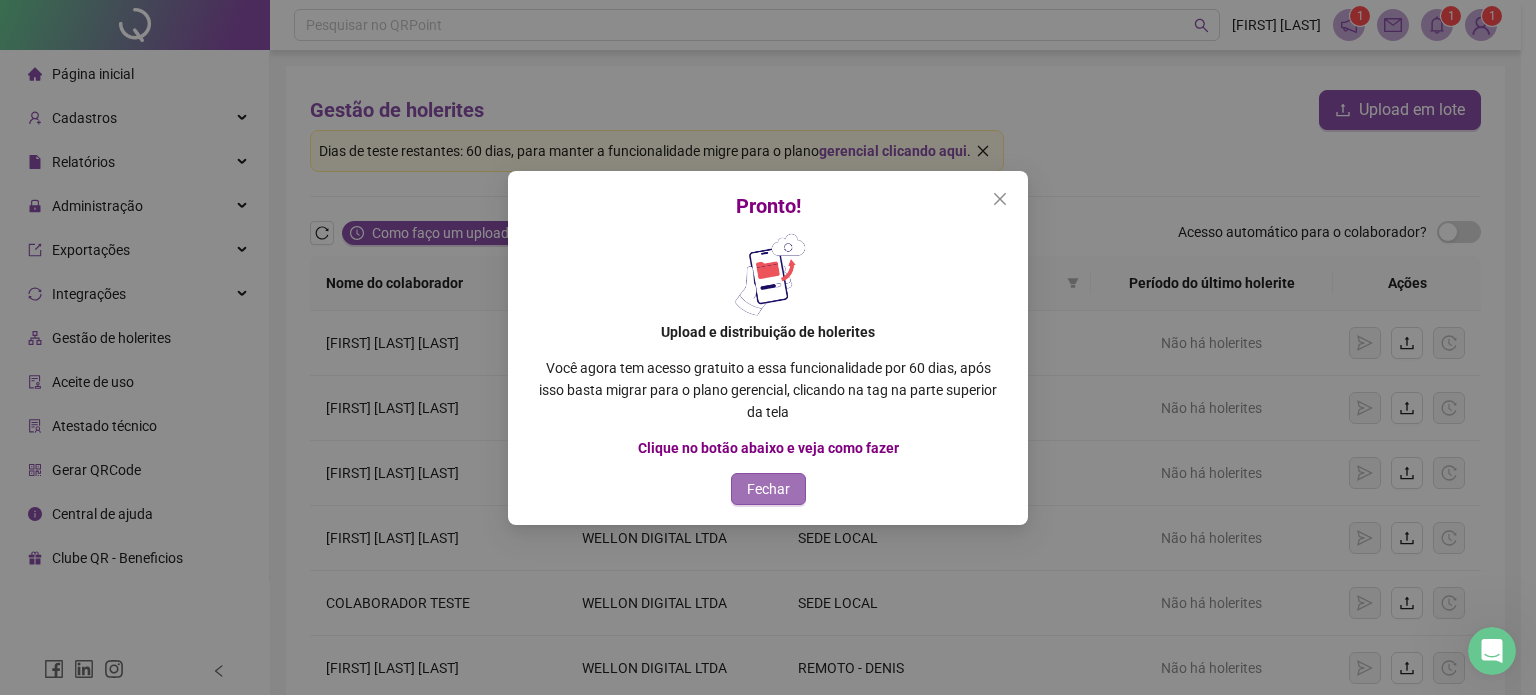 click on "Fechar" at bounding box center [768, 489] 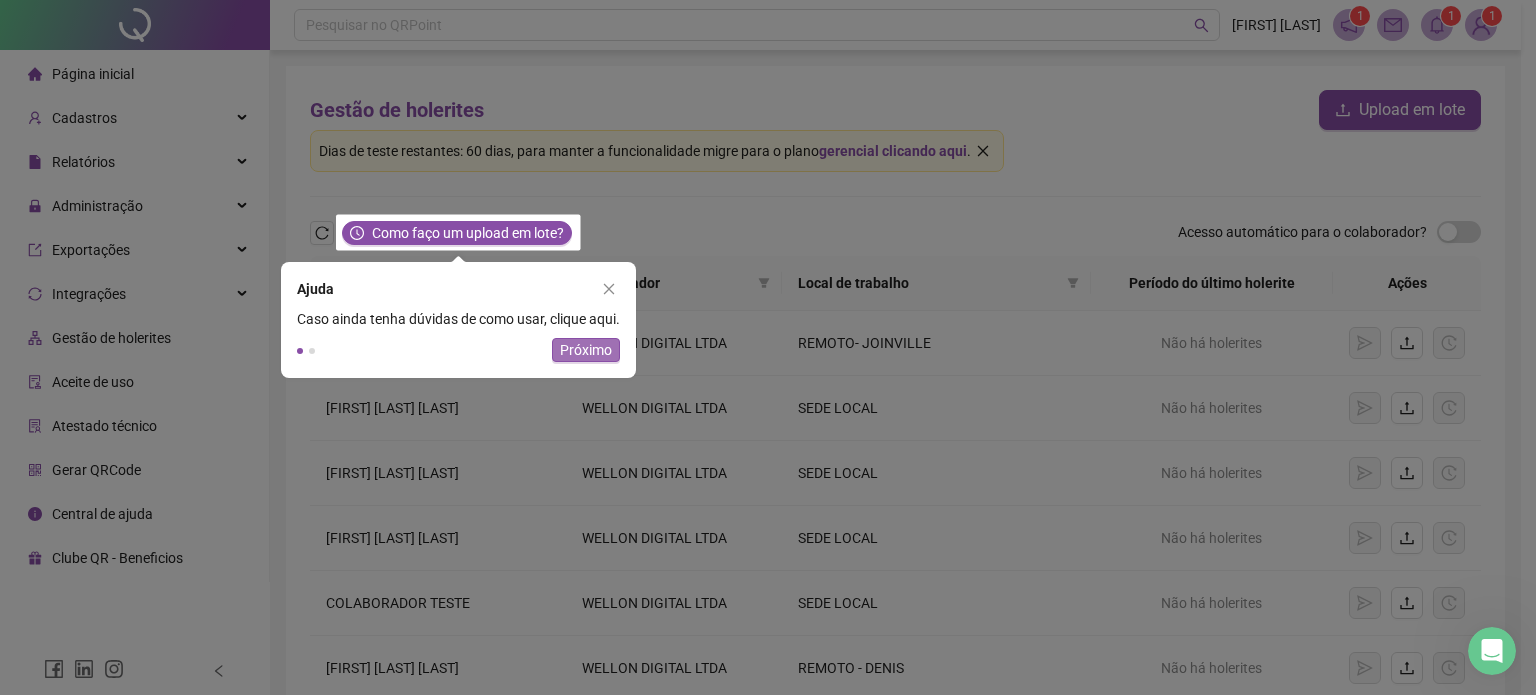 click on "Próximo" at bounding box center [586, 350] 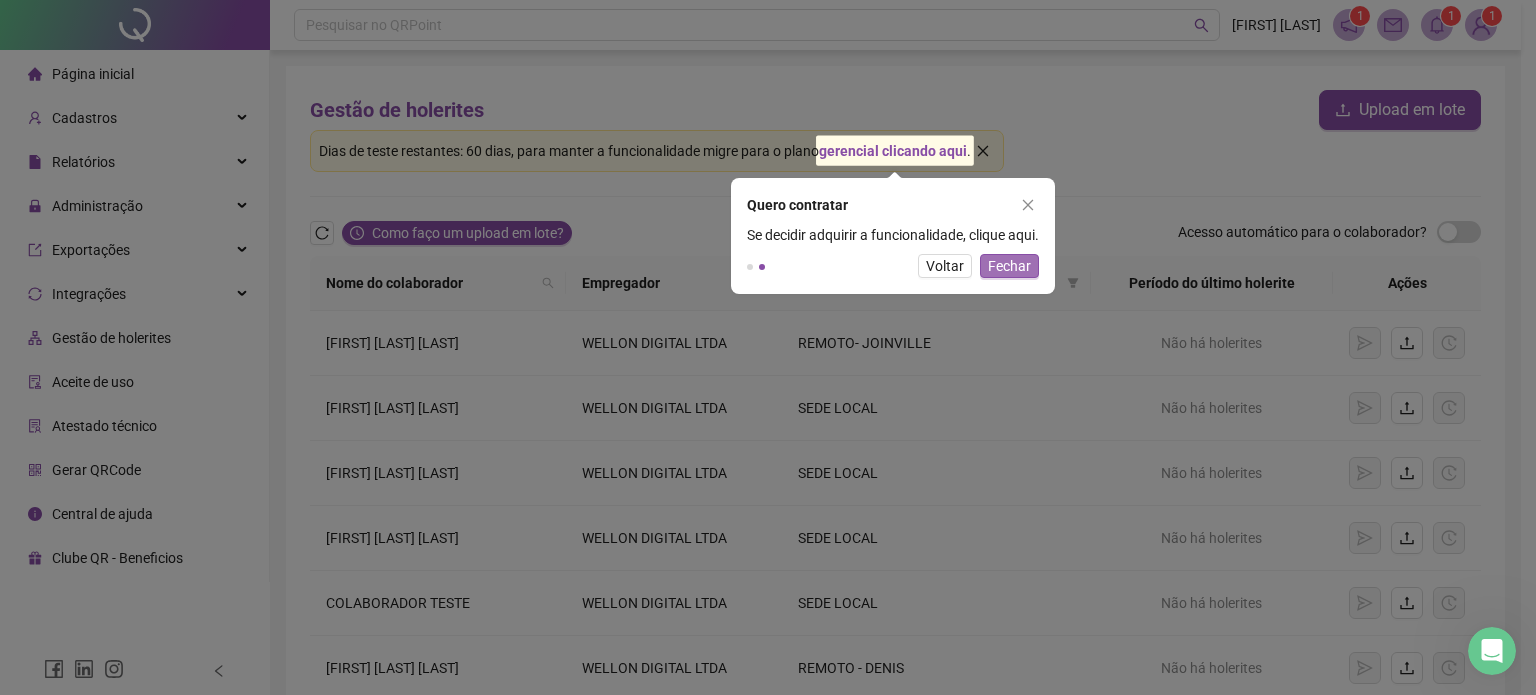 click on "Fechar" at bounding box center [1009, 266] 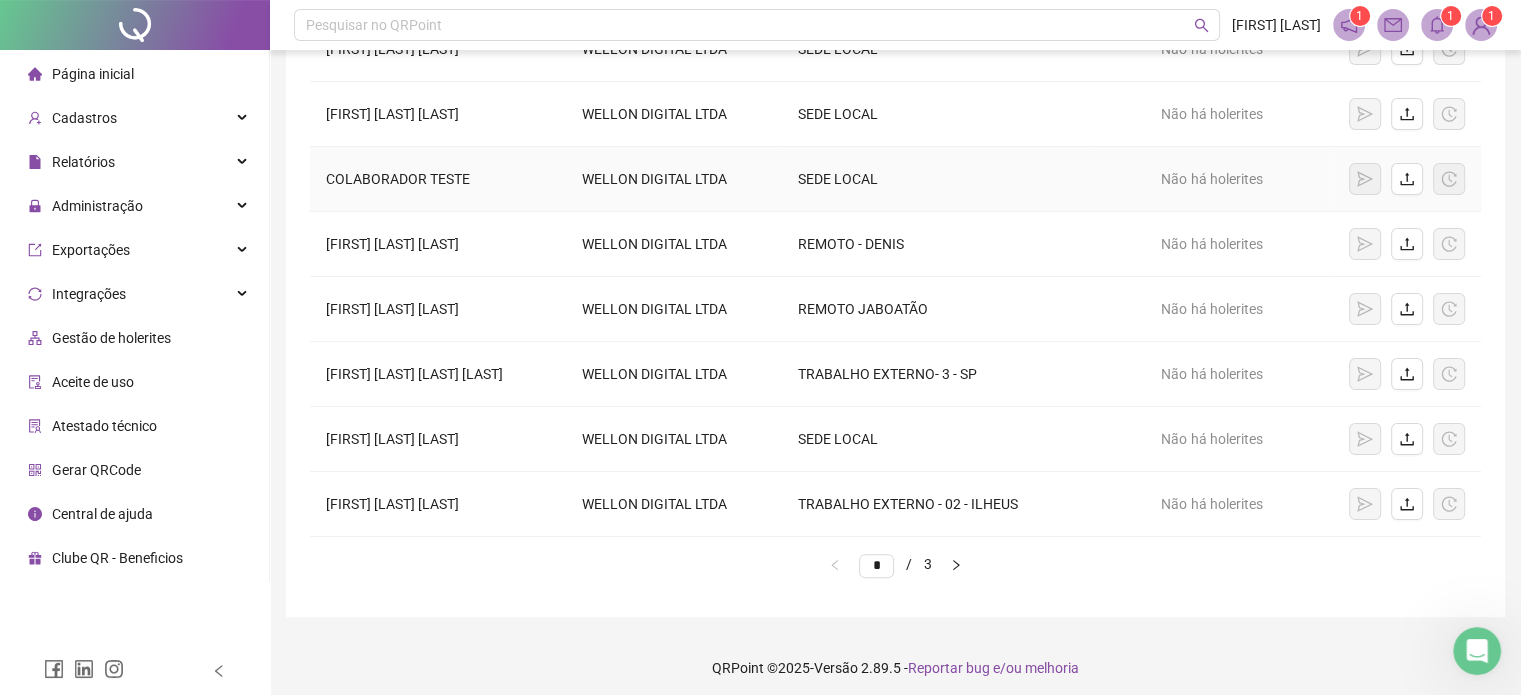 scroll, scrollTop: 428, scrollLeft: 0, axis: vertical 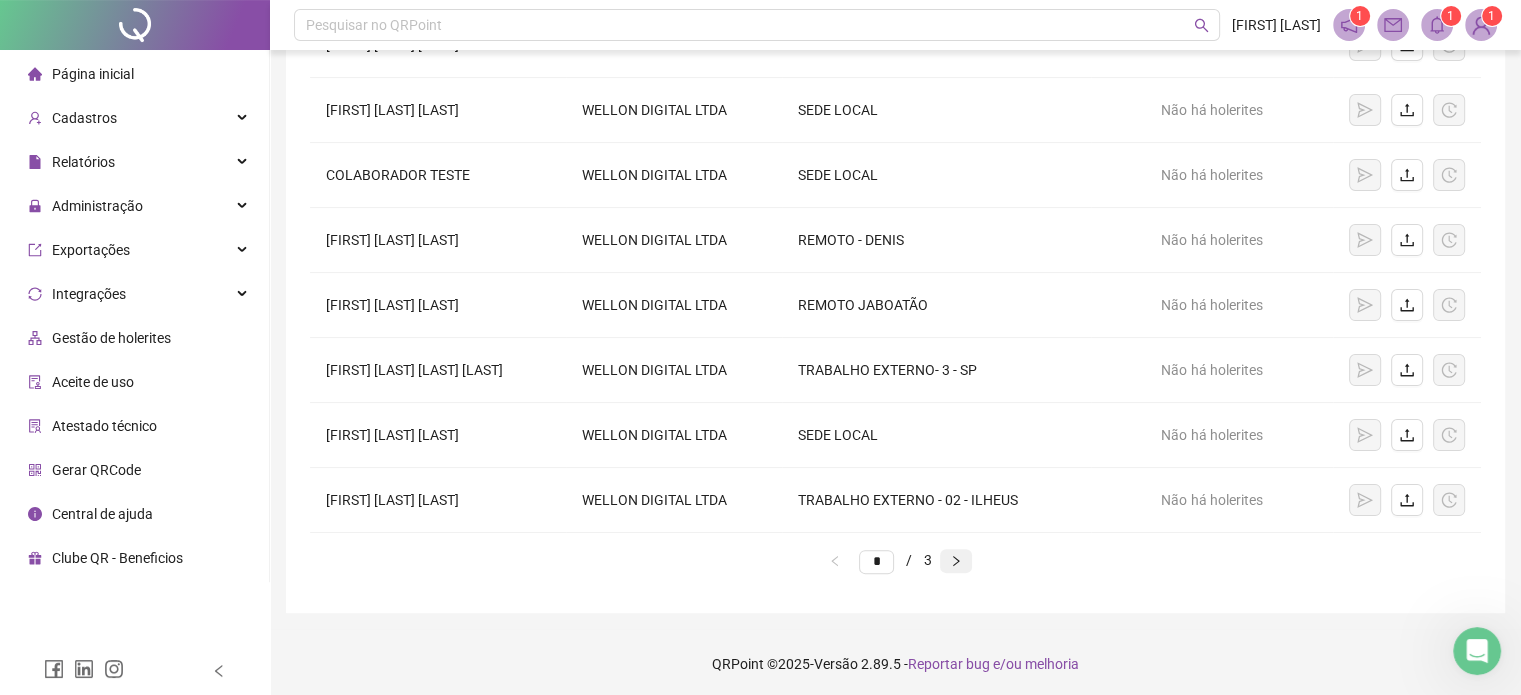 click 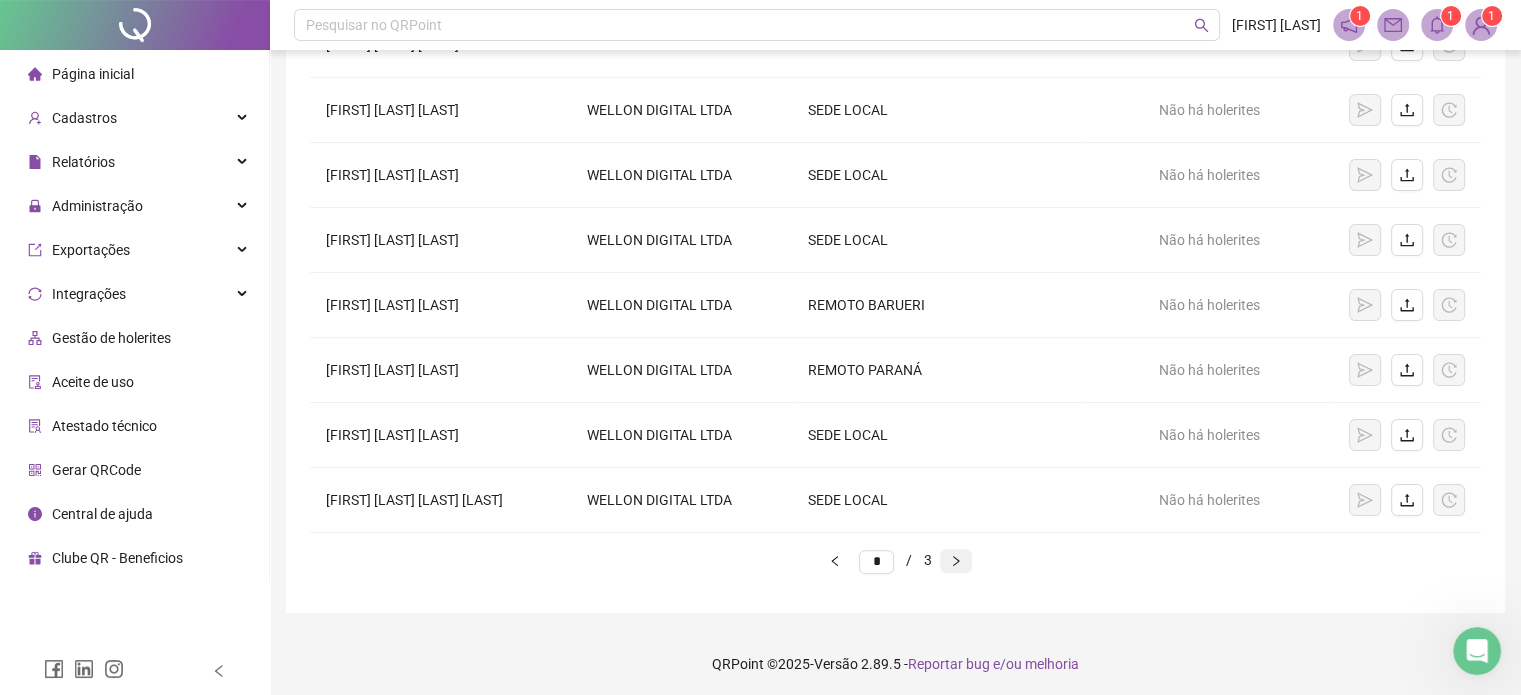 click 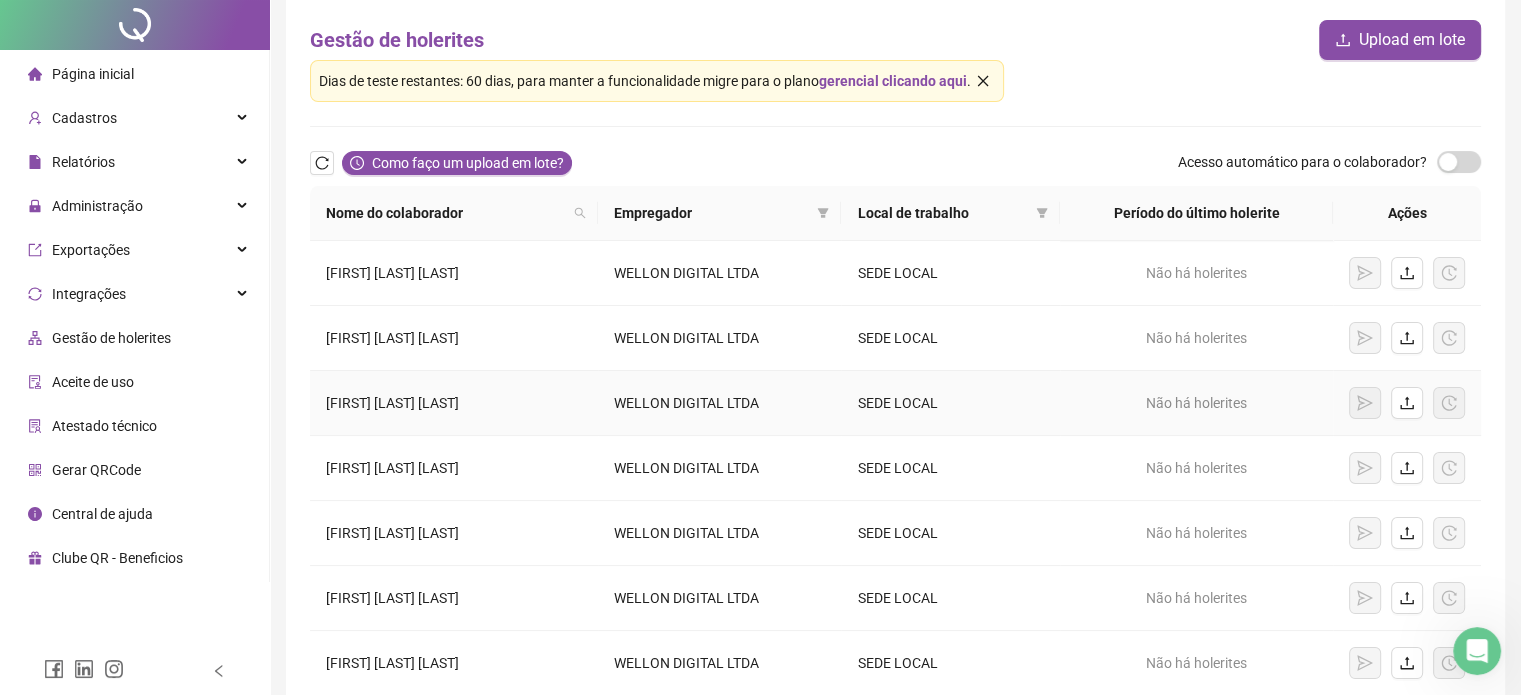 scroll, scrollTop: 298, scrollLeft: 0, axis: vertical 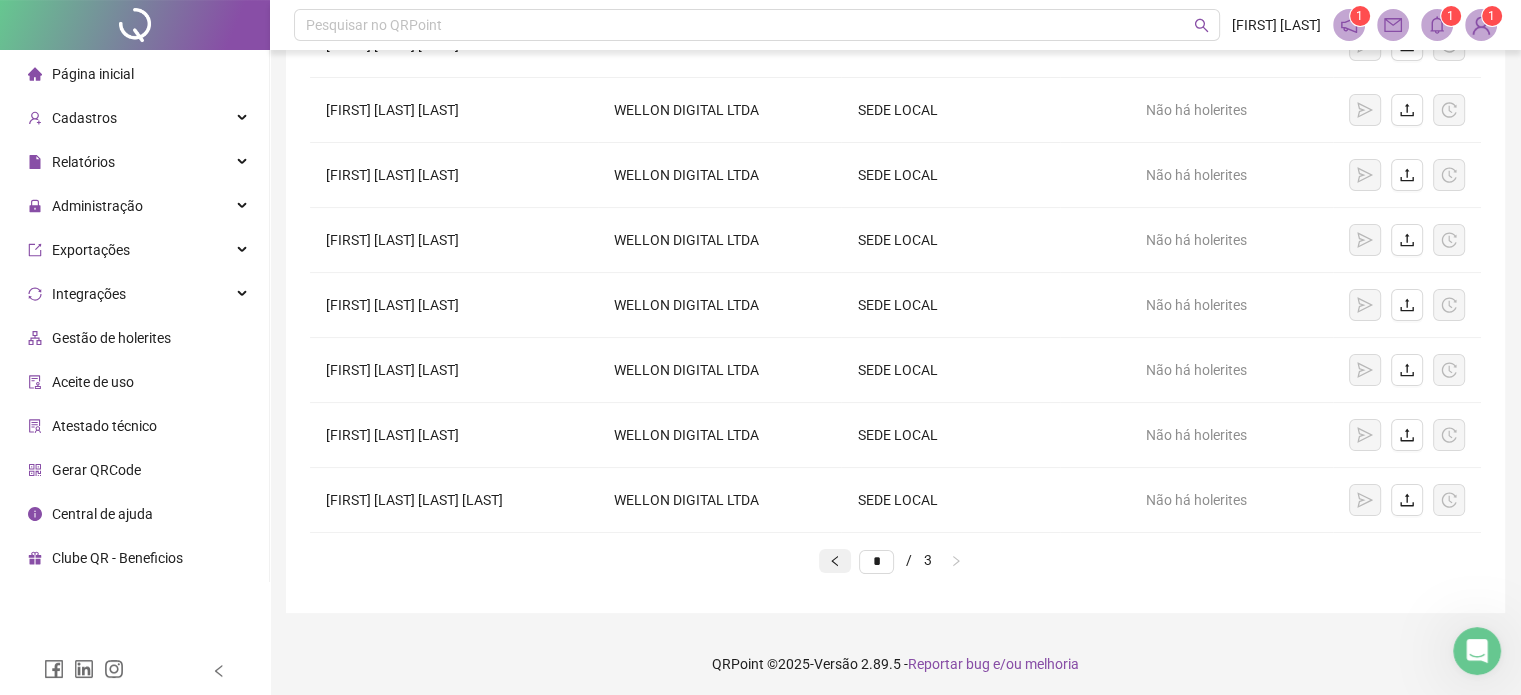 click 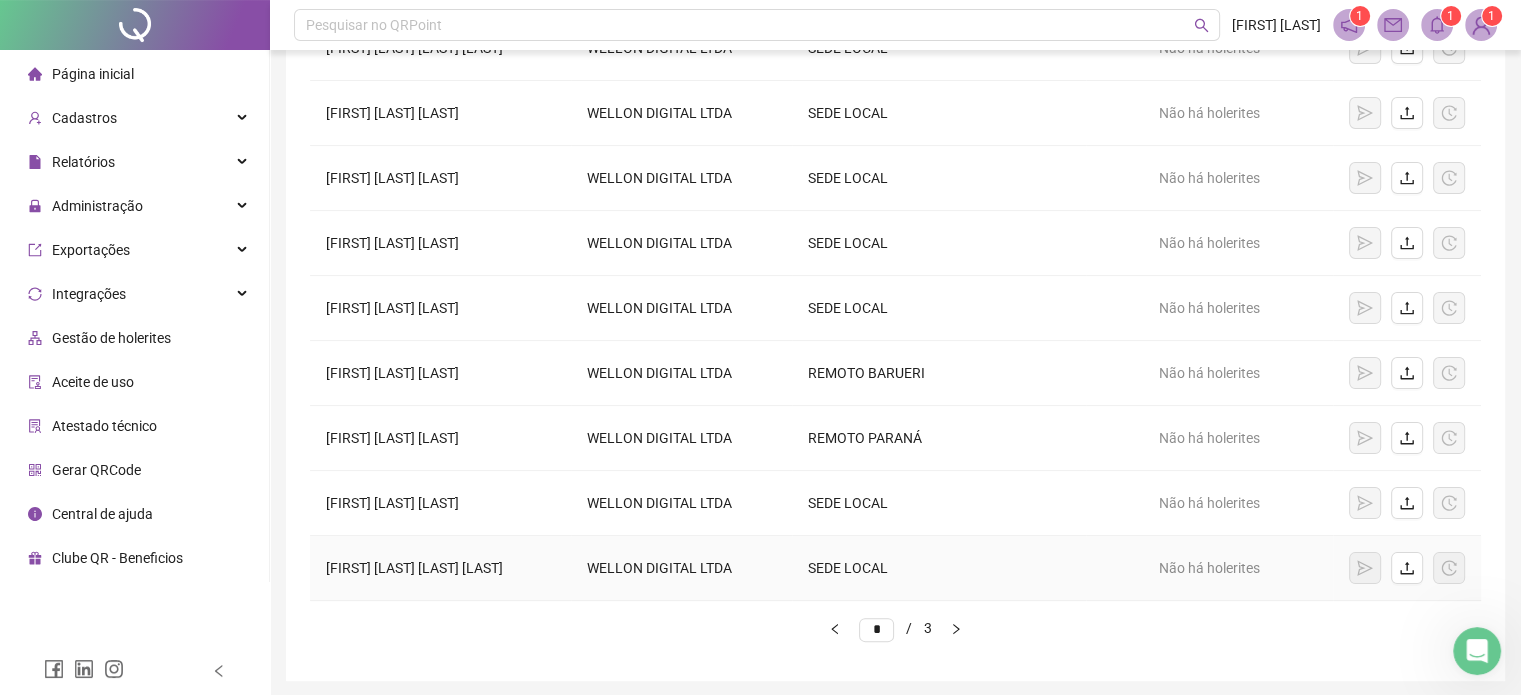 scroll, scrollTop: 428, scrollLeft: 0, axis: vertical 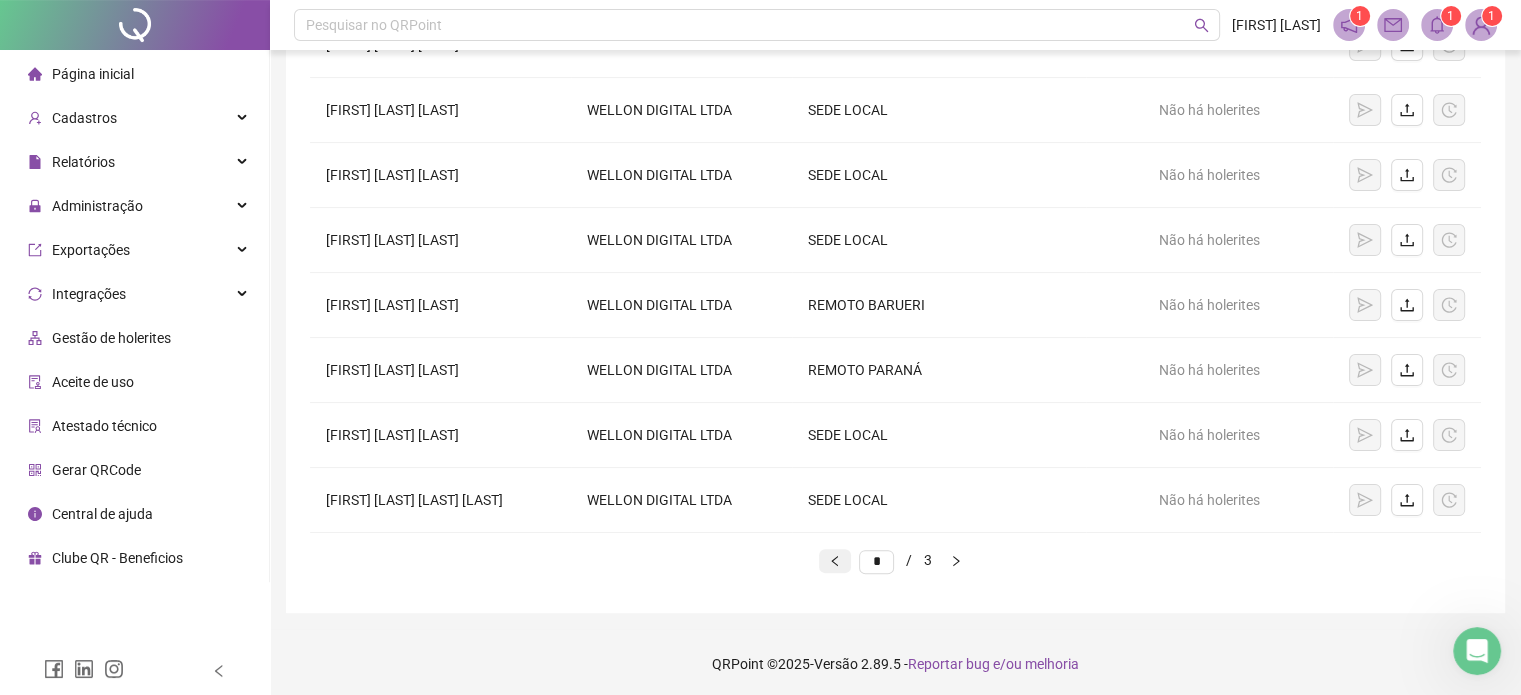 click at bounding box center (835, 561) 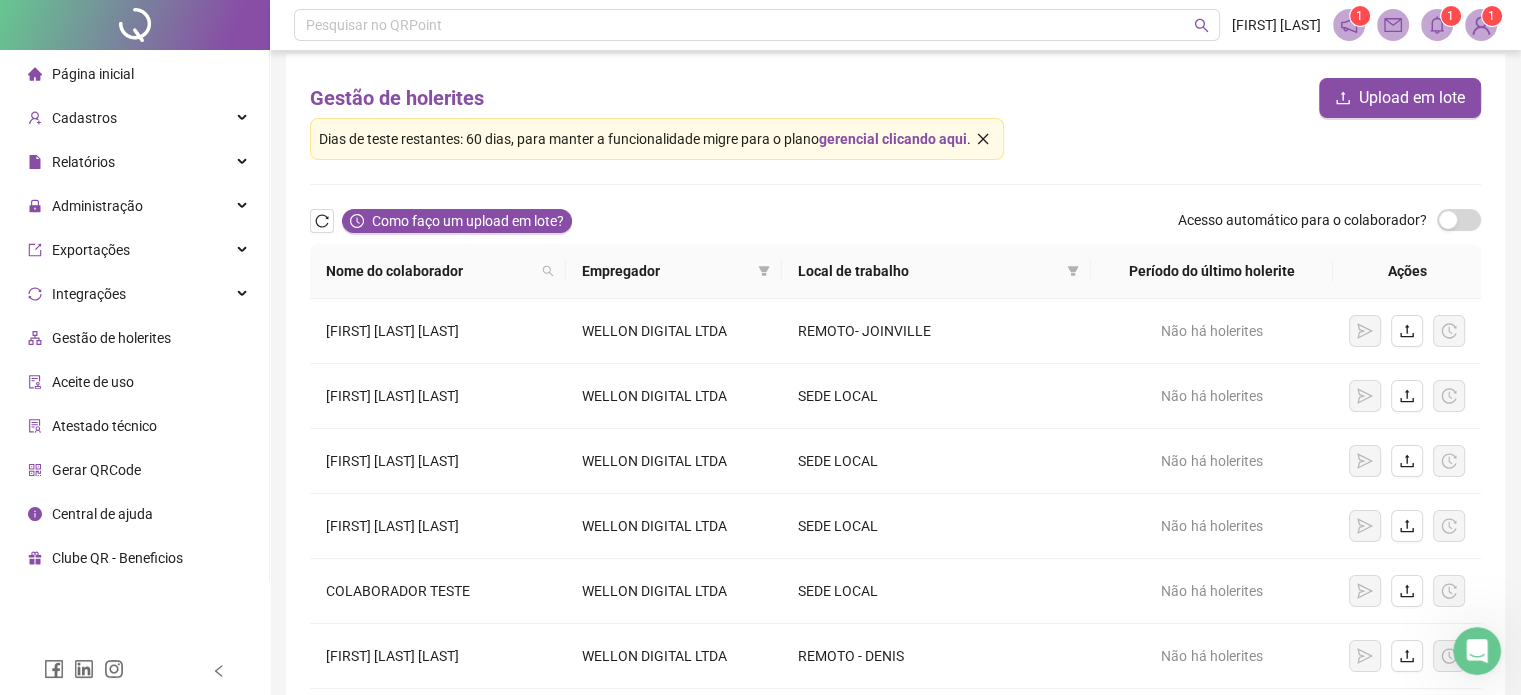 scroll, scrollTop: 0, scrollLeft: 0, axis: both 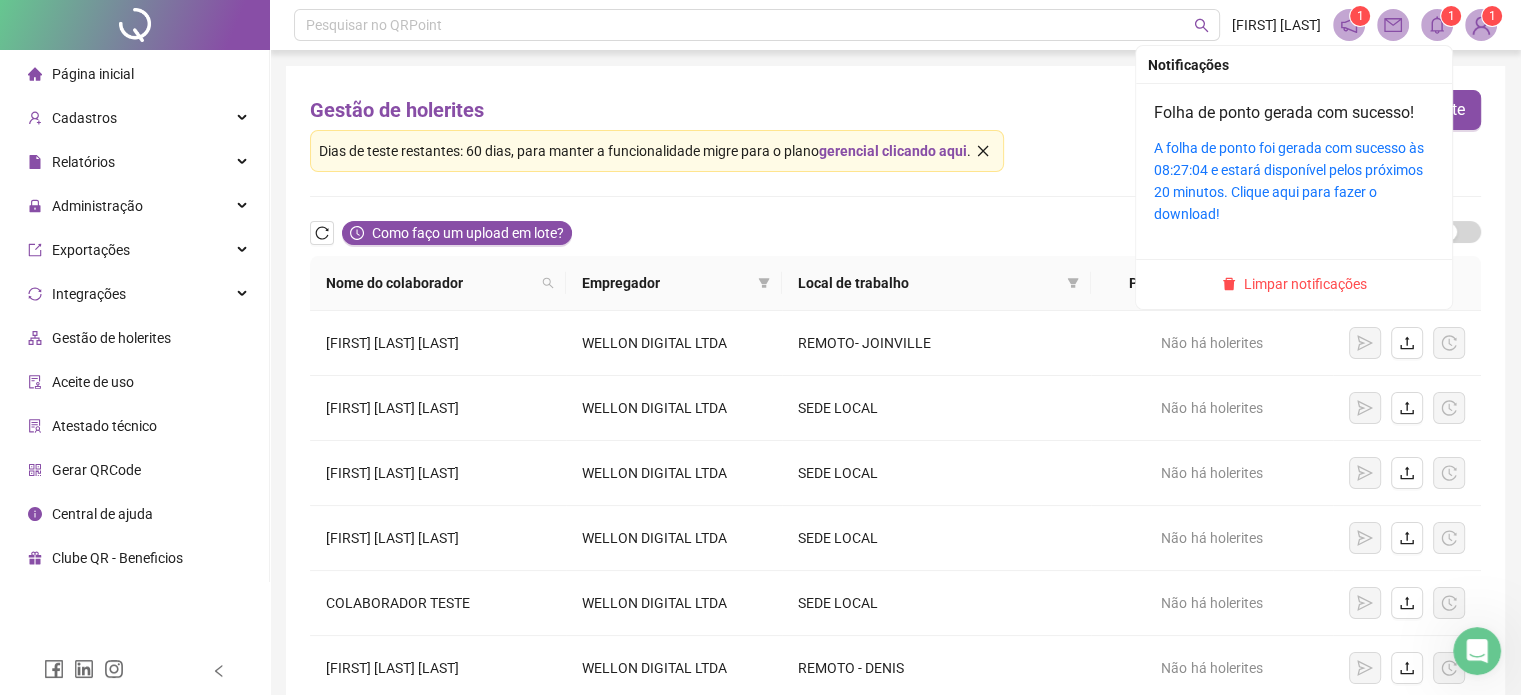 click 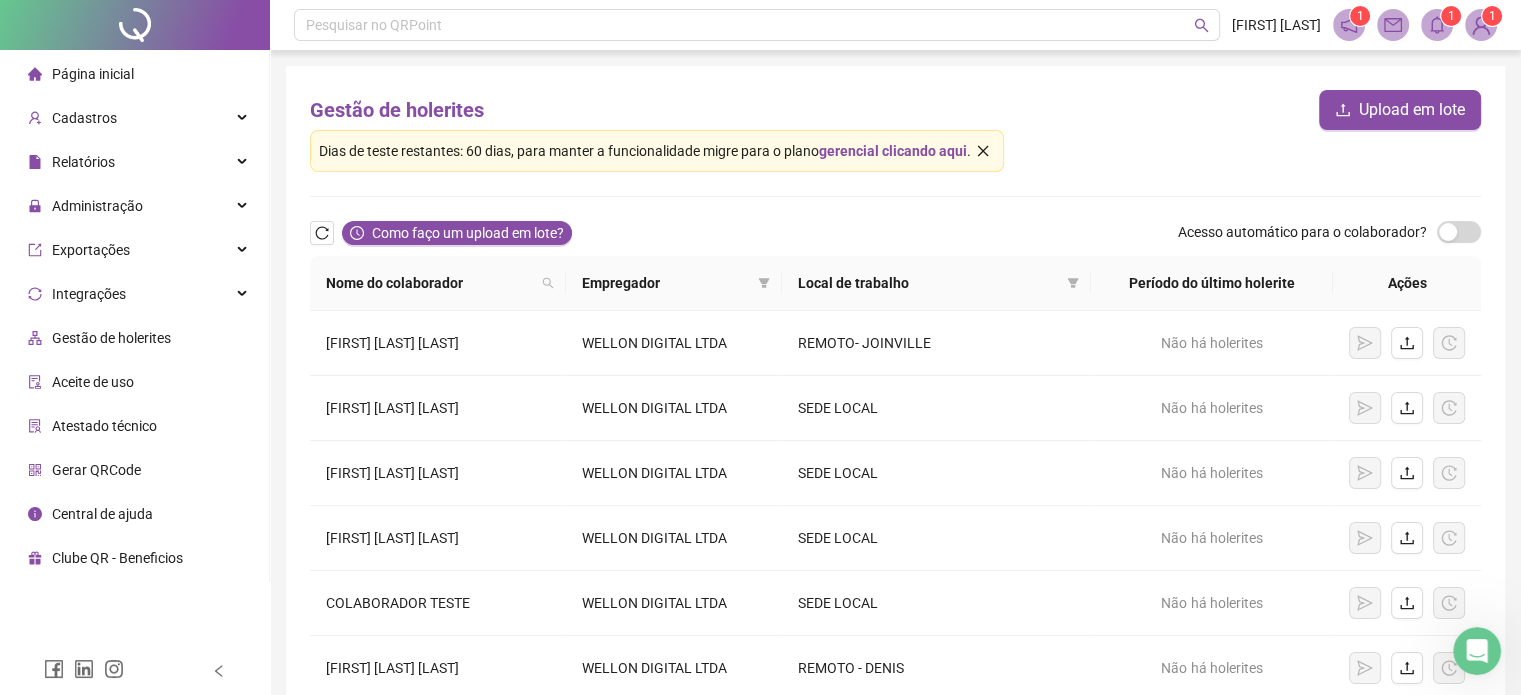 click 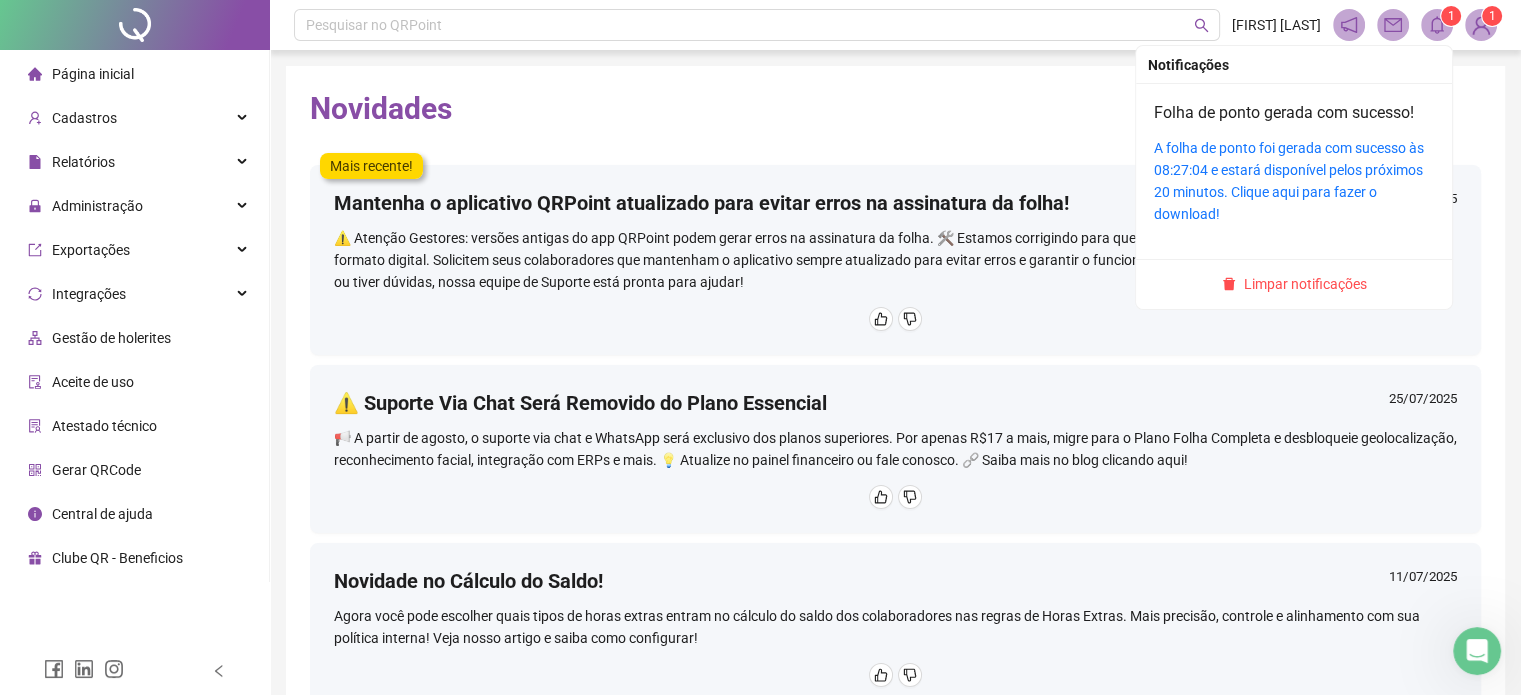 click 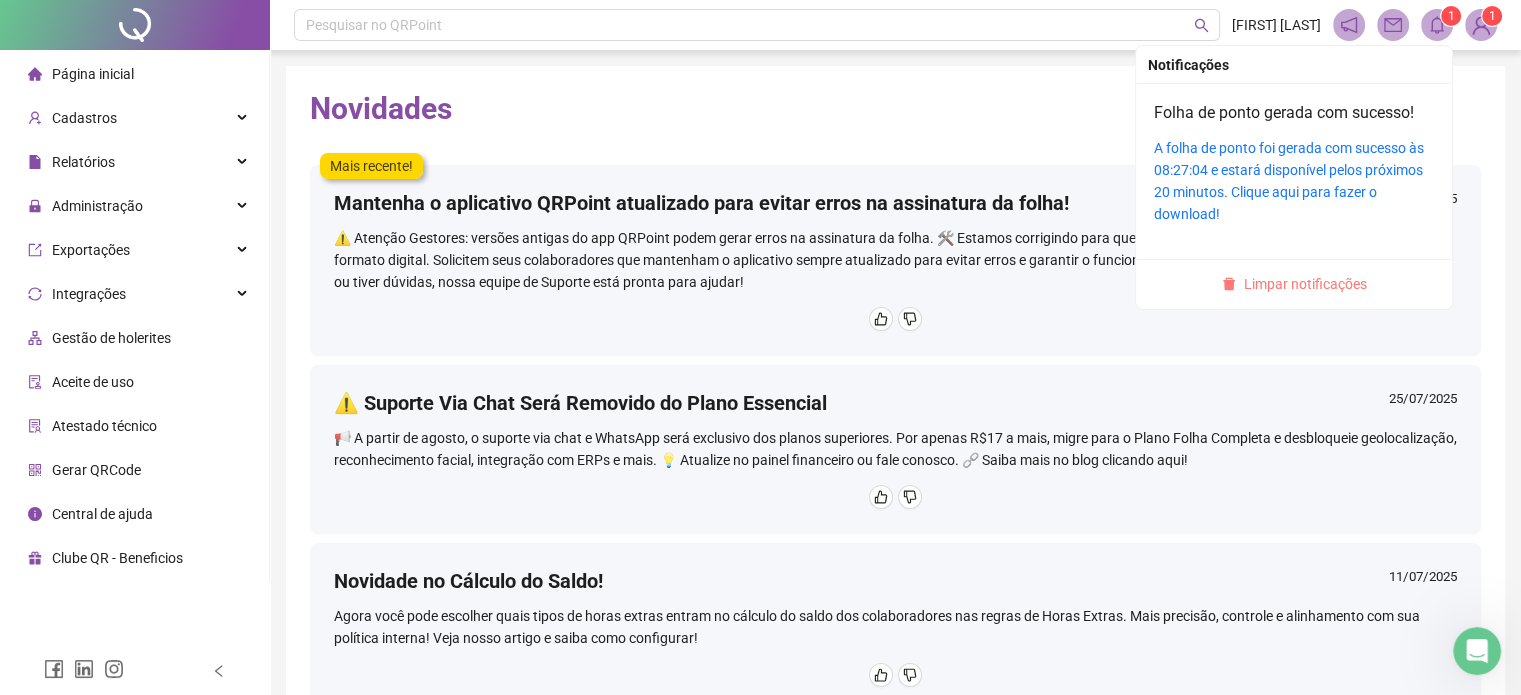 click on "Limpar notificações" at bounding box center [1305, 284] 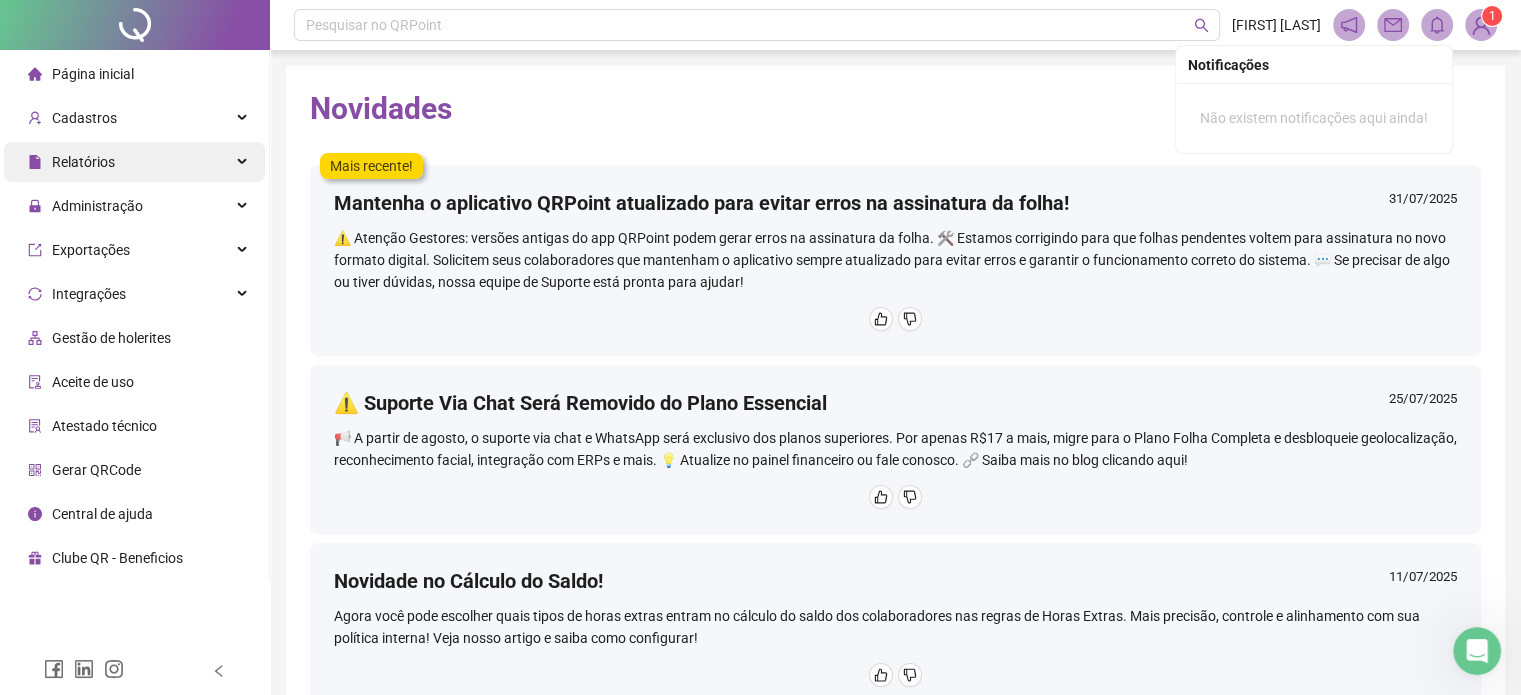 click on "Relatórios" at bounding box center (134, 162) 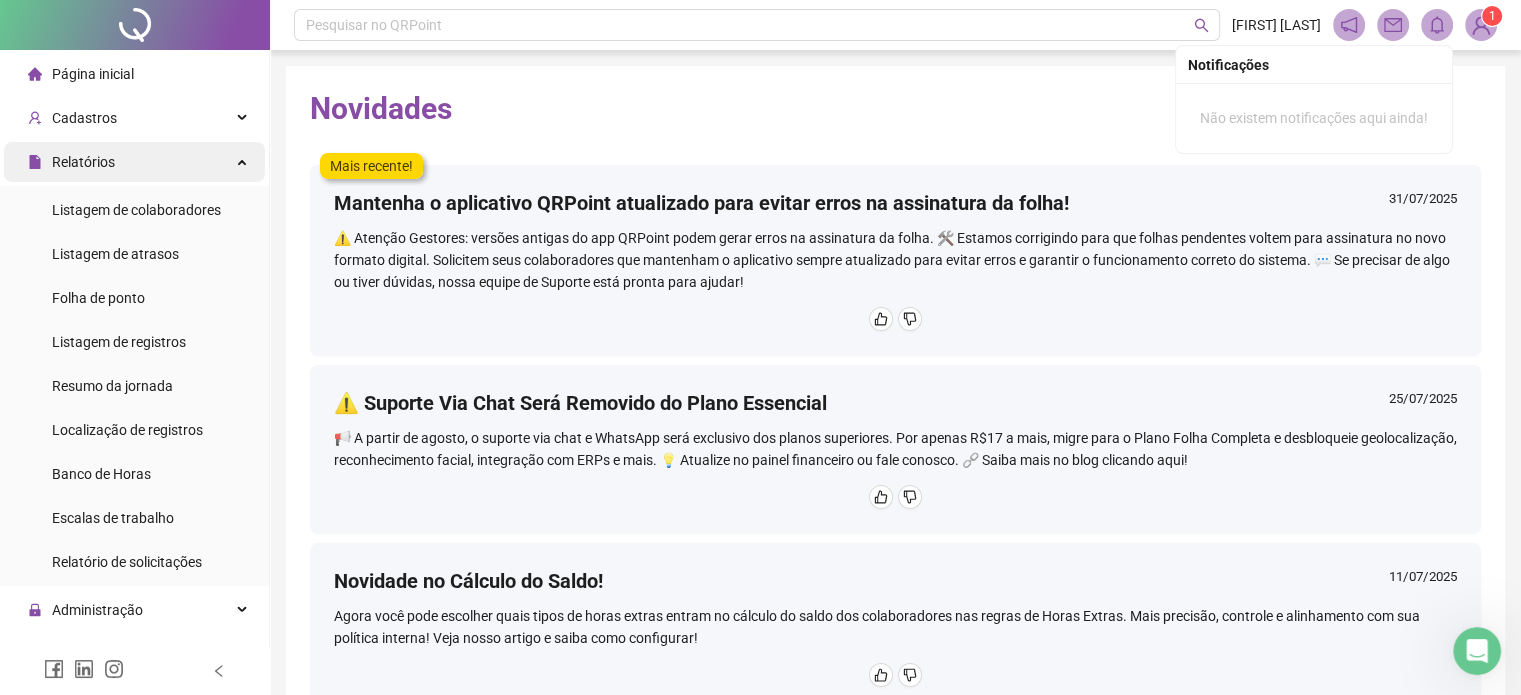 click on "Relatórios" at bounding box center [134, 162] 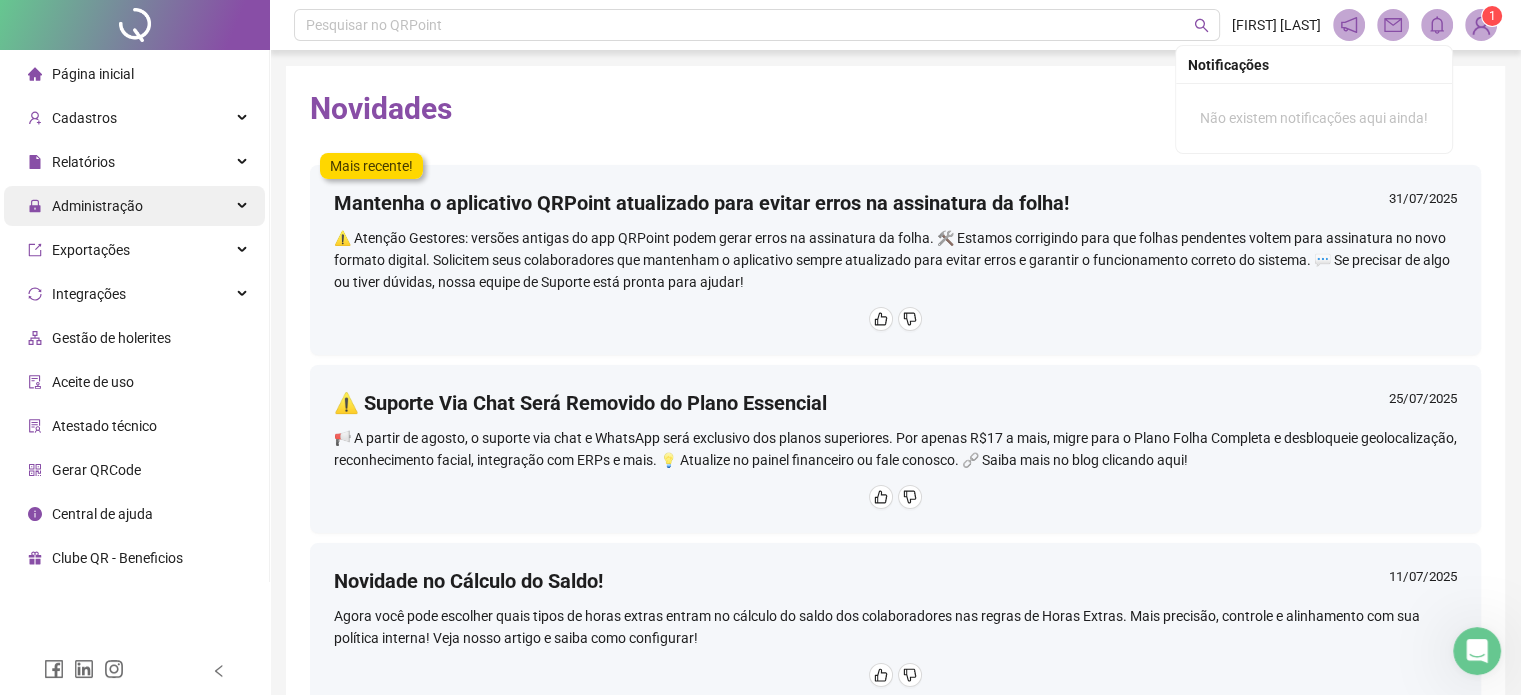 click on "Administração" at bounding box center [134, 206] 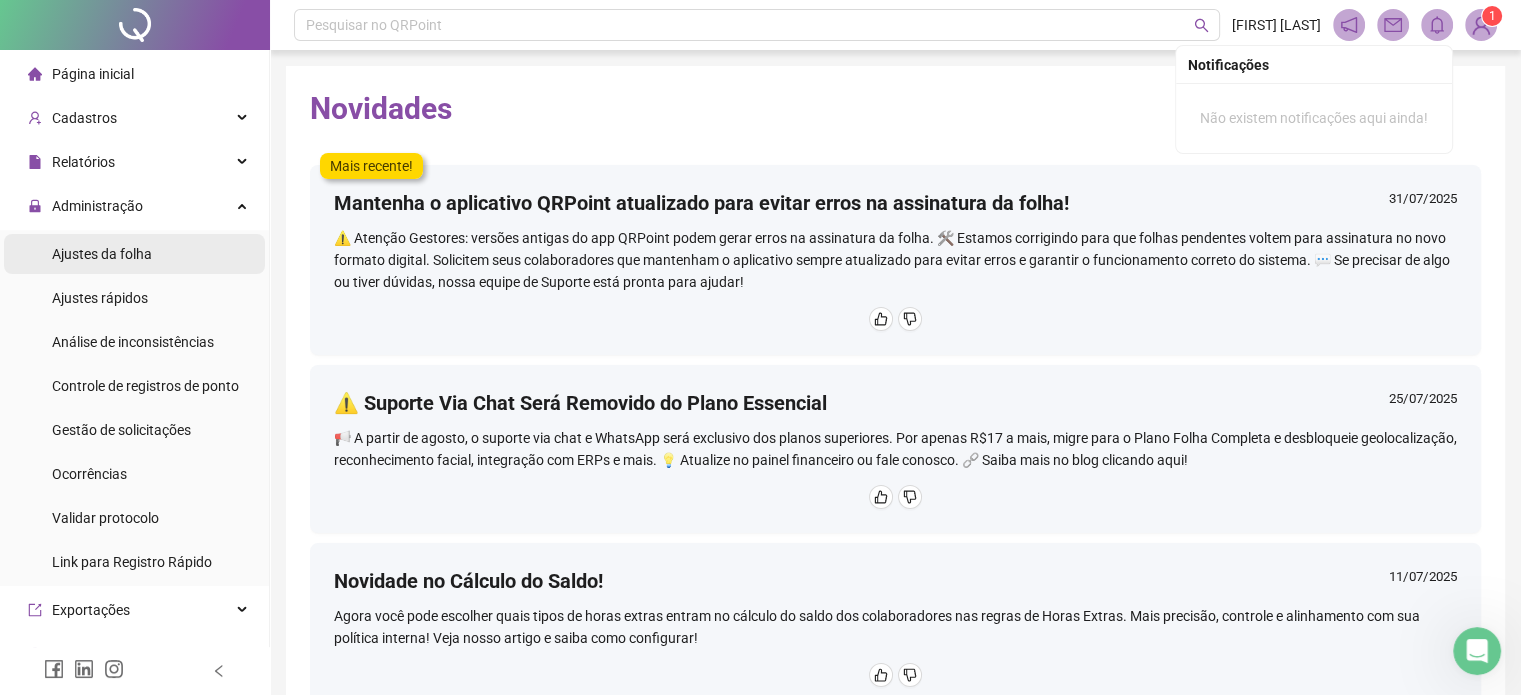 click on "Ajustes da folha" at bounding box center [102, 254] 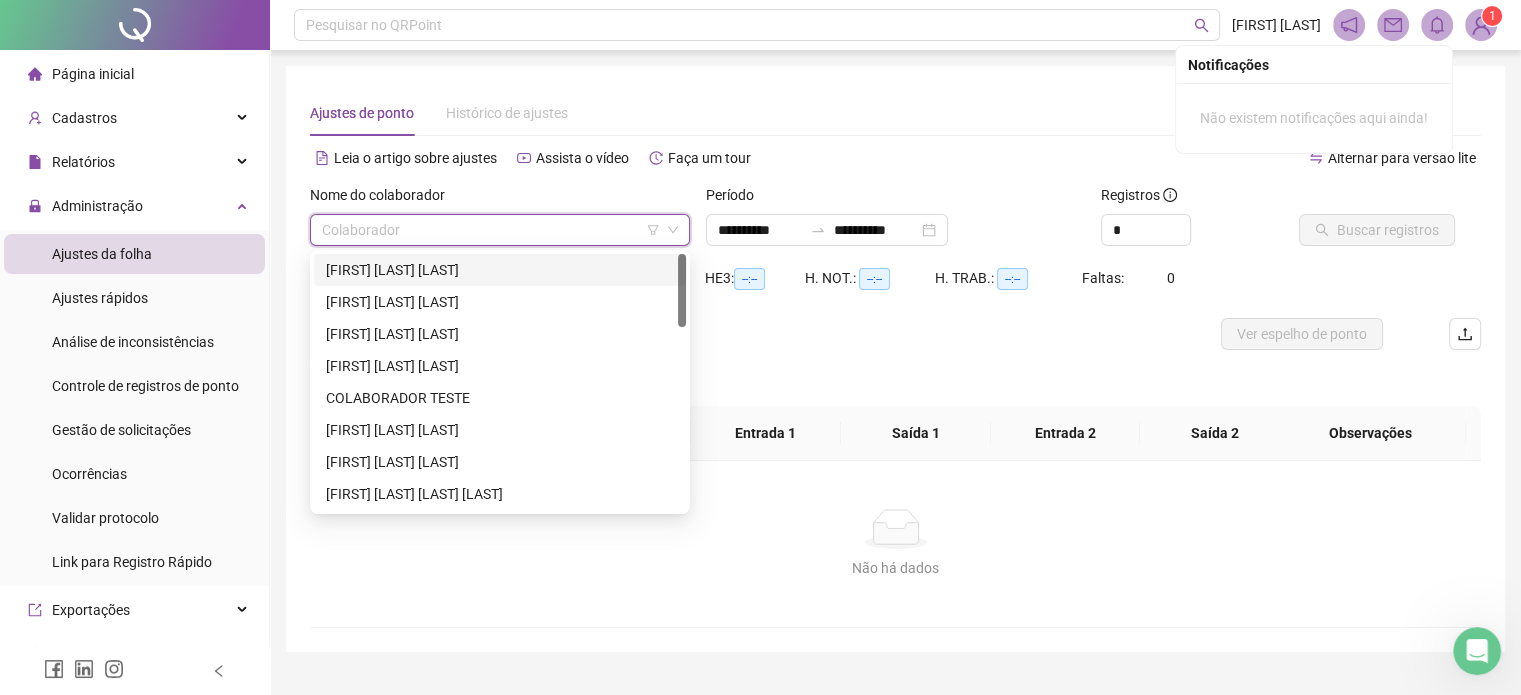 click at bounding box center [491, 230] 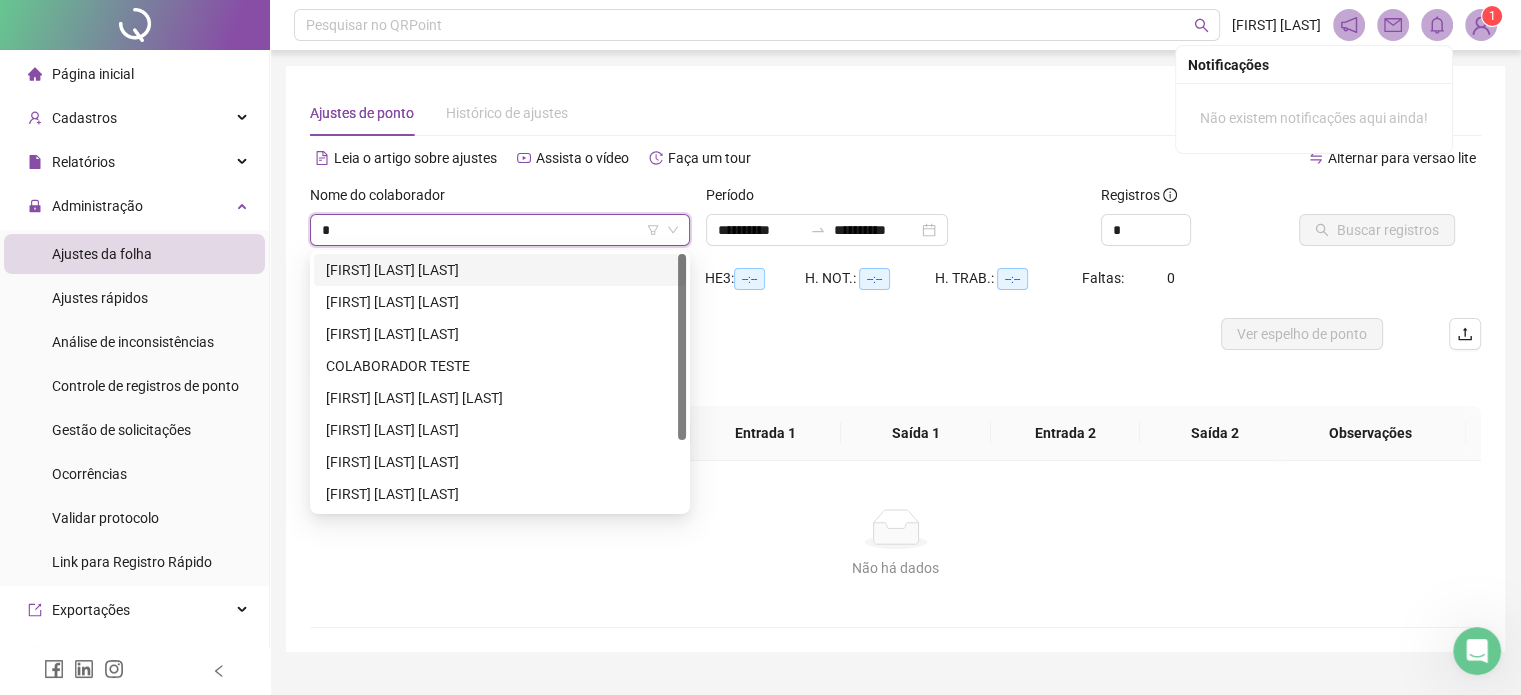 type on "**" 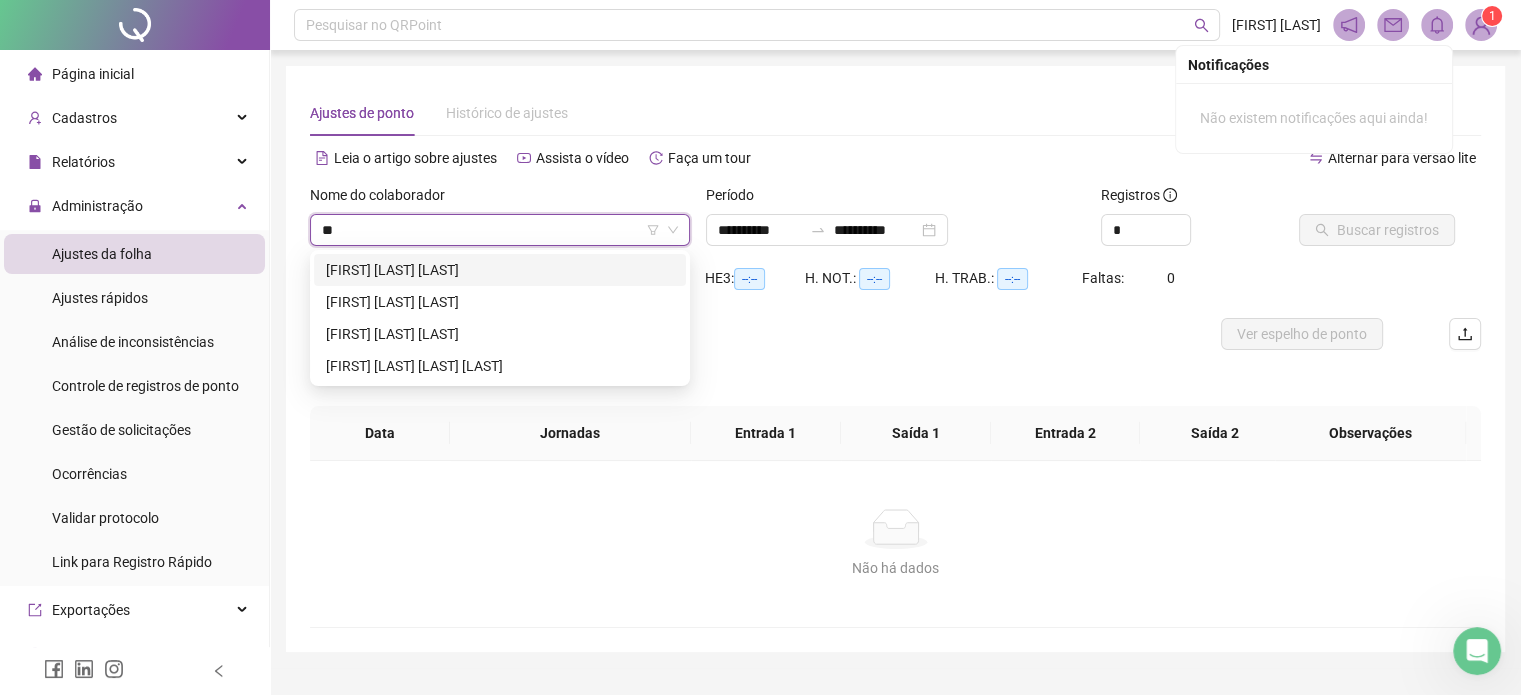 click on "[FIRST] [LAST] [LAST]" at bounding box center (500, 270) 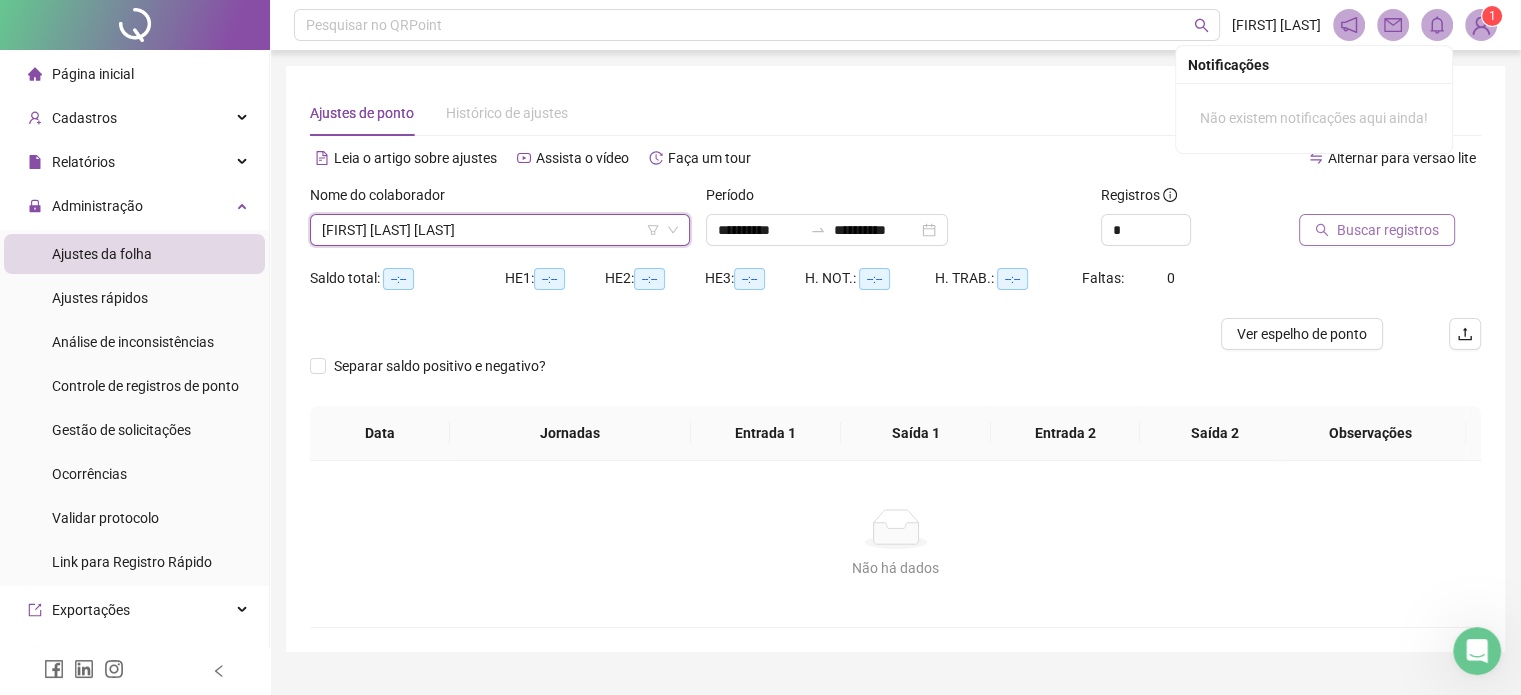 click on "Buscar registros" at bounding box center [1388, 230] 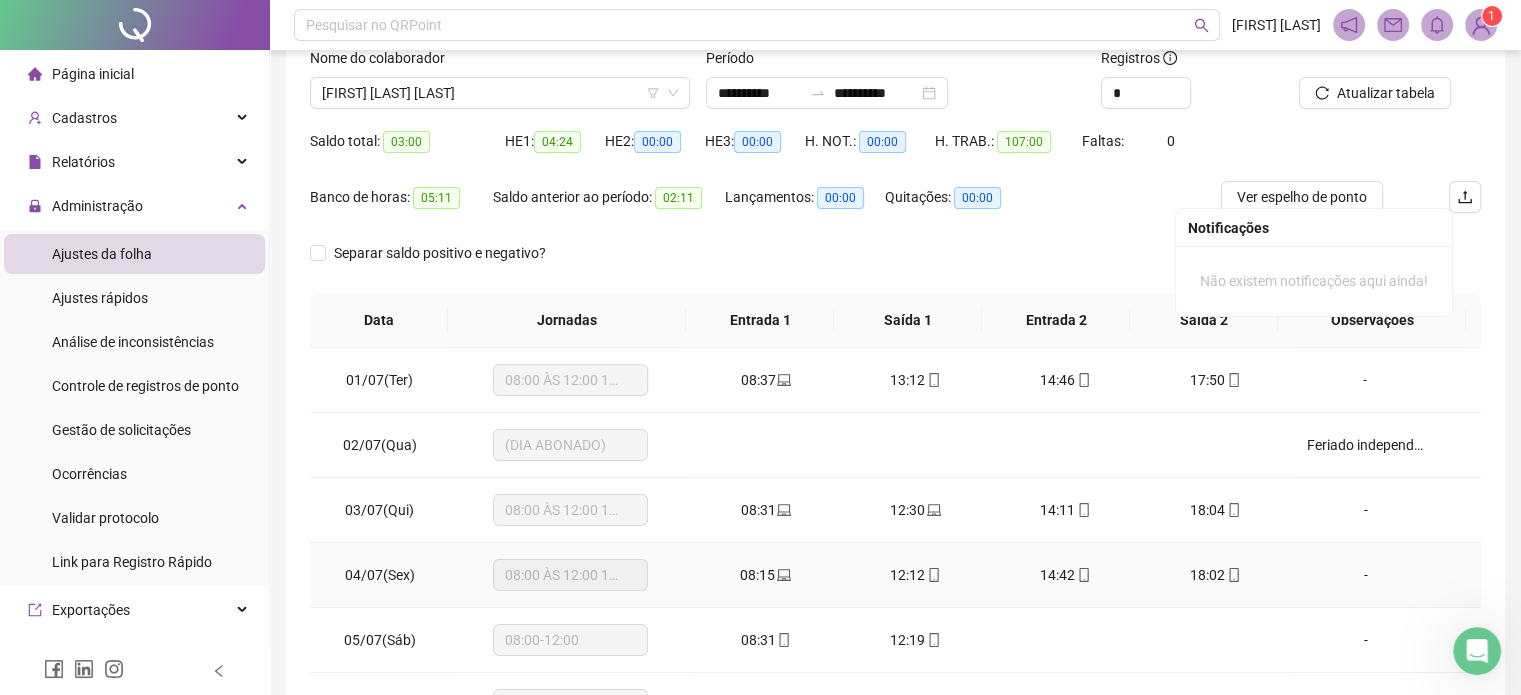 scroll, scrollTop: 326, scrollLeft: 0, axis: vertical 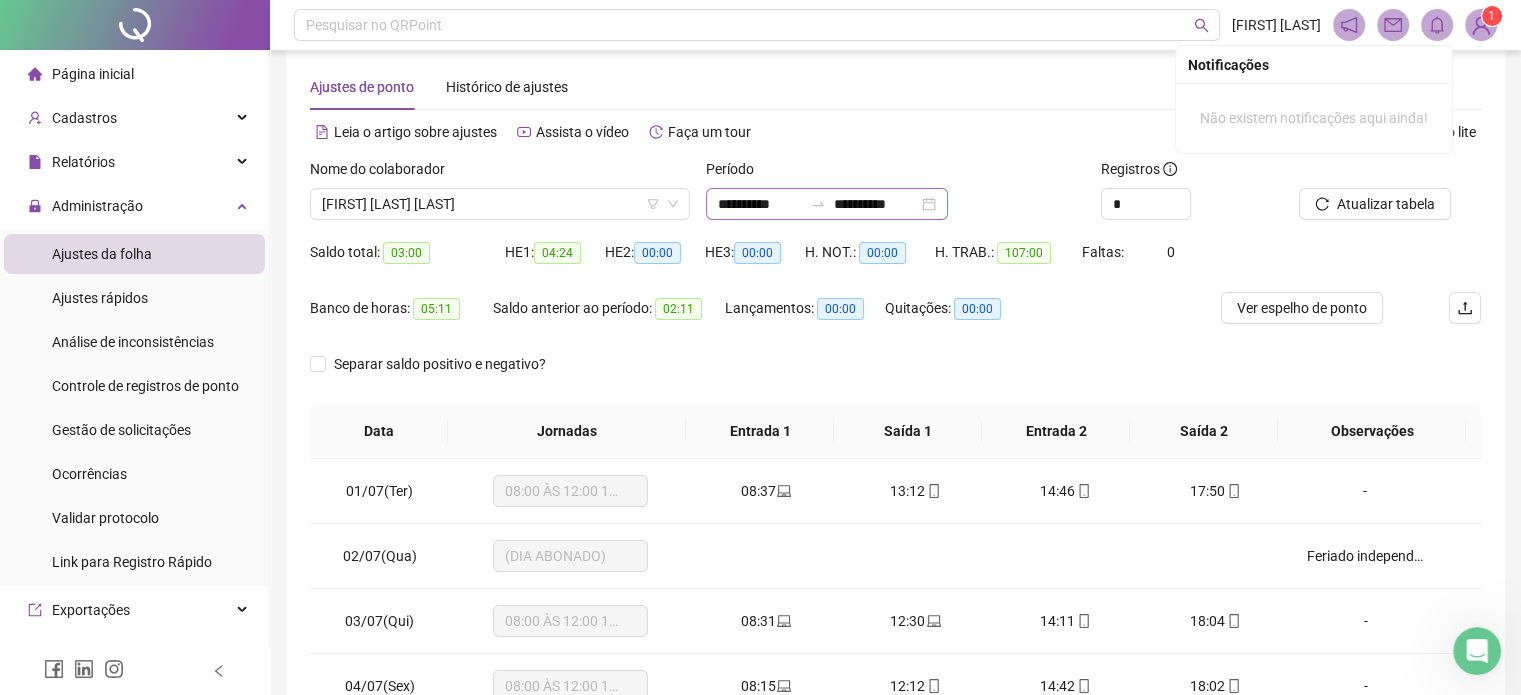 click on "**********" at bounding box center (827, 204) 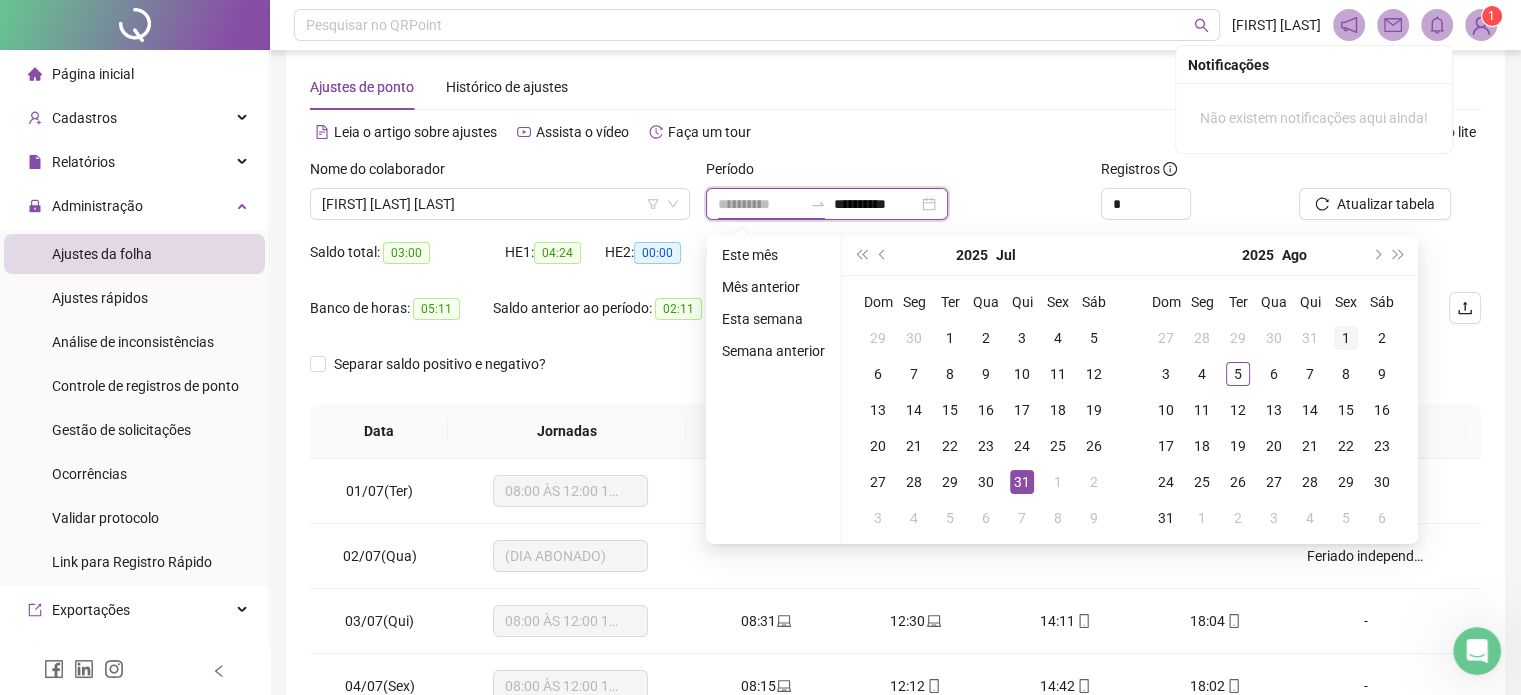 type on "**********" 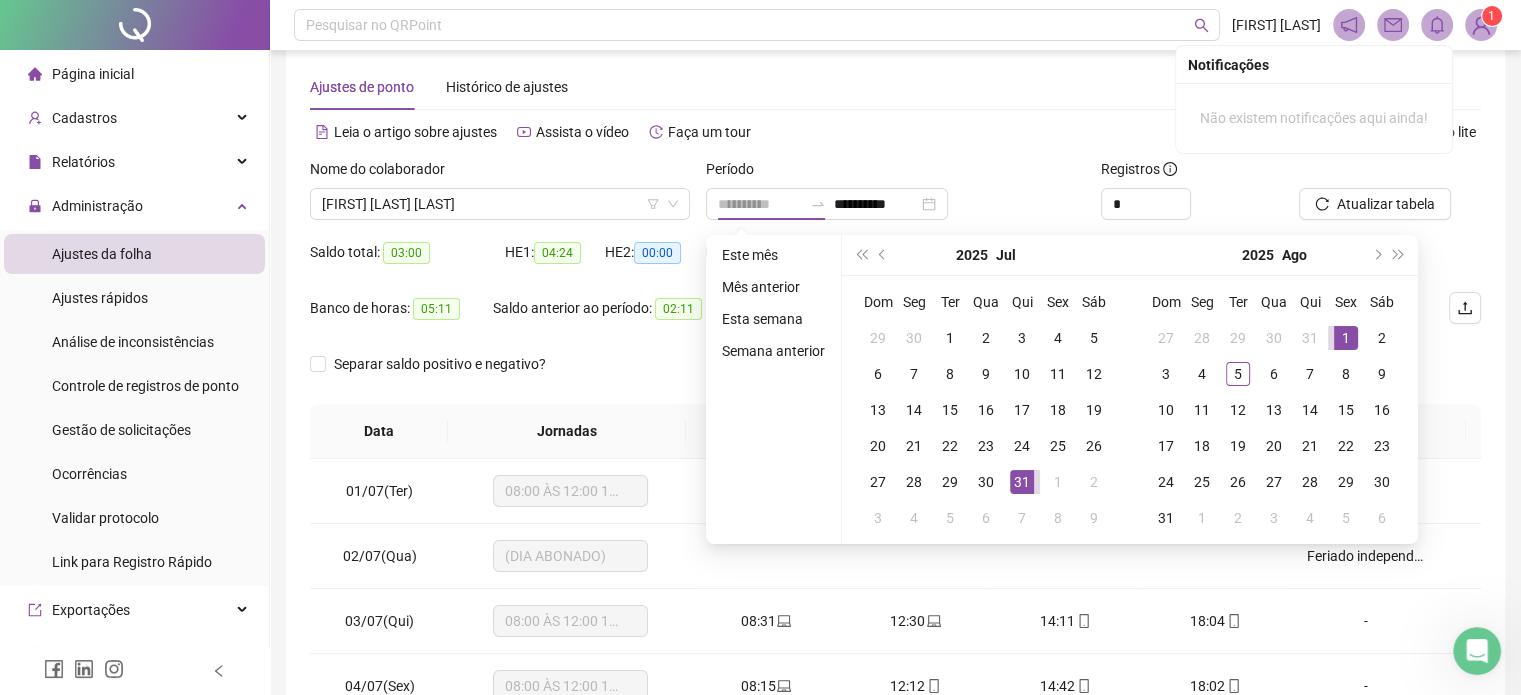 click on "1" at bounding box center (1346, 338) 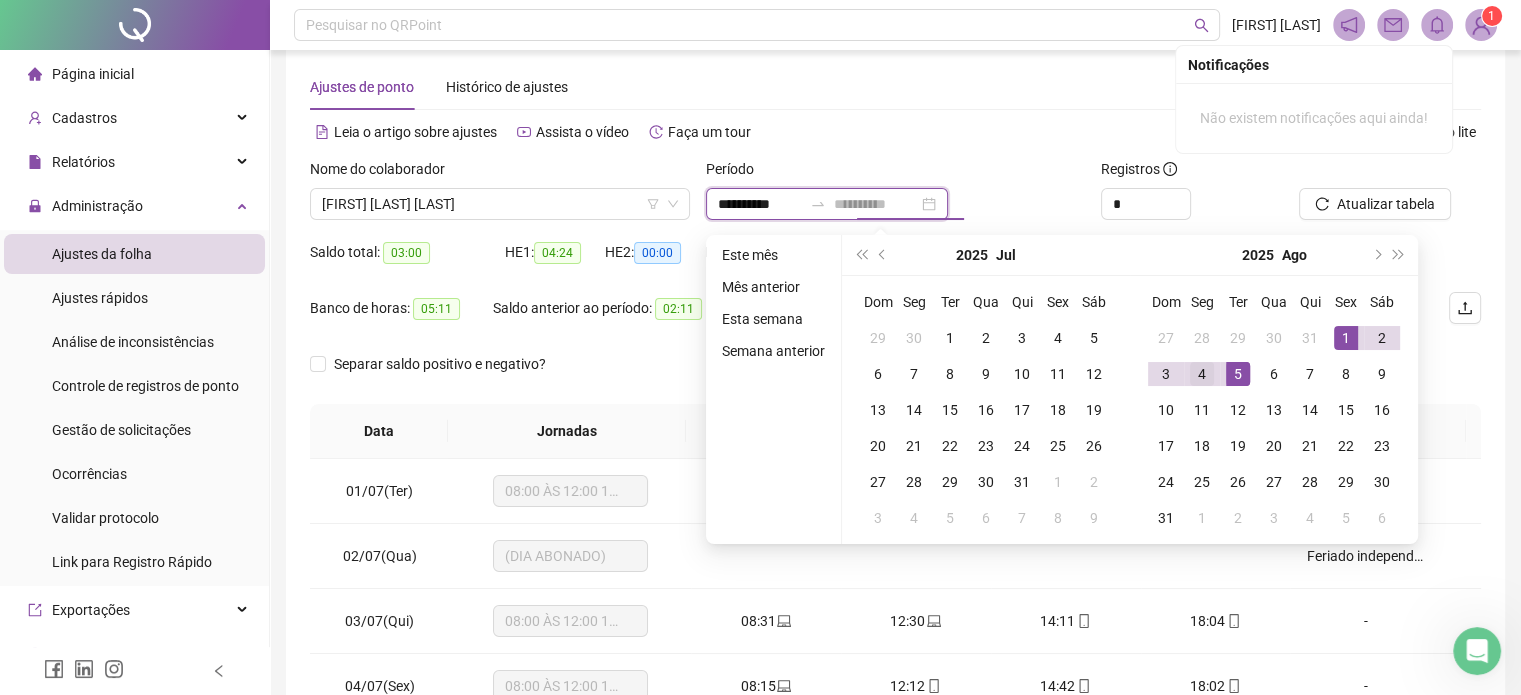 type on "**********" 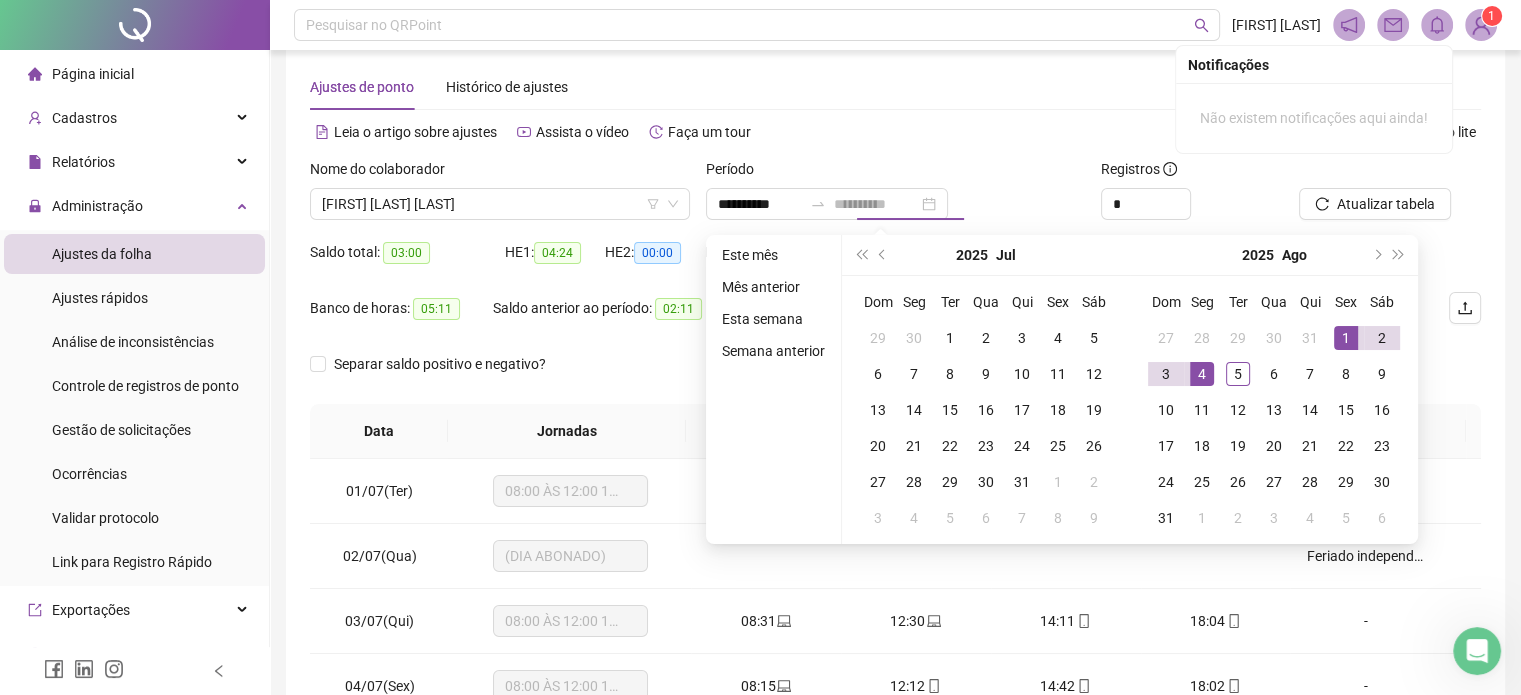 click on "4" at bounding box center [1202, 374] 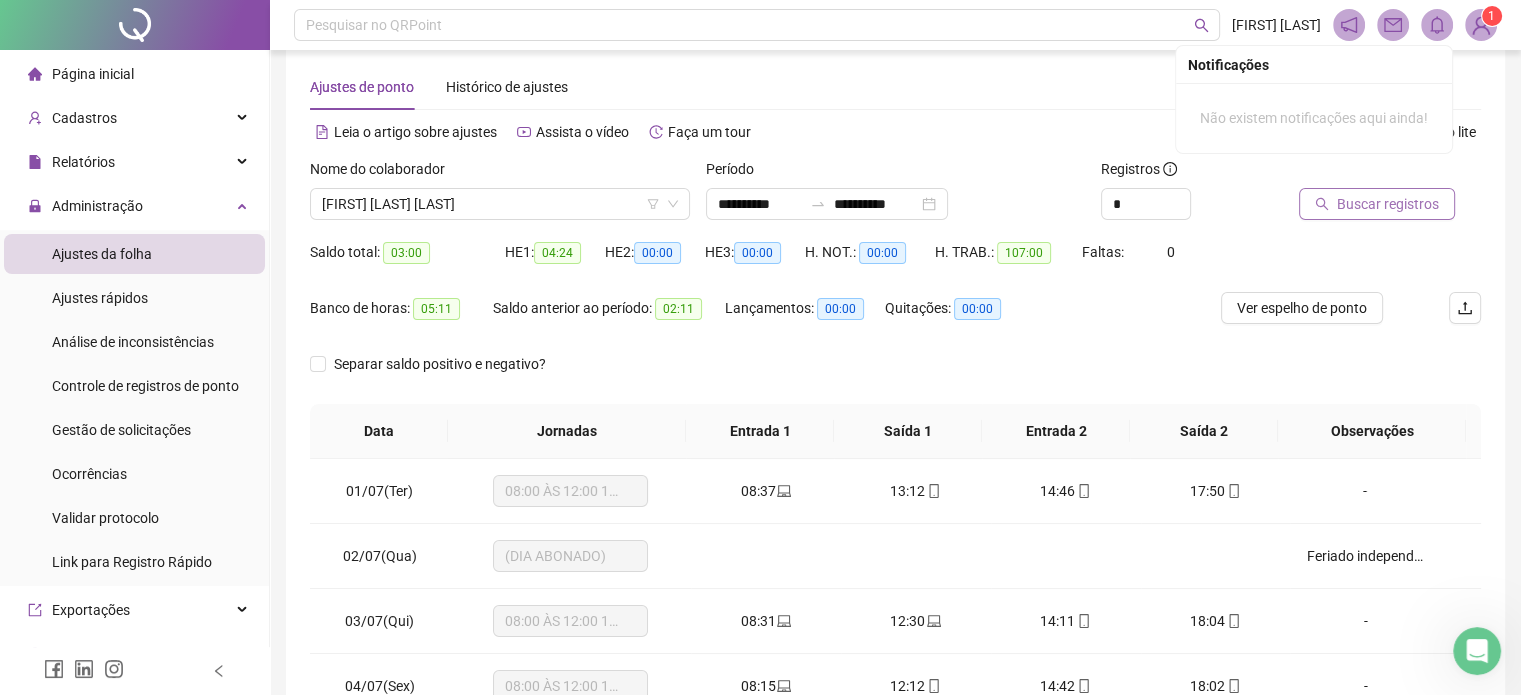 click on "Buscar registros" at bounding box center (1388, 204) 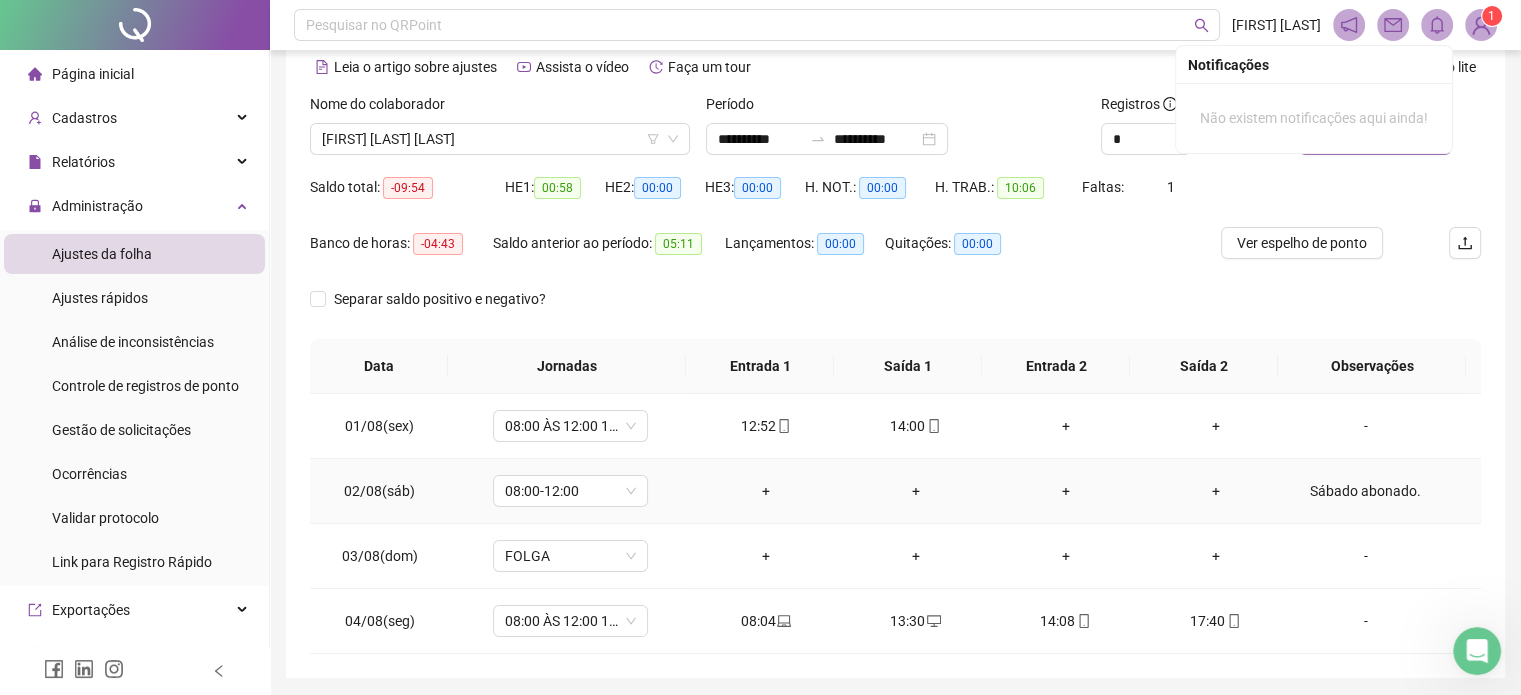 scroll, scrollTop: 0, scrollLeft: 0, axis: both 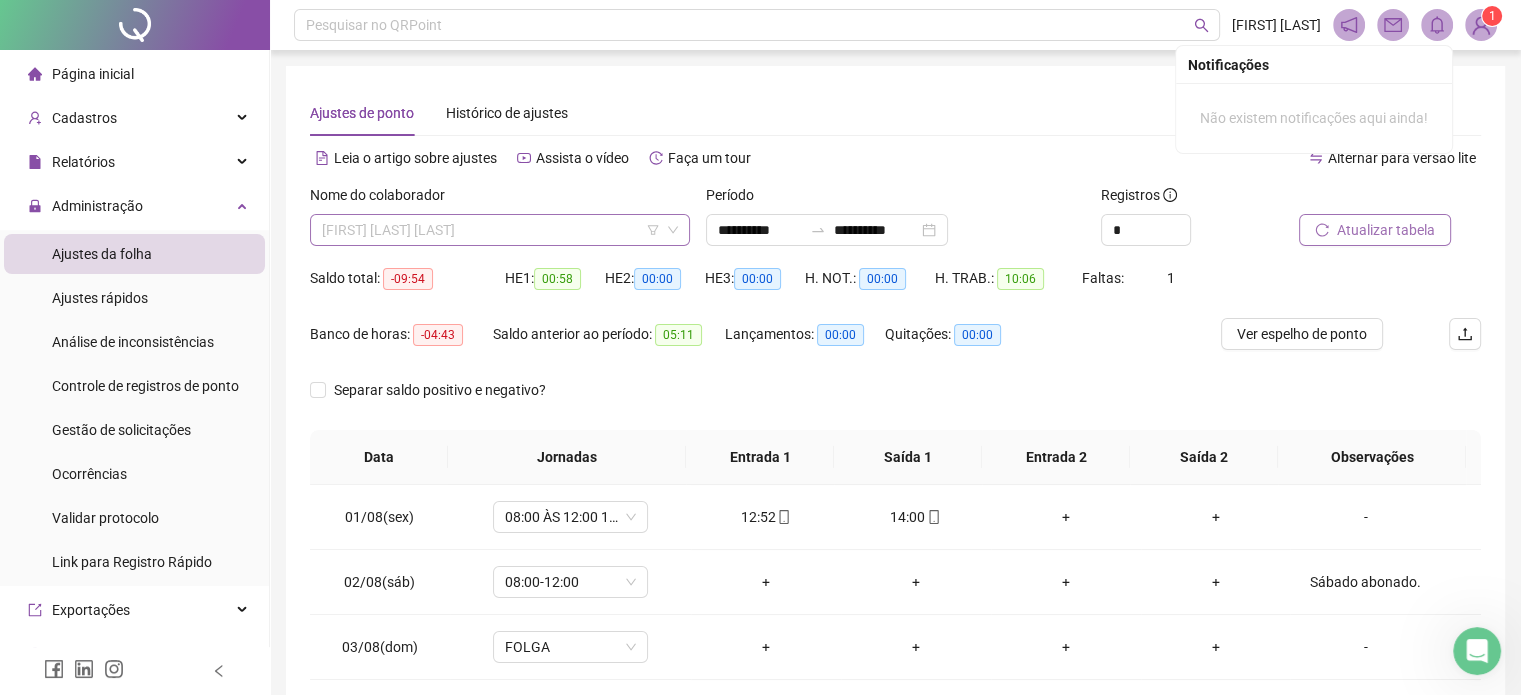 click on "[FIRST] [LAST] [LAST]" at bounding box center (500, 230) 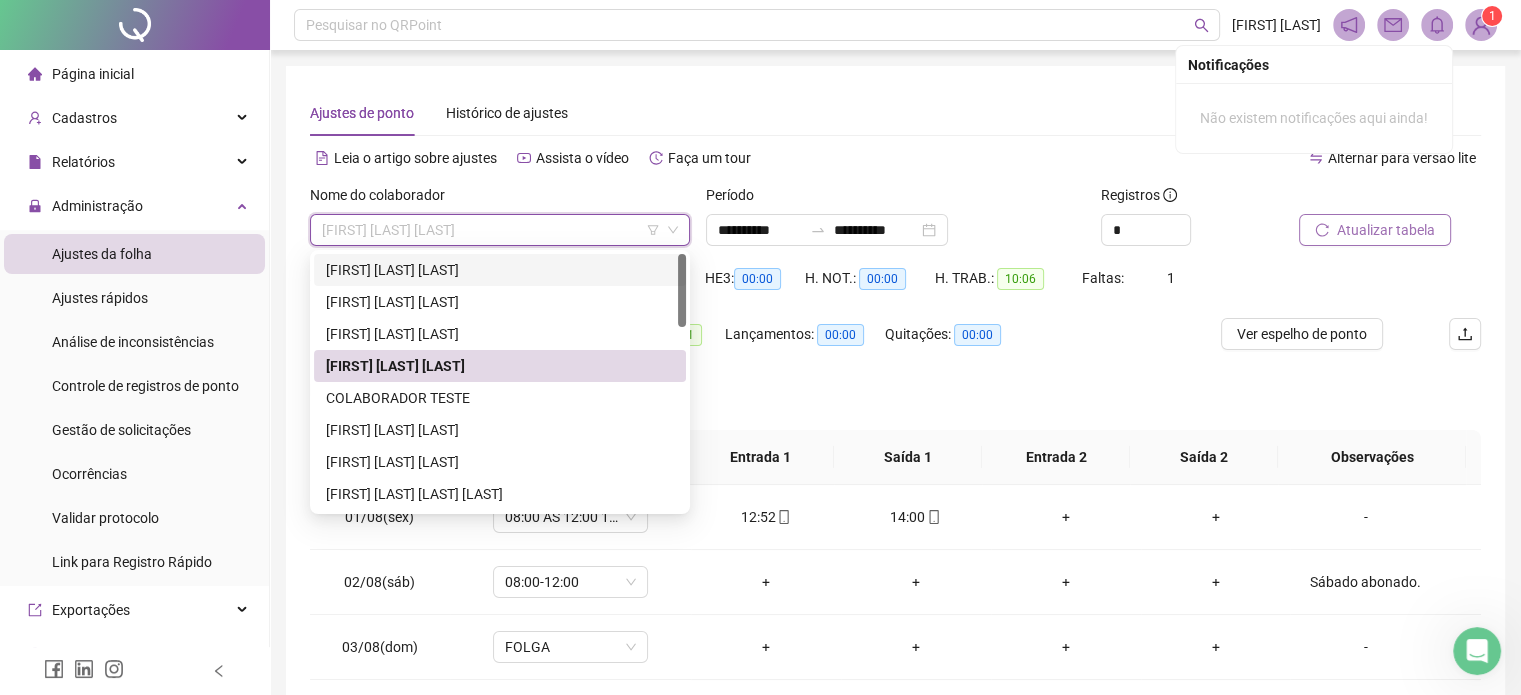 click on "[FIRST] [LAST] [LAST]" at bounding box center (500, 270) 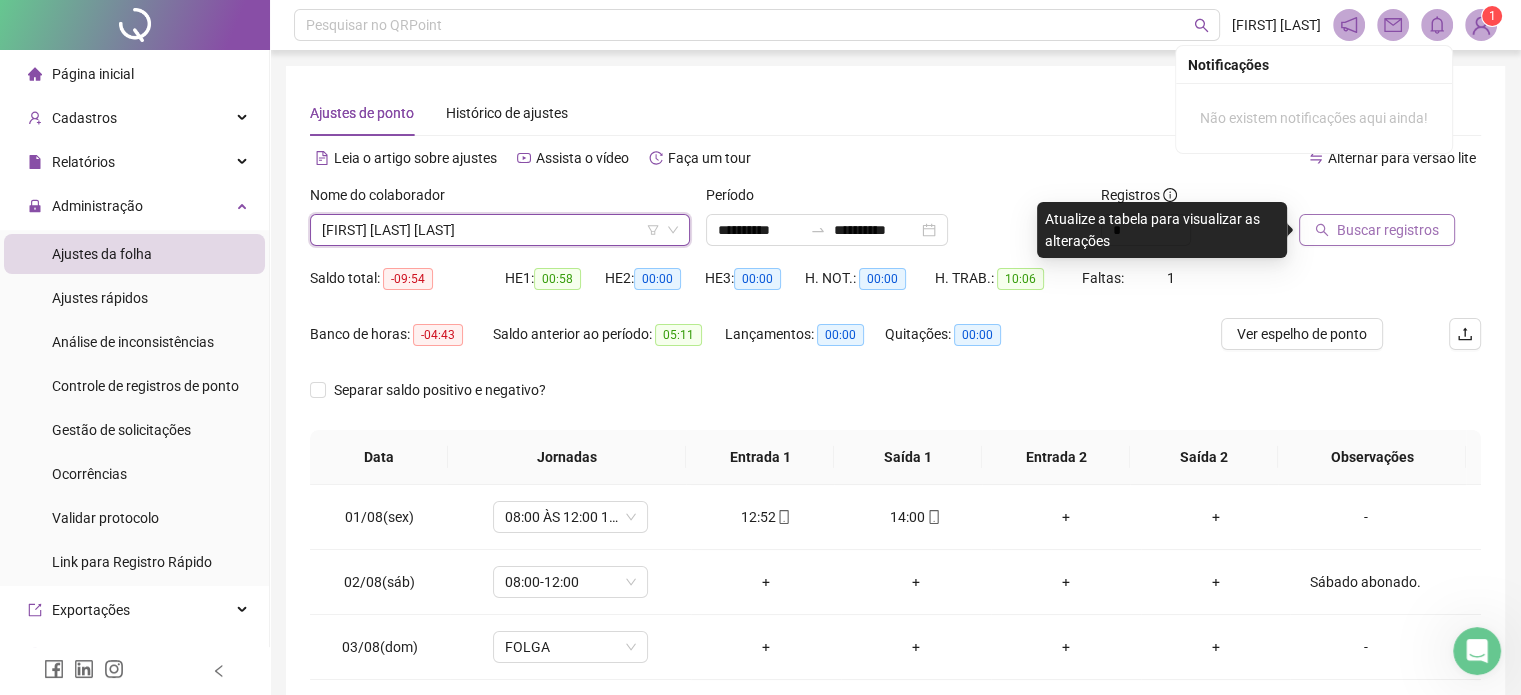 click on "Buscar registros" at bounding box center (1388, 230) 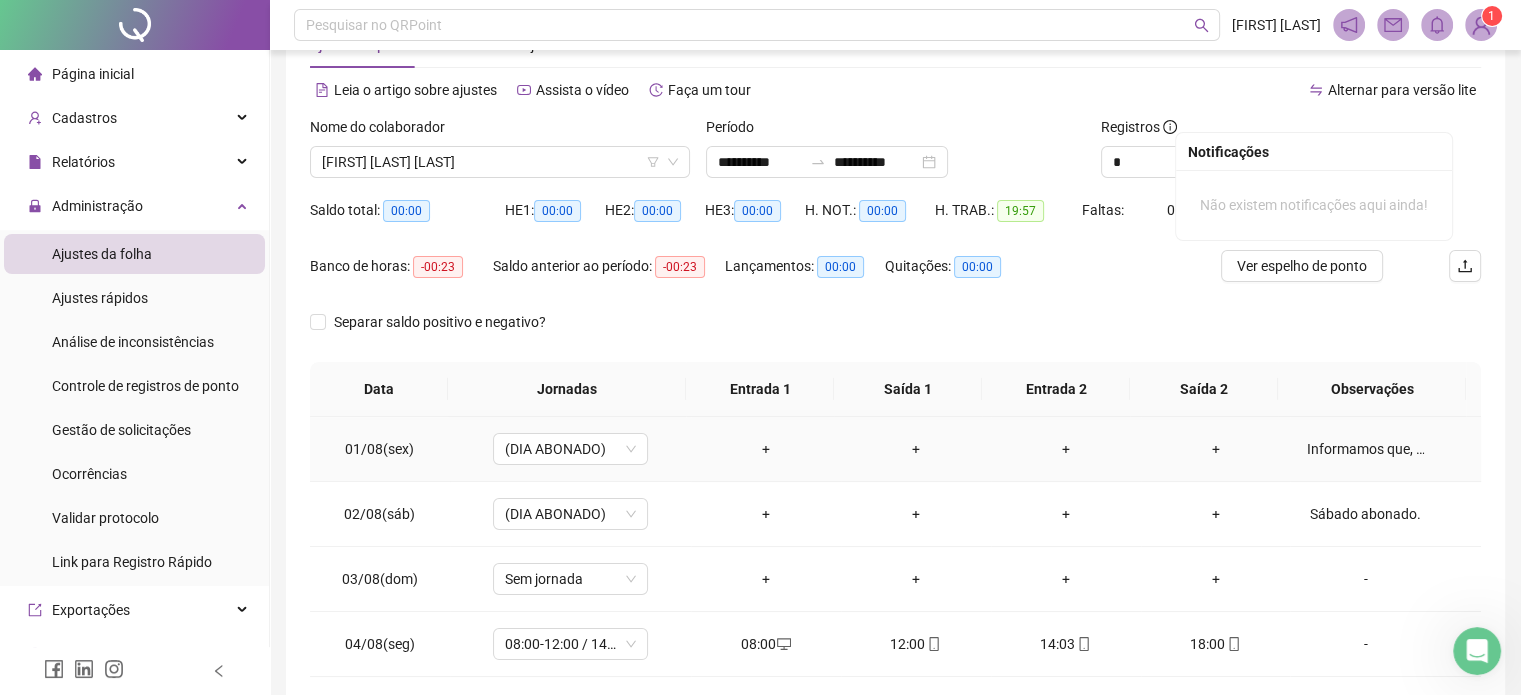 scroll, scrollTop: 159, scrollLeft: 0, axis: vertical 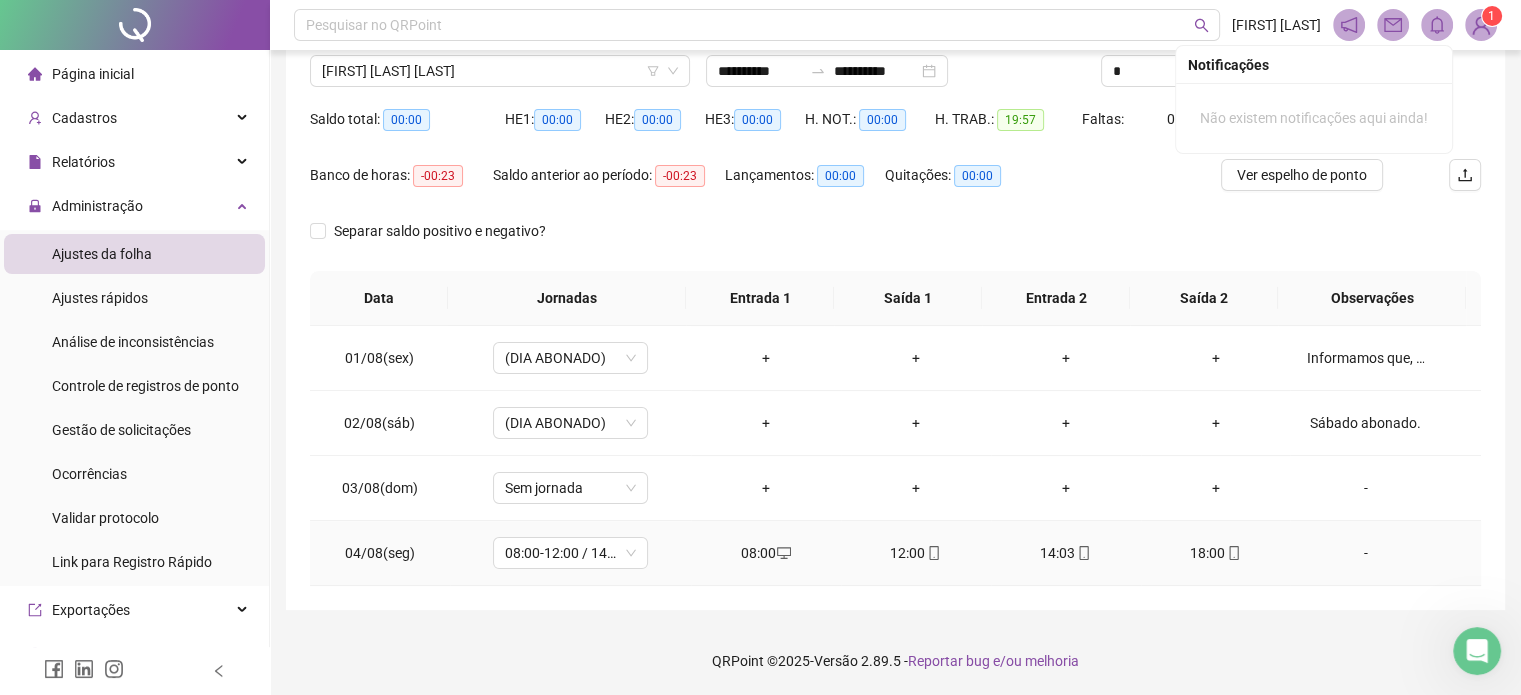 click on "18:00" at bounding box center [1216, 553] 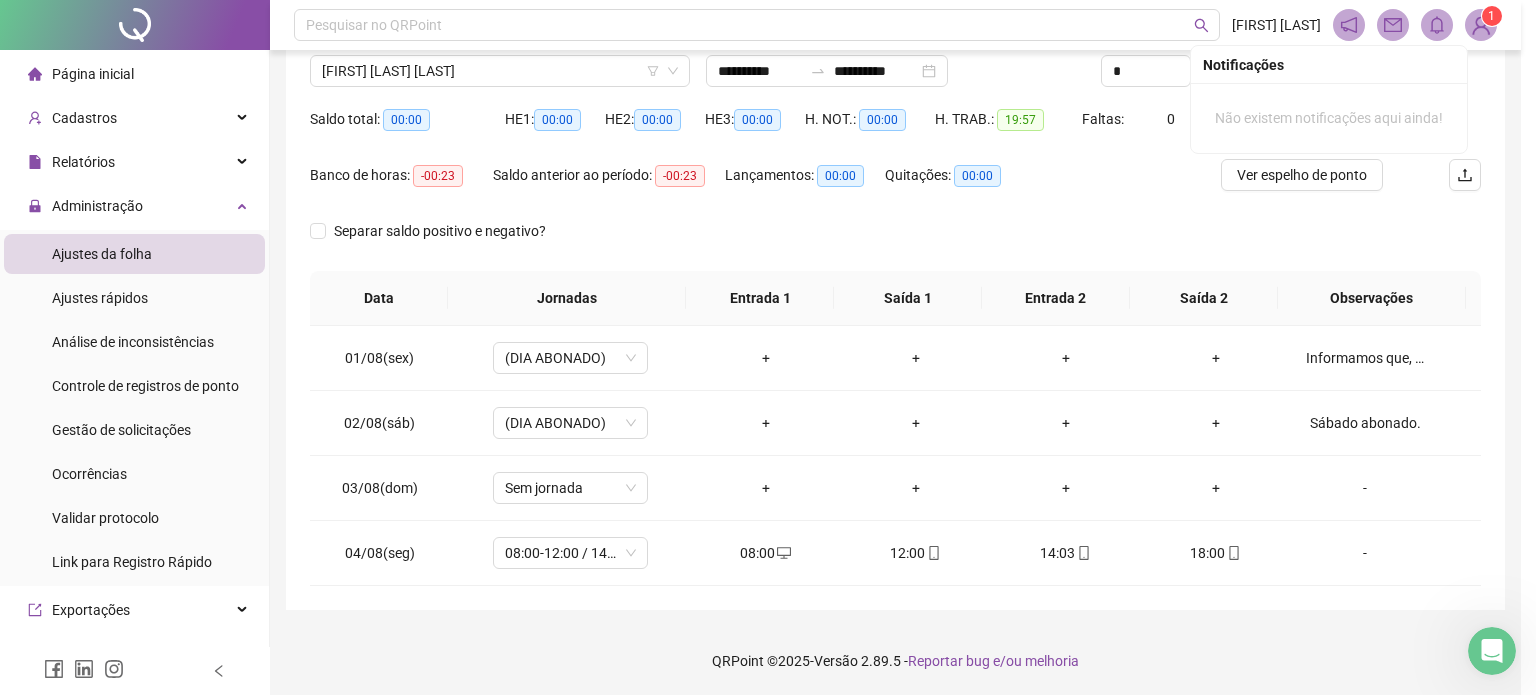 type on "**********" 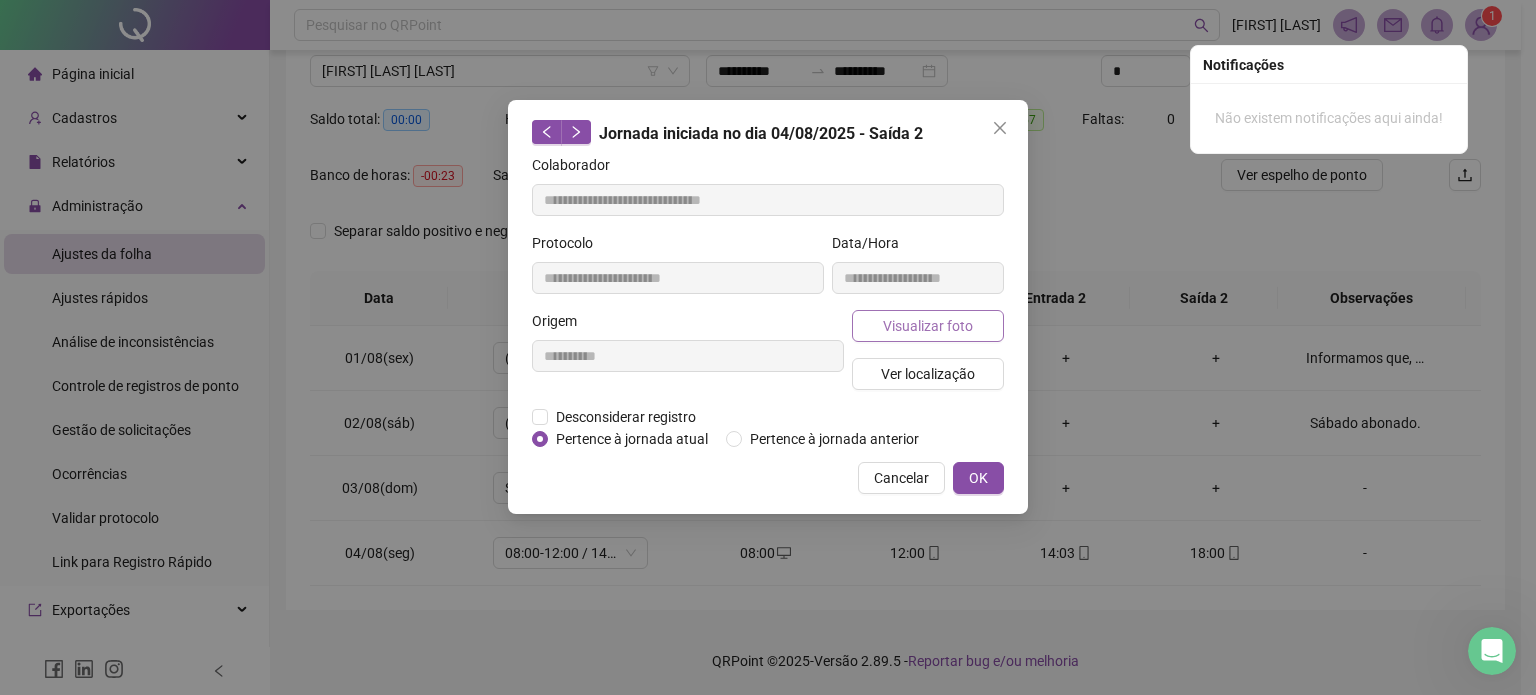 click on "Visualizar foto" at bounding box center (928, 326) 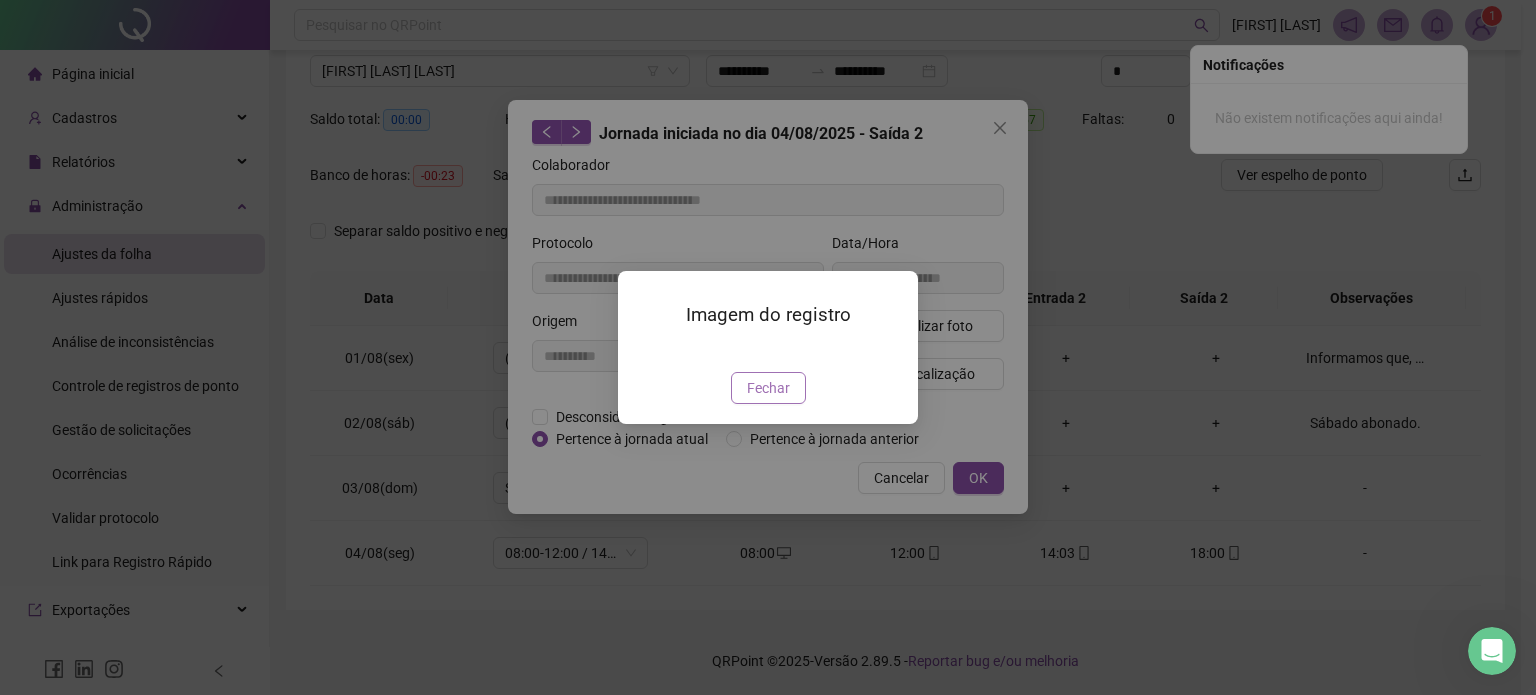 drag, startPoint x: 768, startPoint y: 499, endPoint x: 808, endPoint y: 447, distance: 65.60488 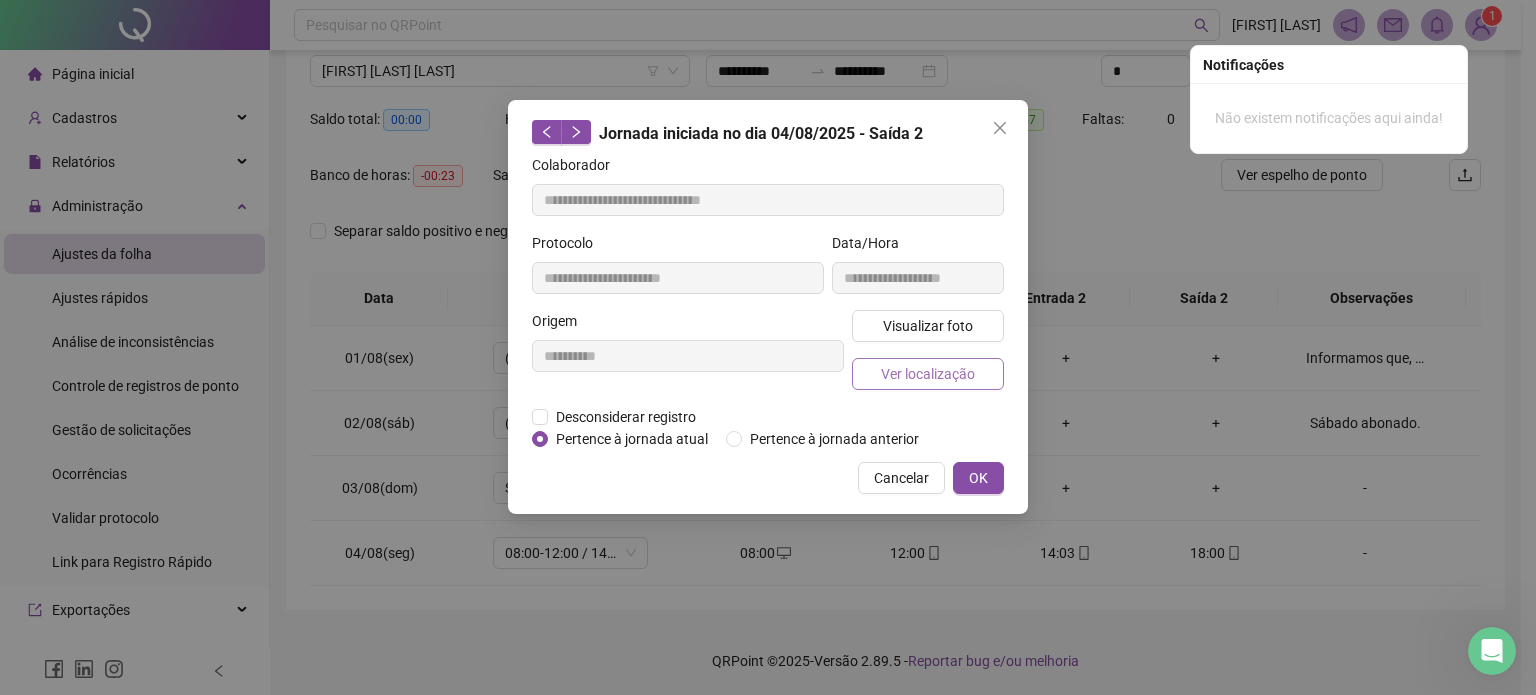click on "Ver localização" at bounding box center (928, 374) 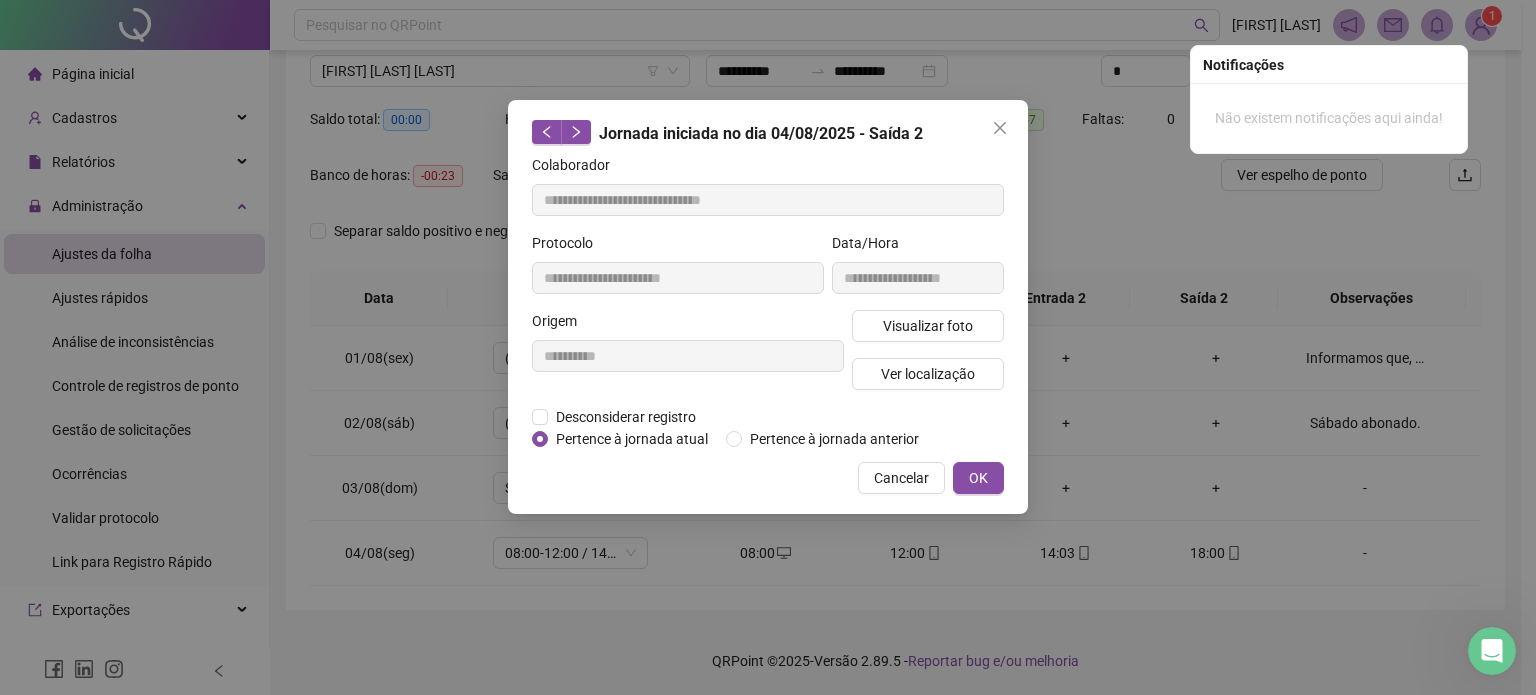 type 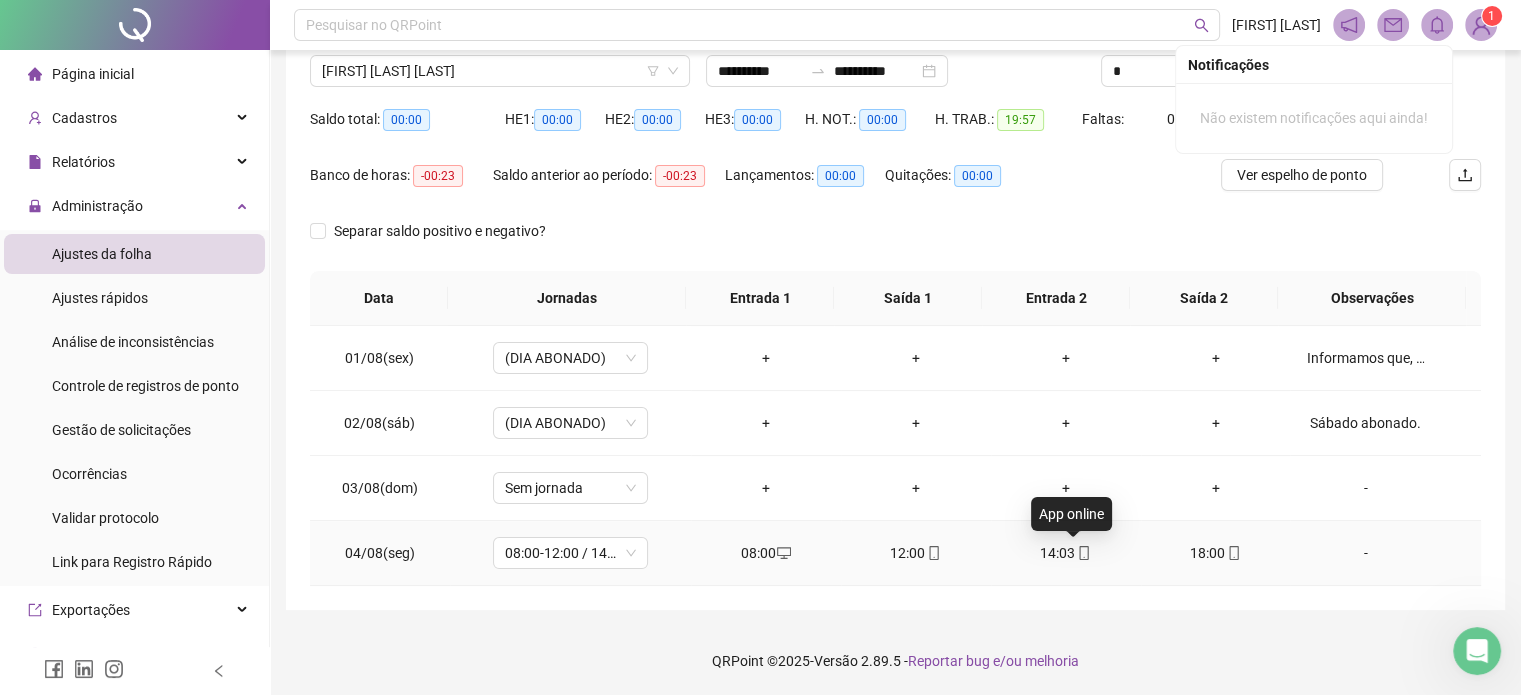 click on "14:03" at bounding box center (1066, 553) 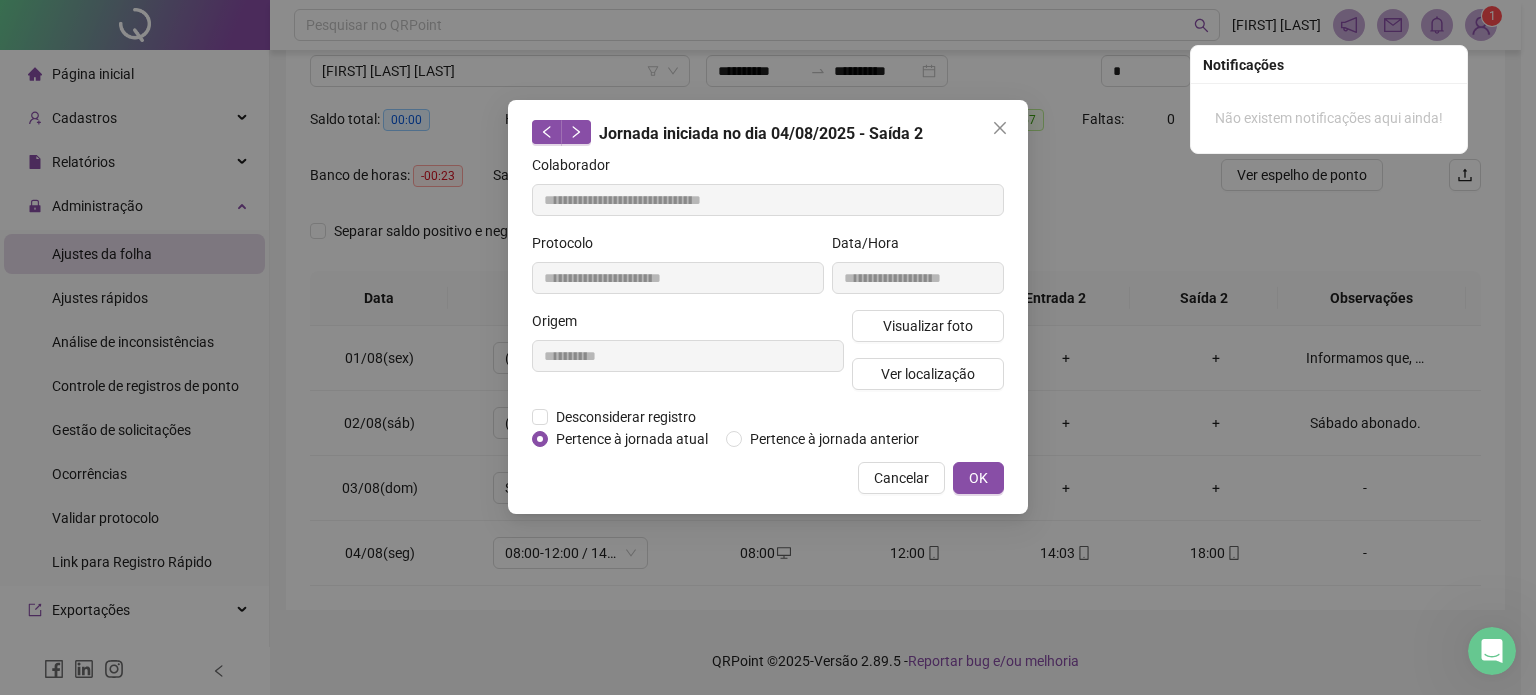 type on "**********" 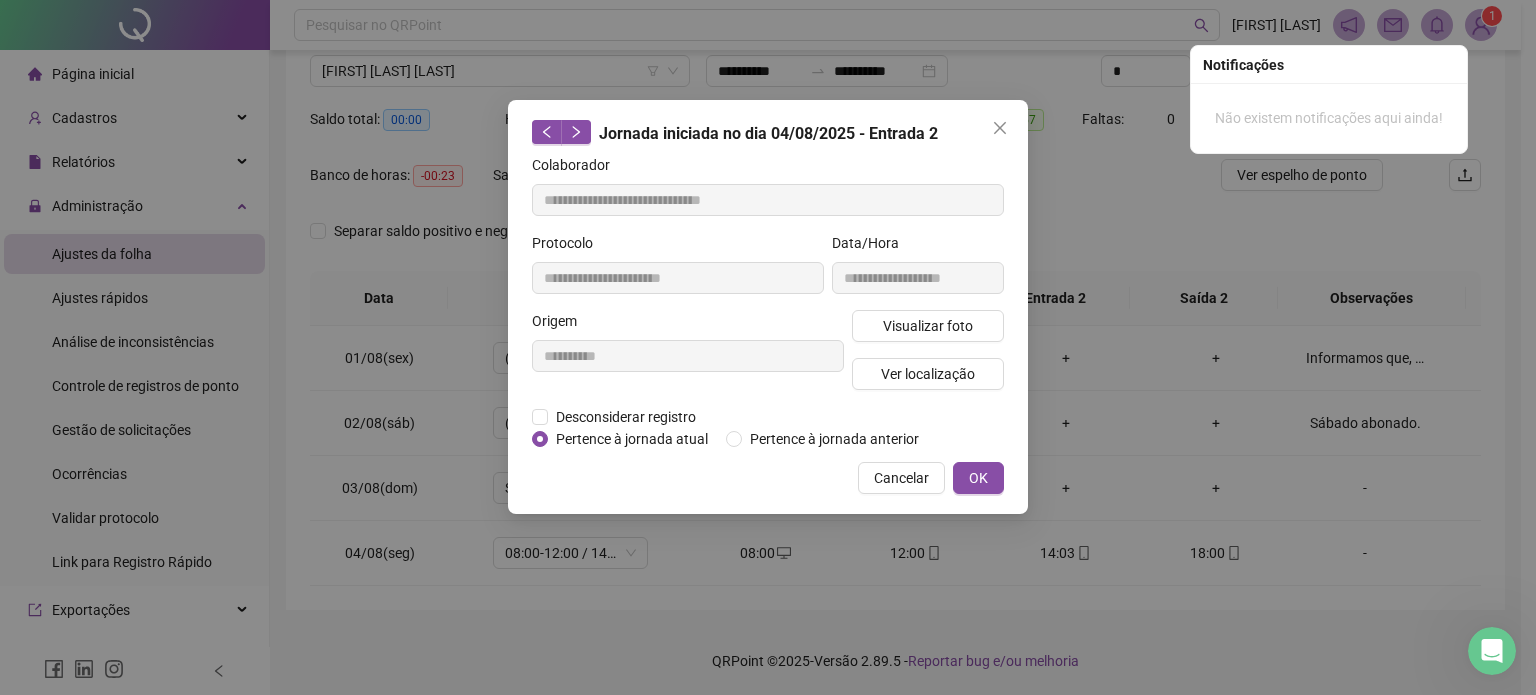 click on "Visualizar foto Ver localização" at bounding box center [928, 358] 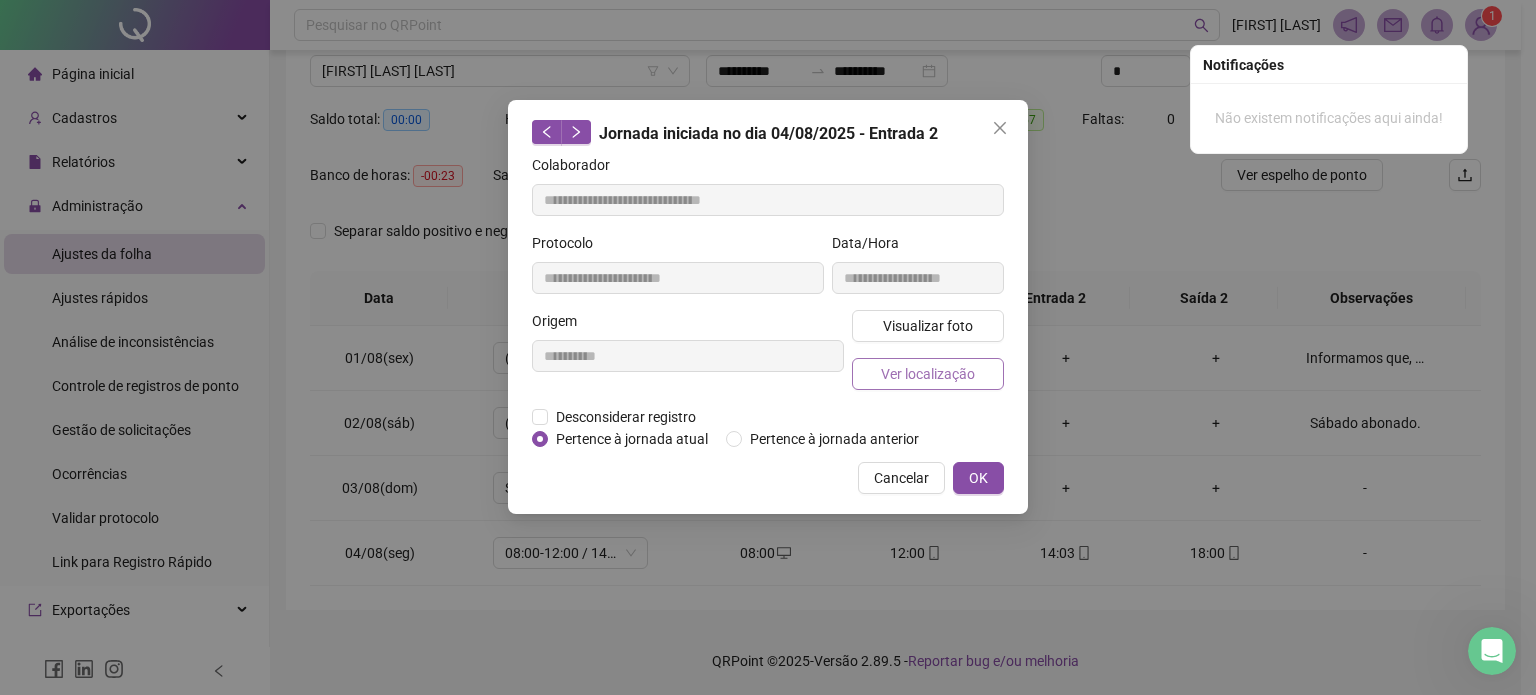 click on "Ver localização" at bounding box center [928, 374] 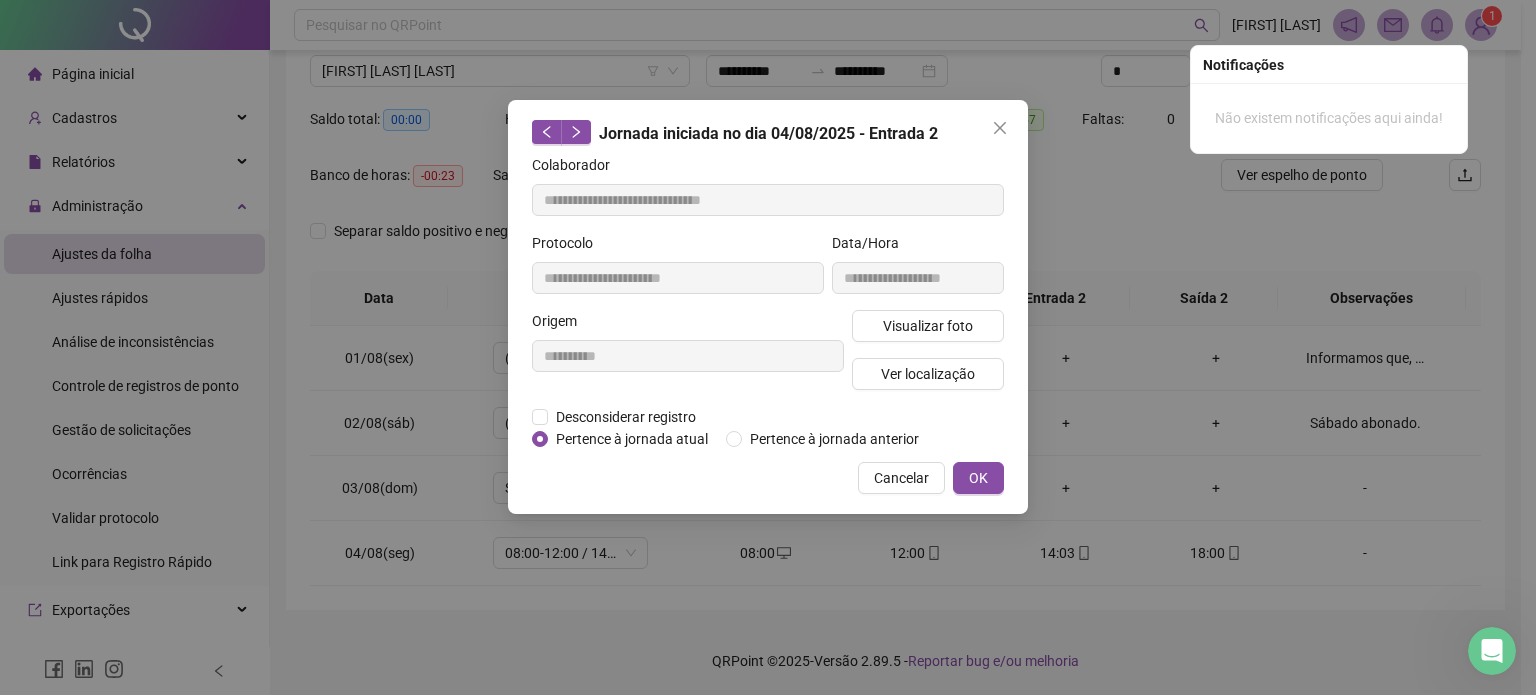 type 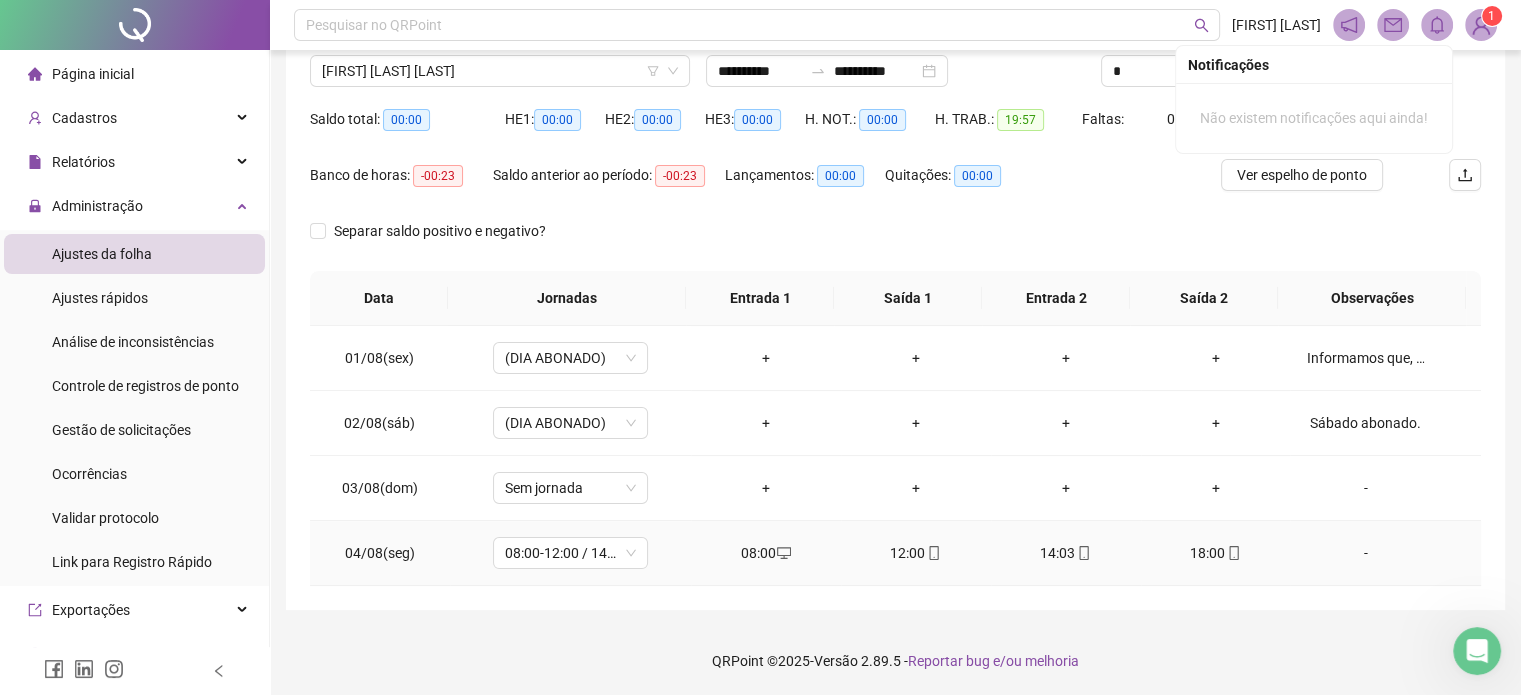 click 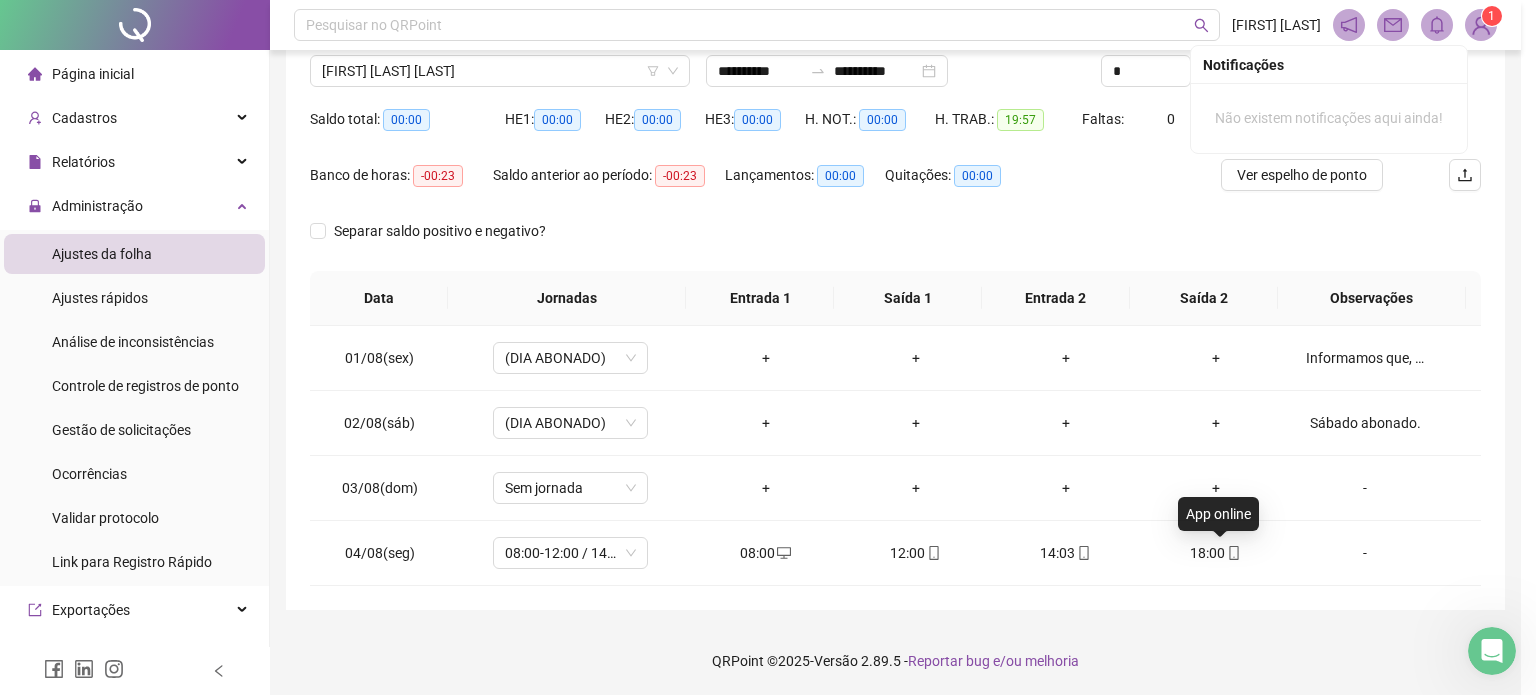 type on "**********" 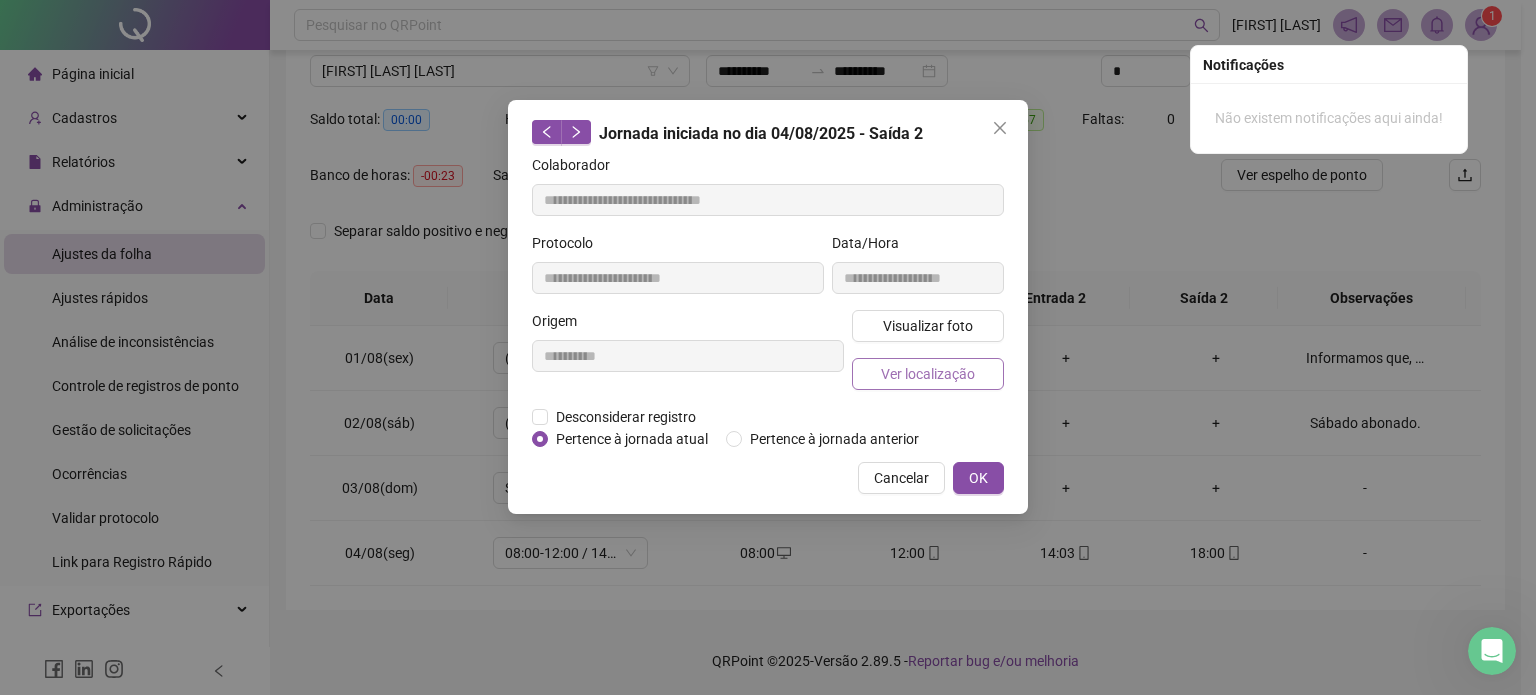 click on "Ver localização" at bounding box center [928, 374] 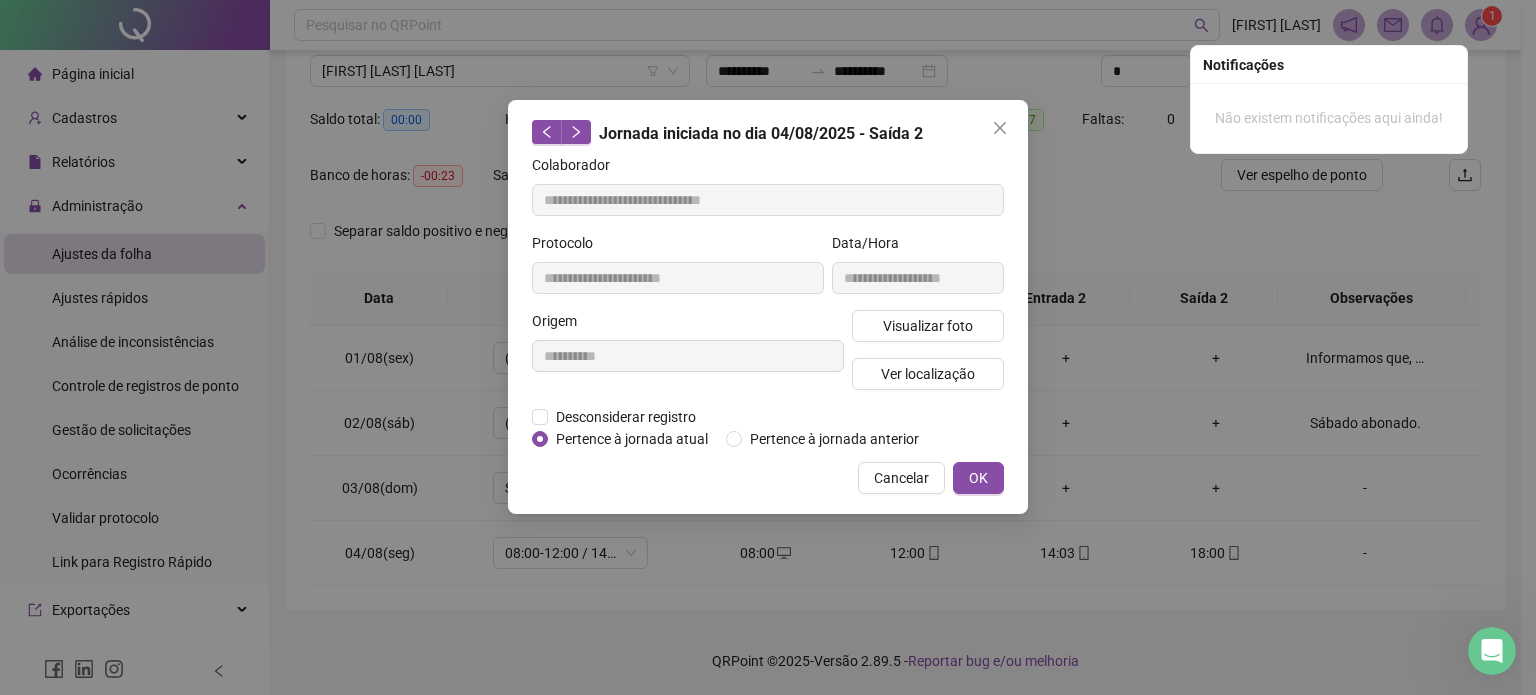 type 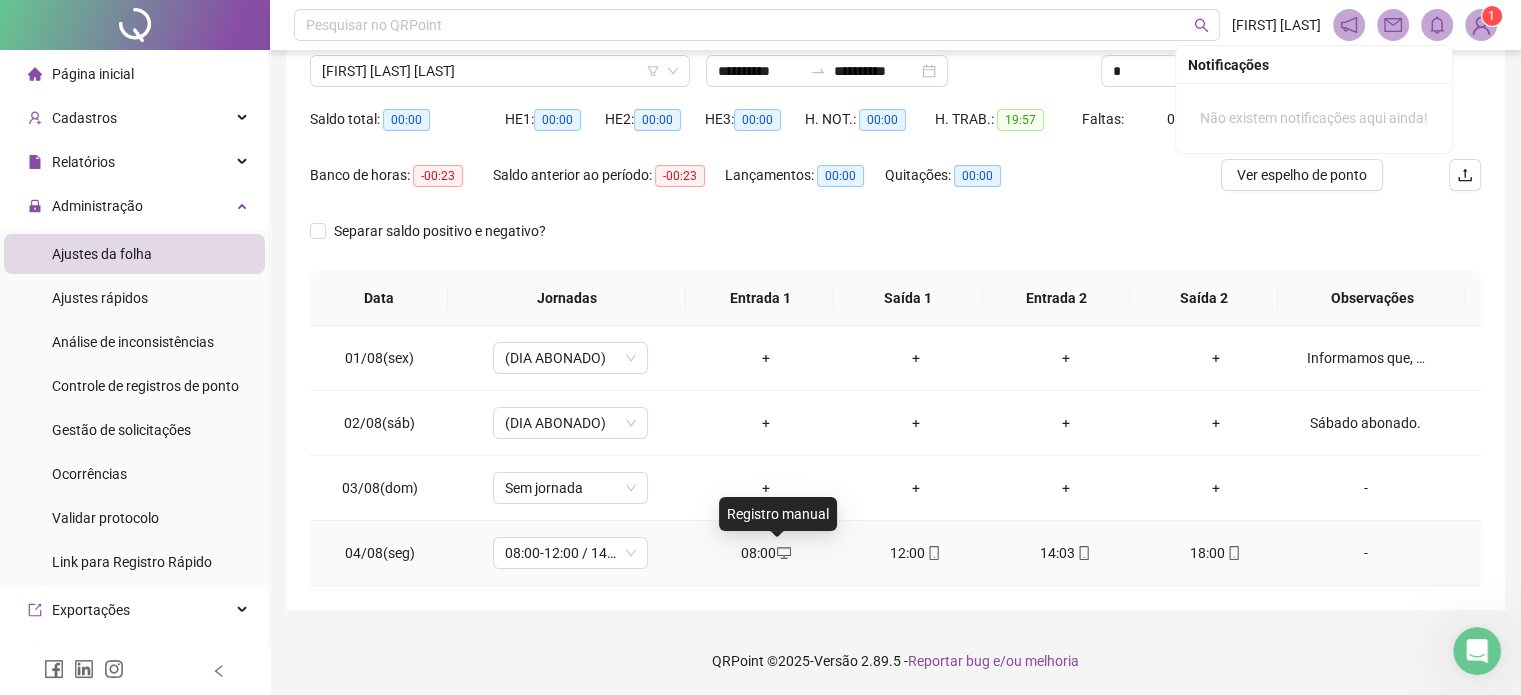 click 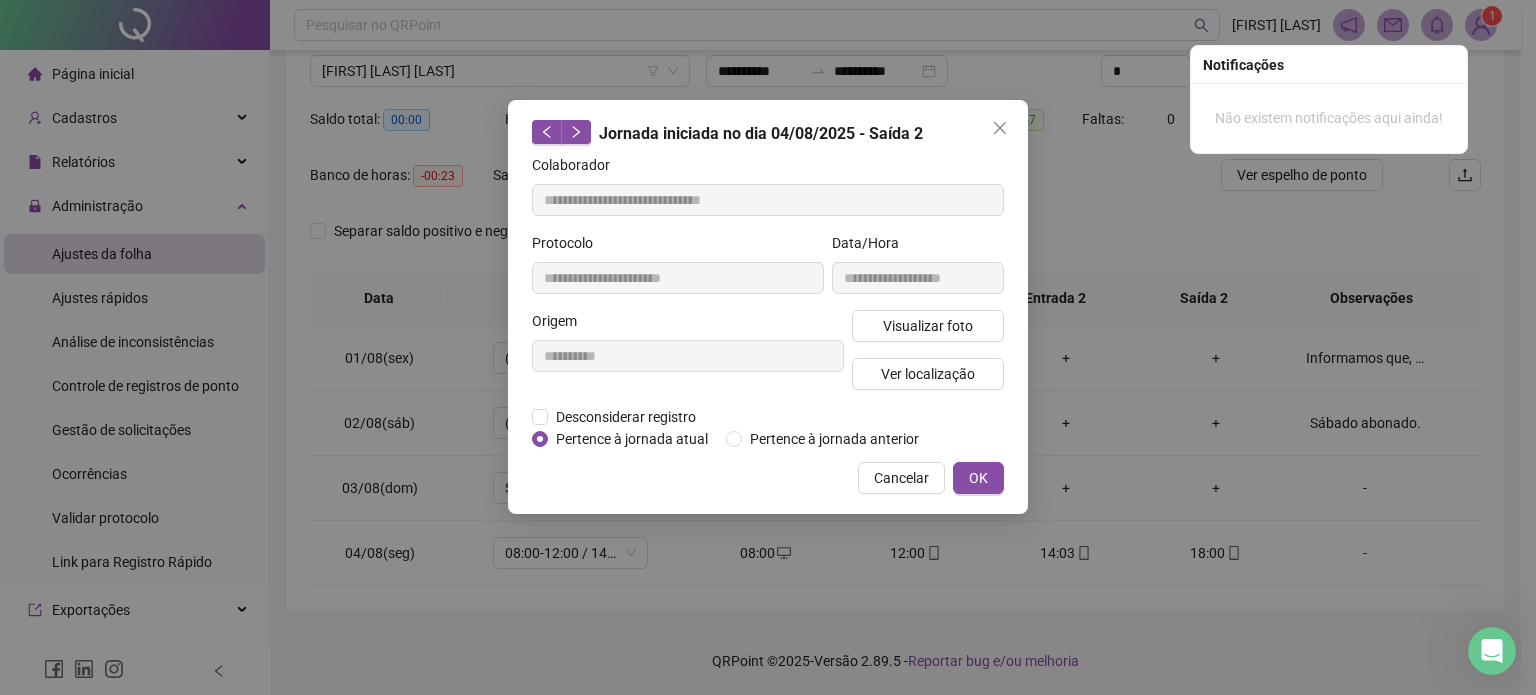 type on "**********" 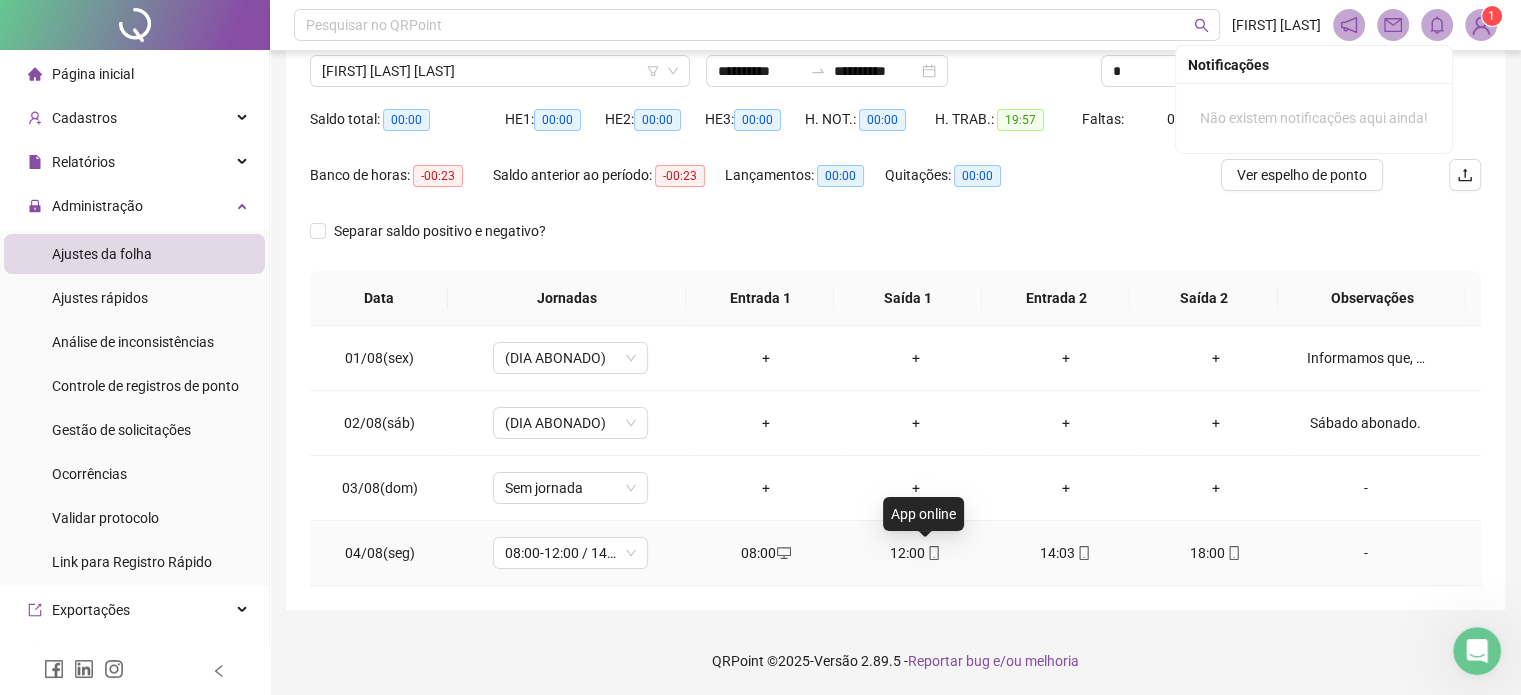 click 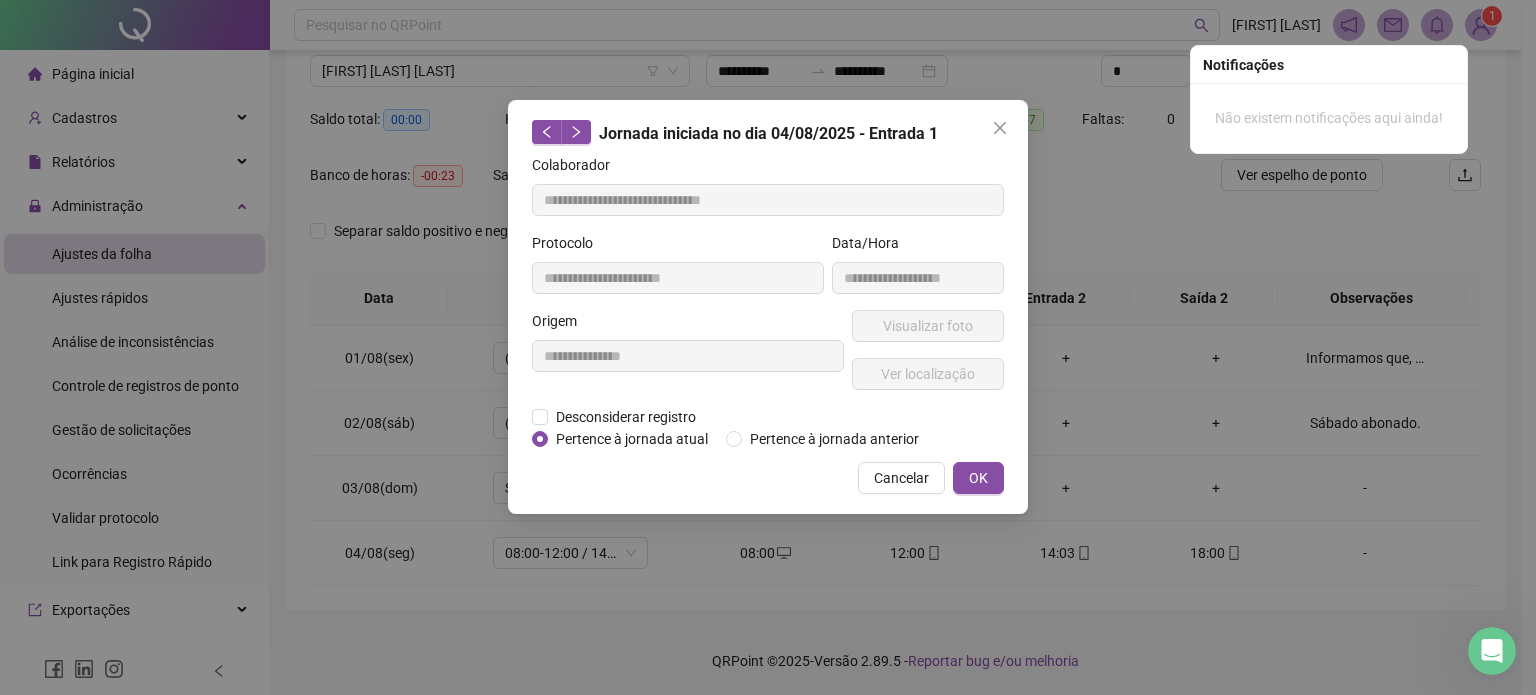 type on "**********" 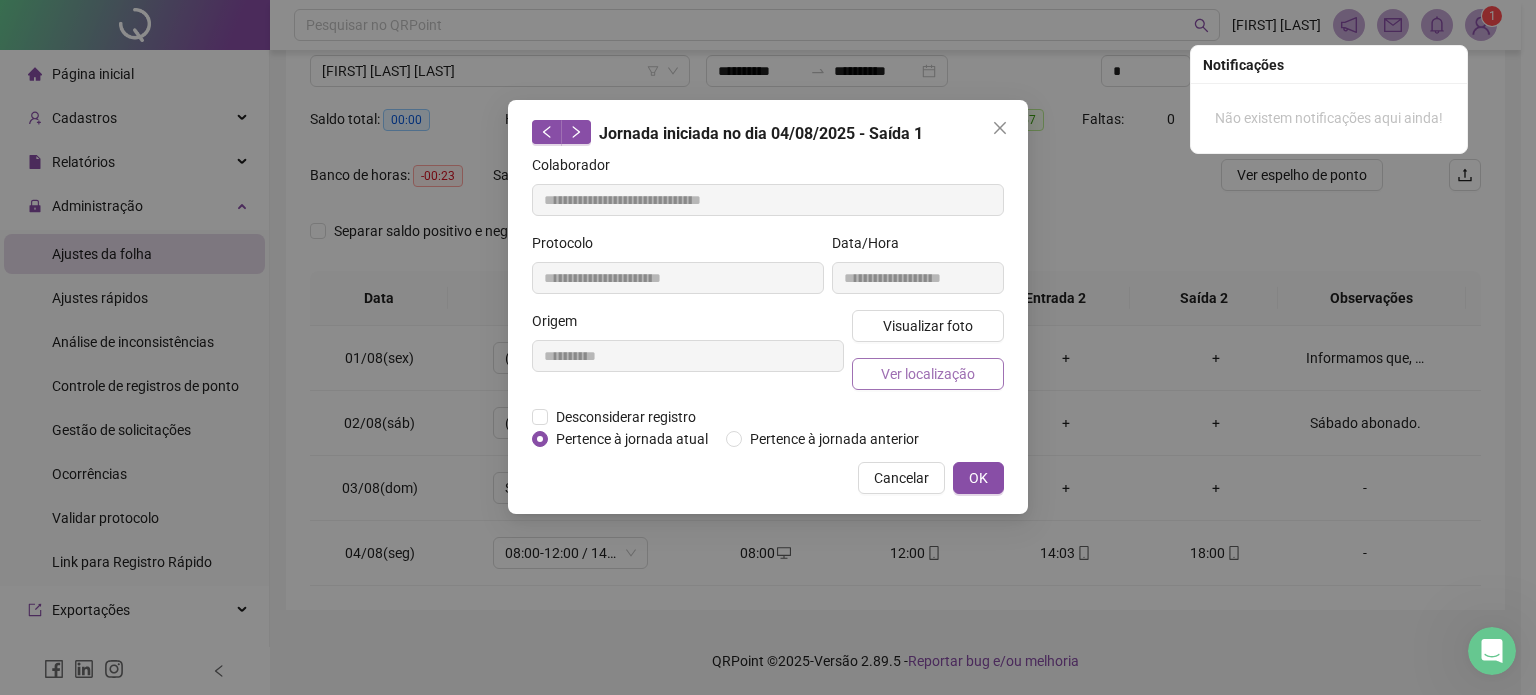click on "Ver localização" at bounding box center [928, 374] 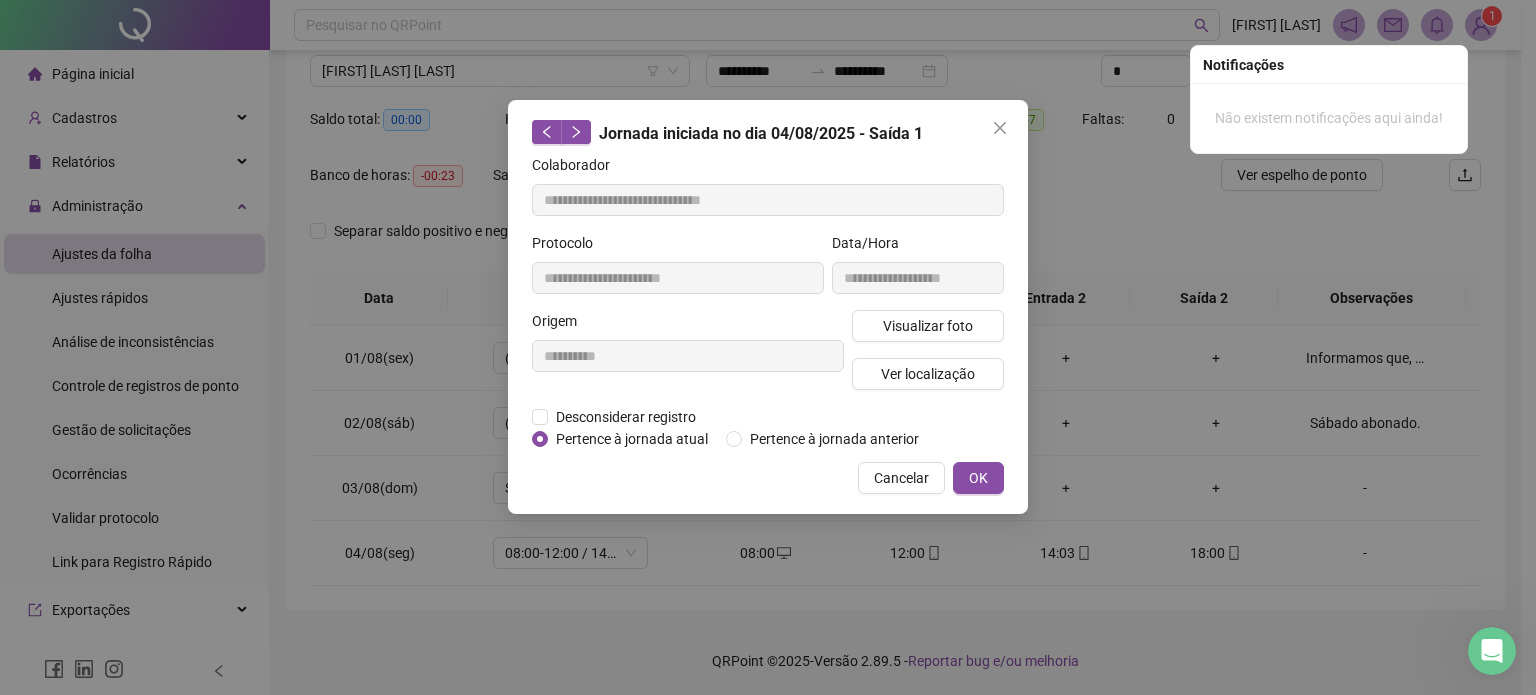 type 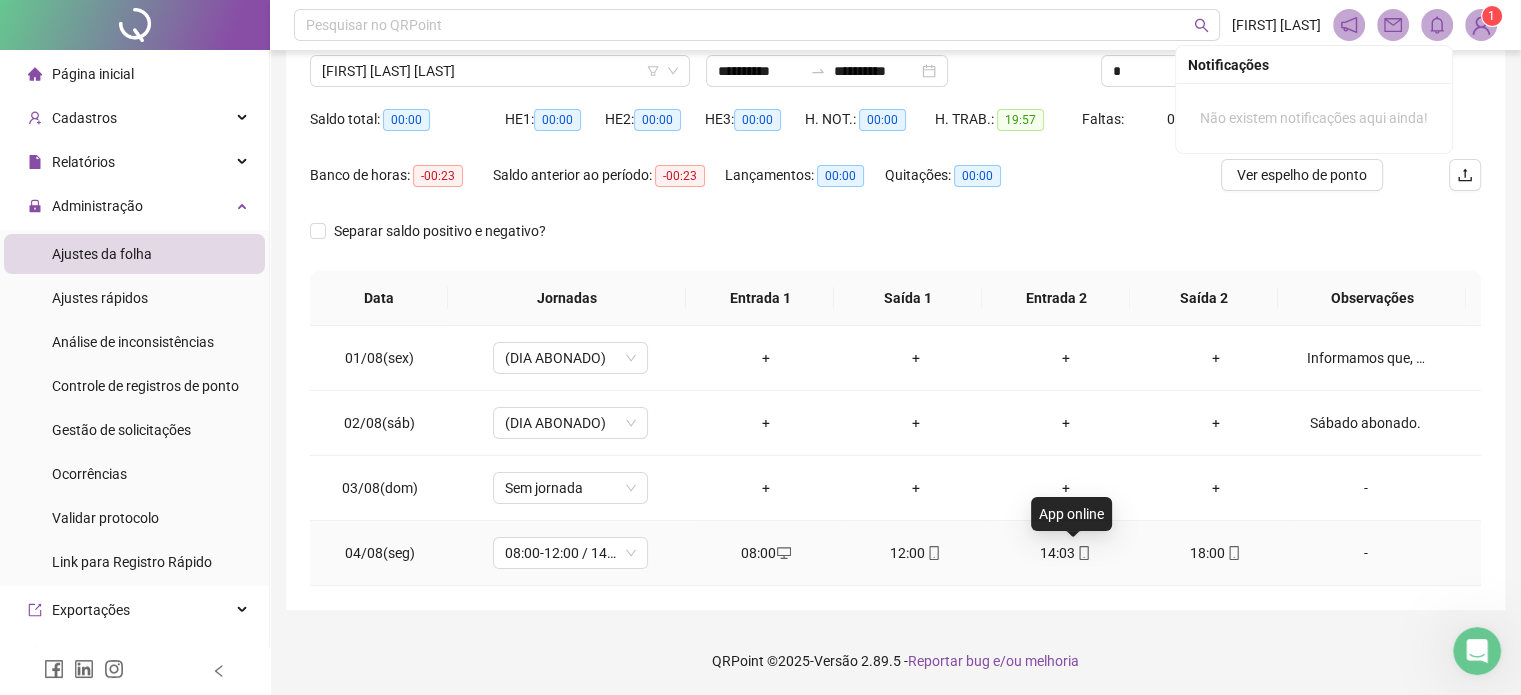 click 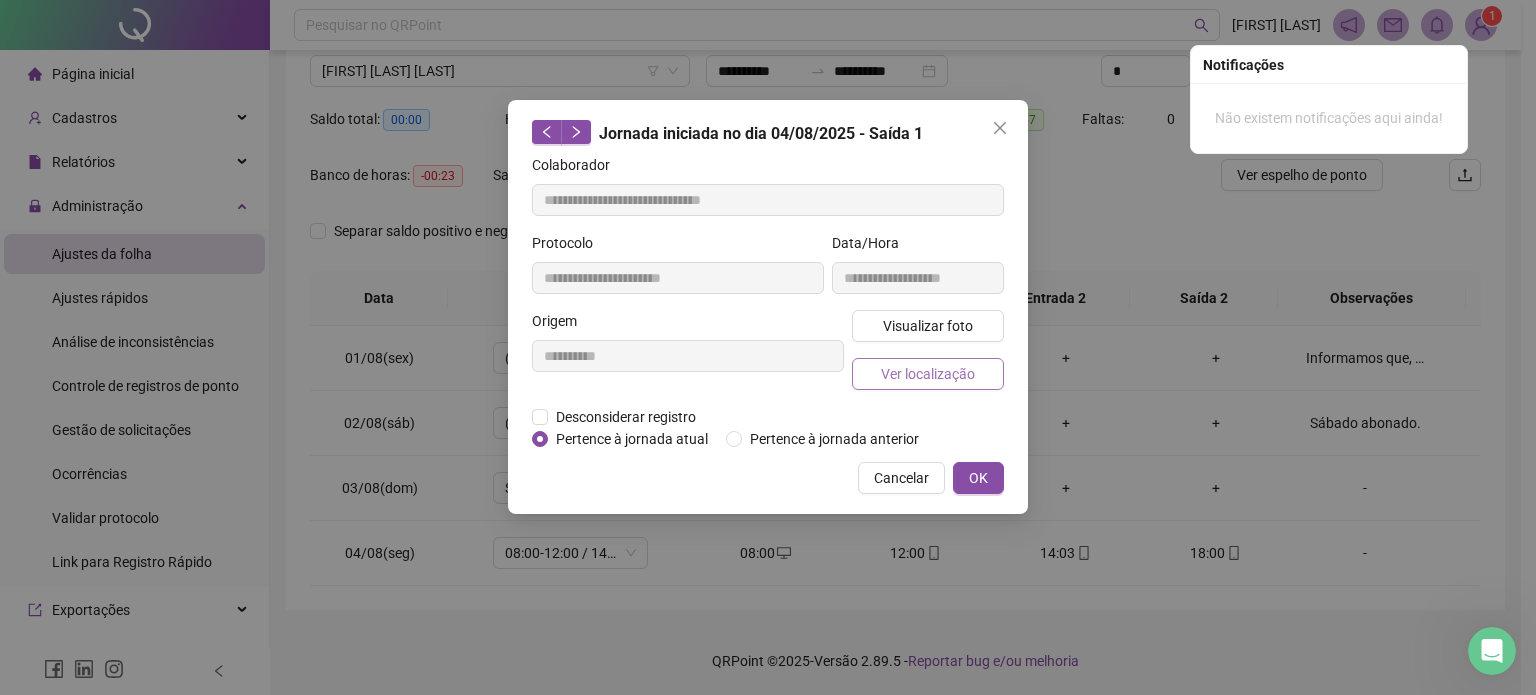 click on "Ver localização" at bounding box center [928, 374] 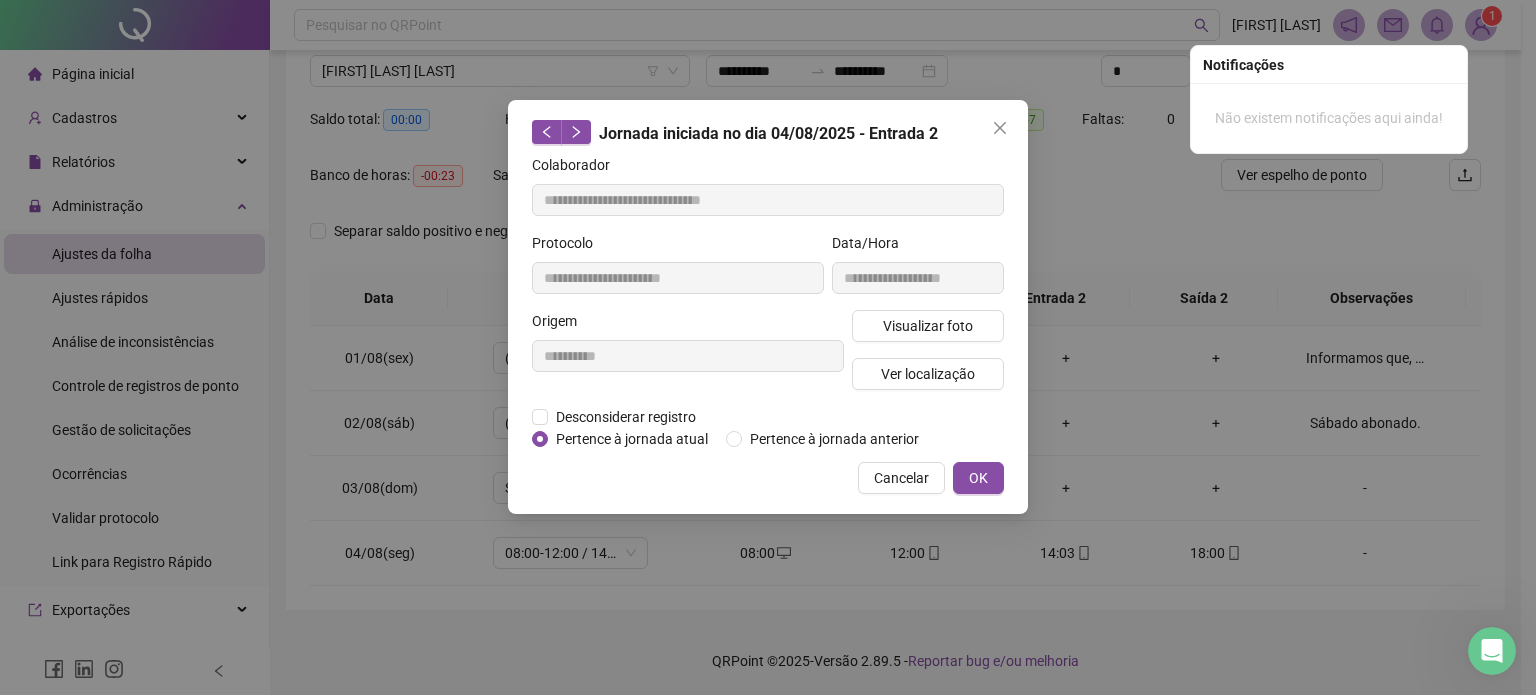 type 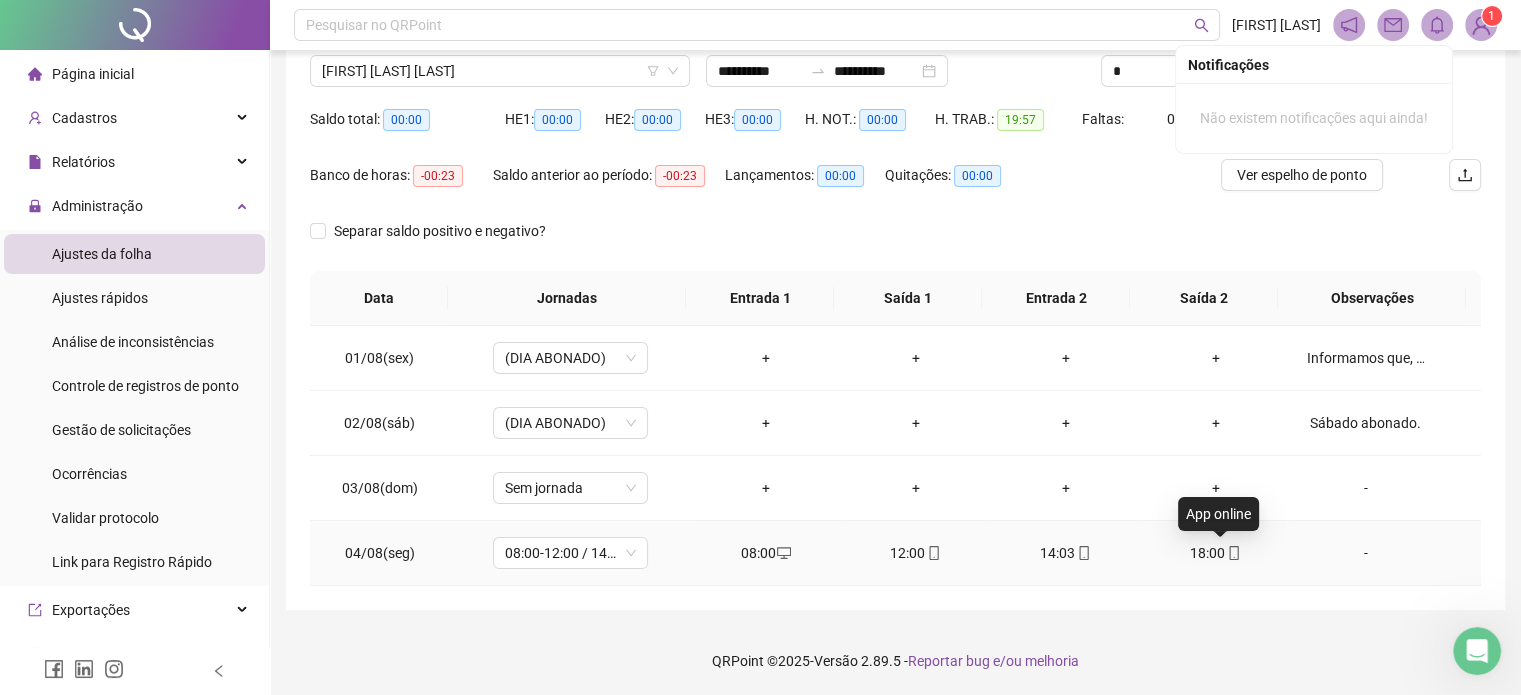 click at bounding box center [1233, 553] 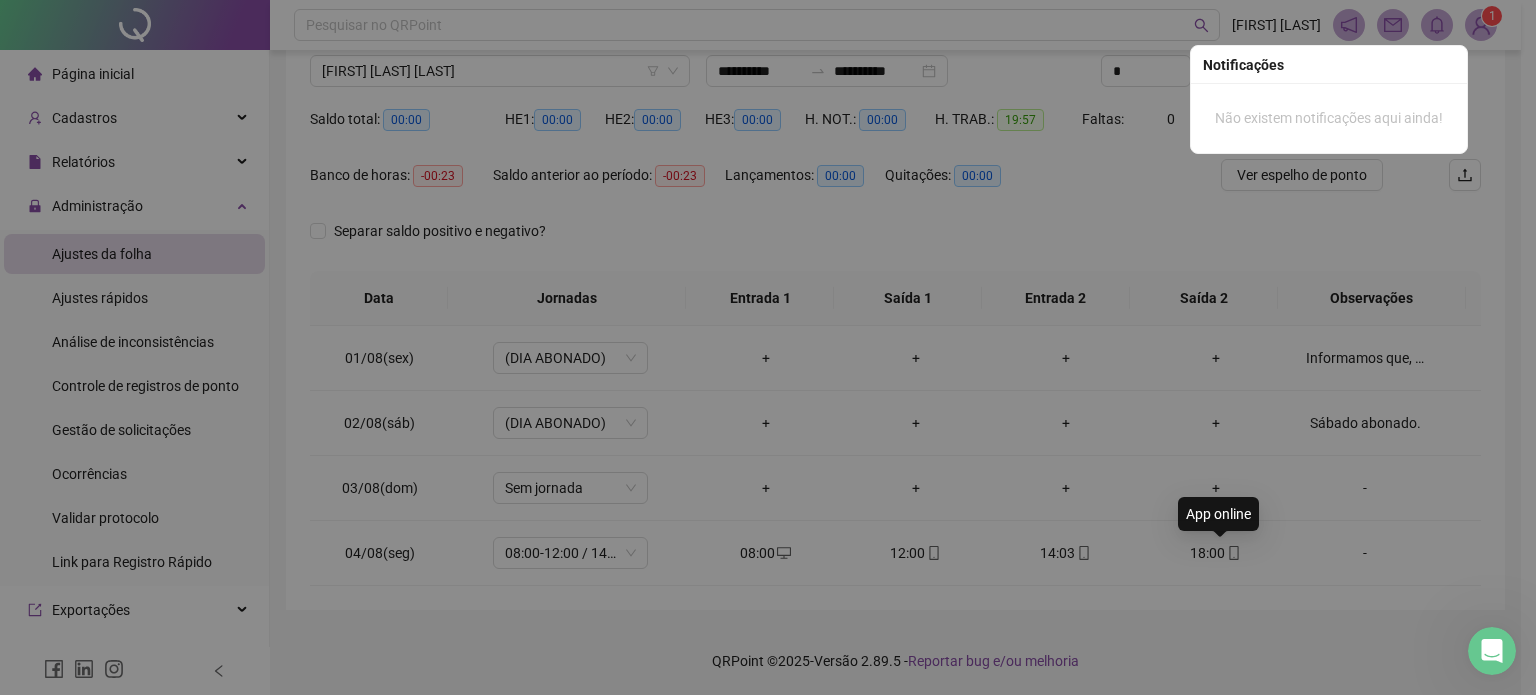 type on "**********" 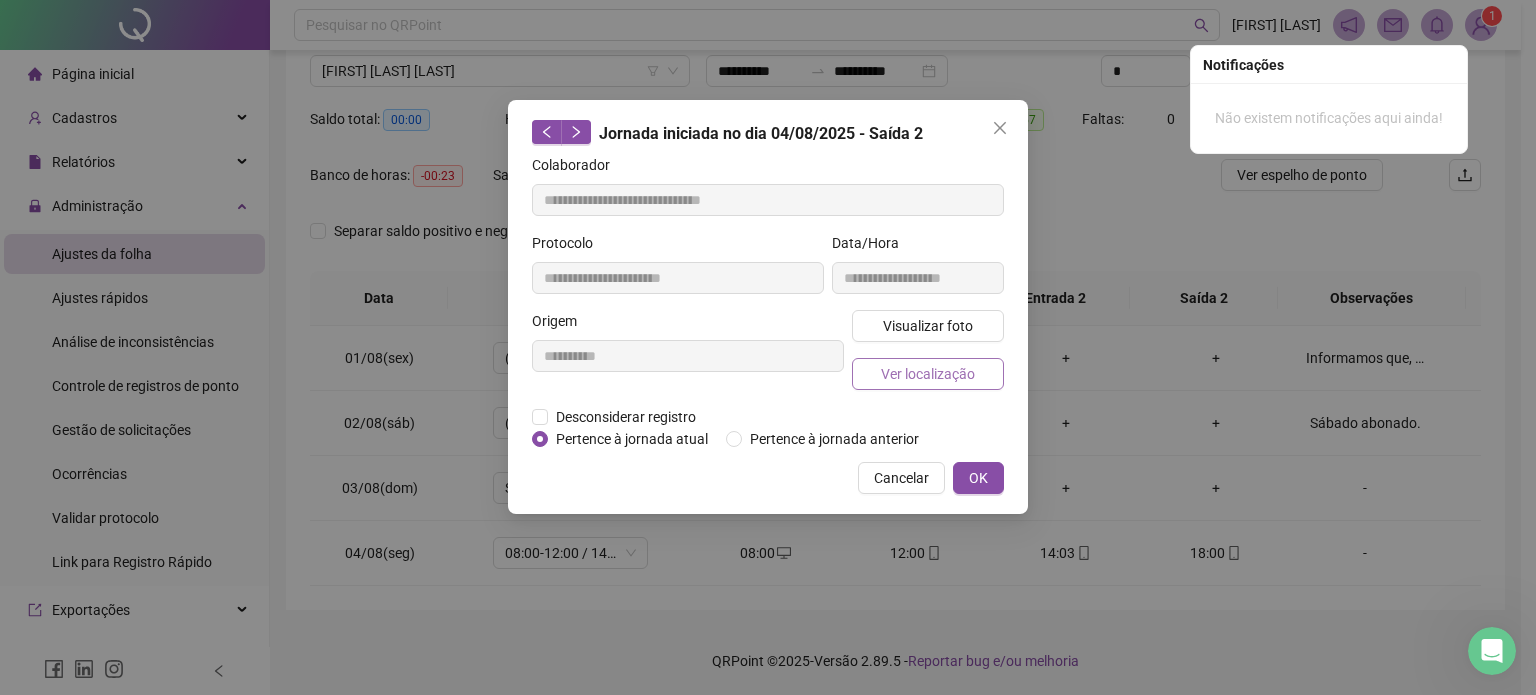 click on "Ver localização" at bounding box center (928, 374) 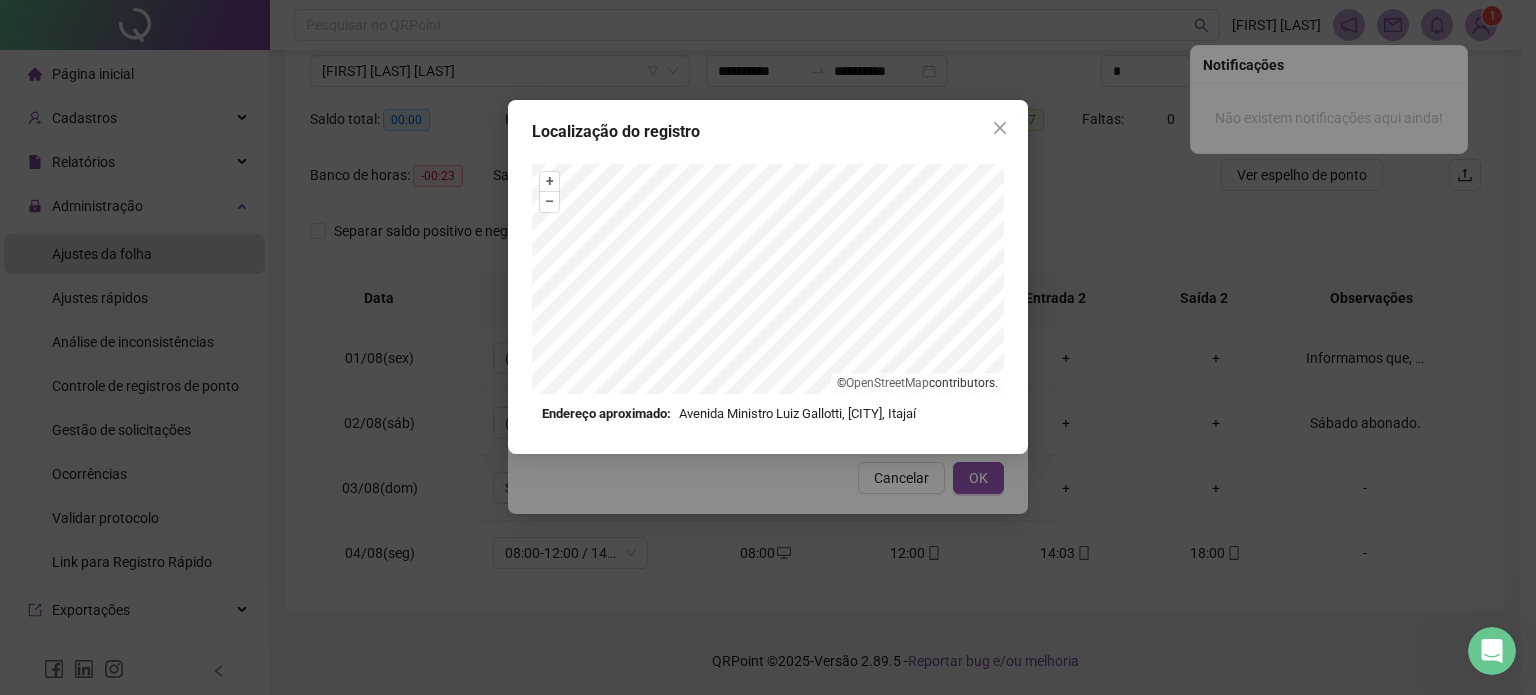 click on "Endereço aproximado: Avenida Ministro Luiz Gallotti, [CITY], Itajaí *OBS Os registros de ponto executados através da web utilizam uma tecnologia menos precisa para obter a geolocalização do colaborador, o que poderá resultar em localizações distintas." at bounding box center (768, 294) 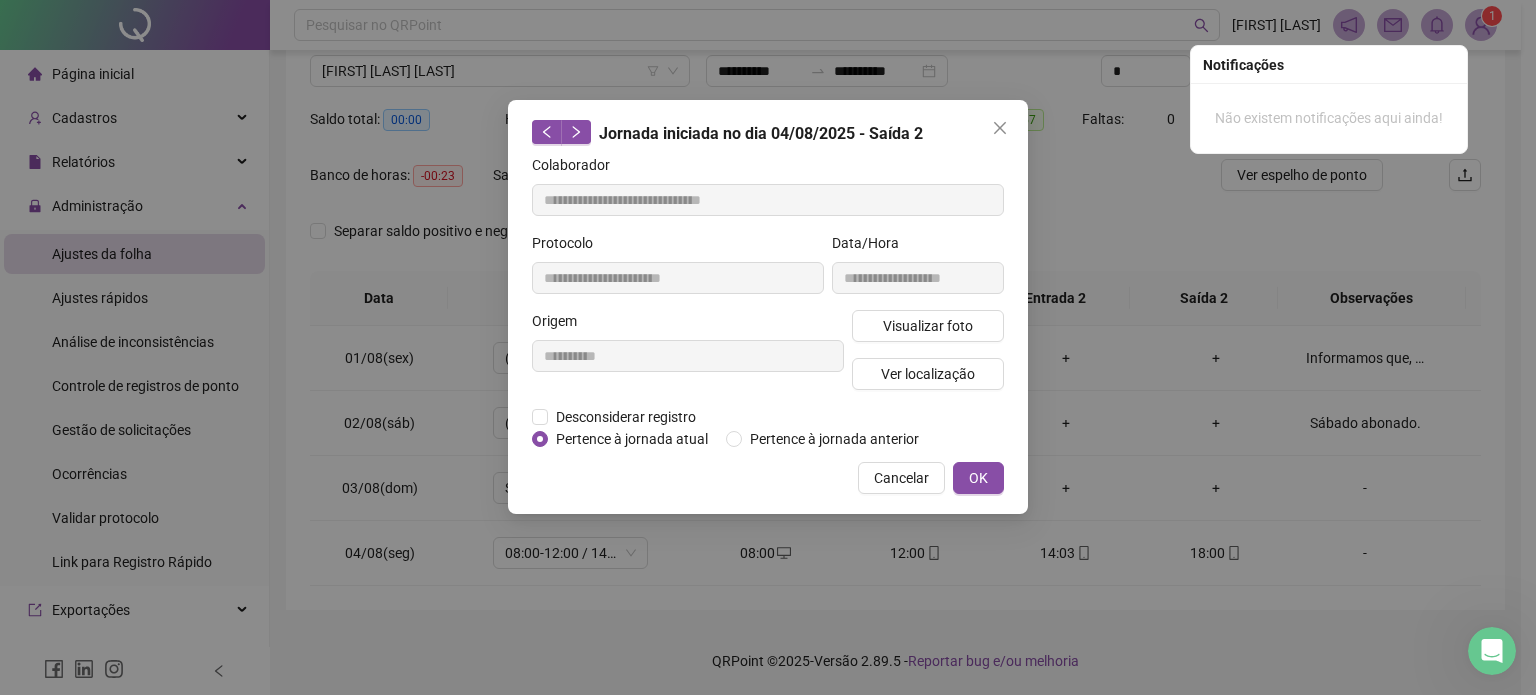 type 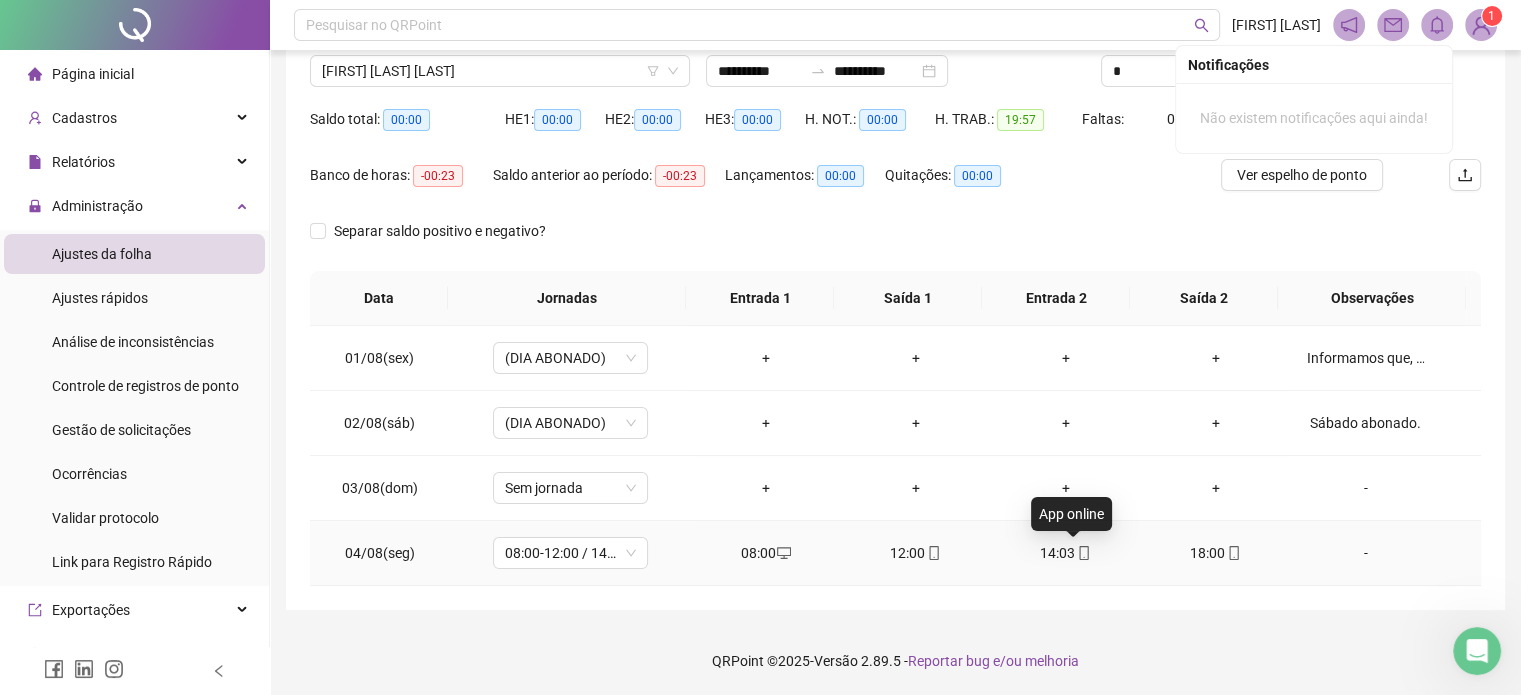 click 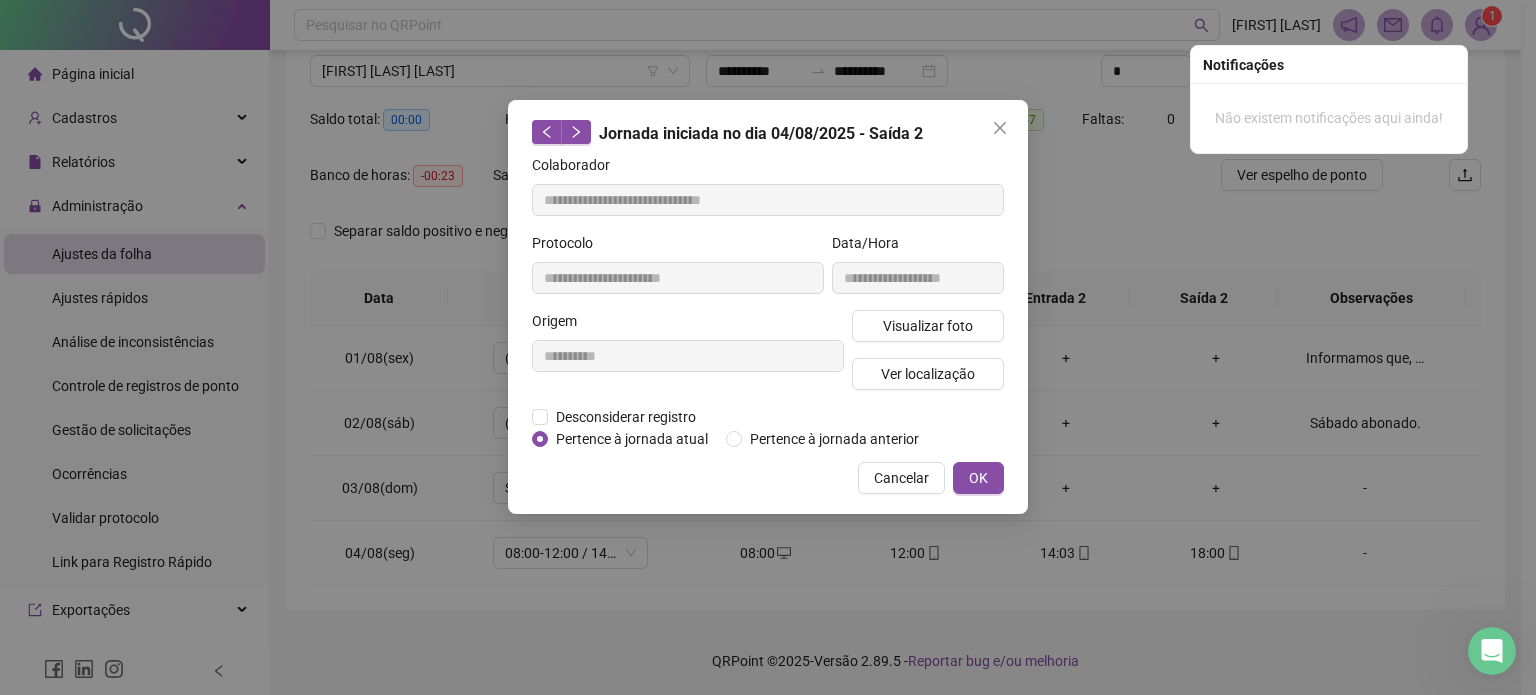 type on "**********" 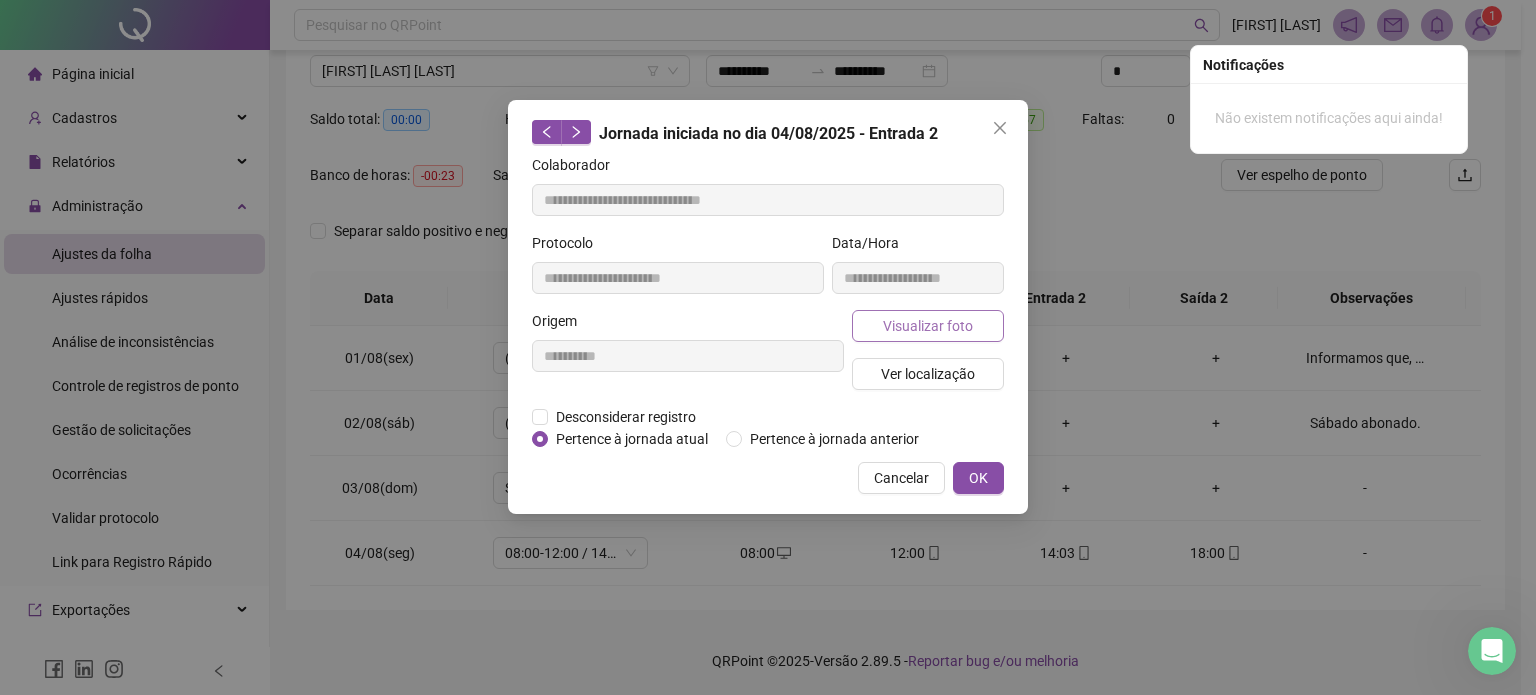 click on "Visualizar foto" at bounding box center [928, 326] 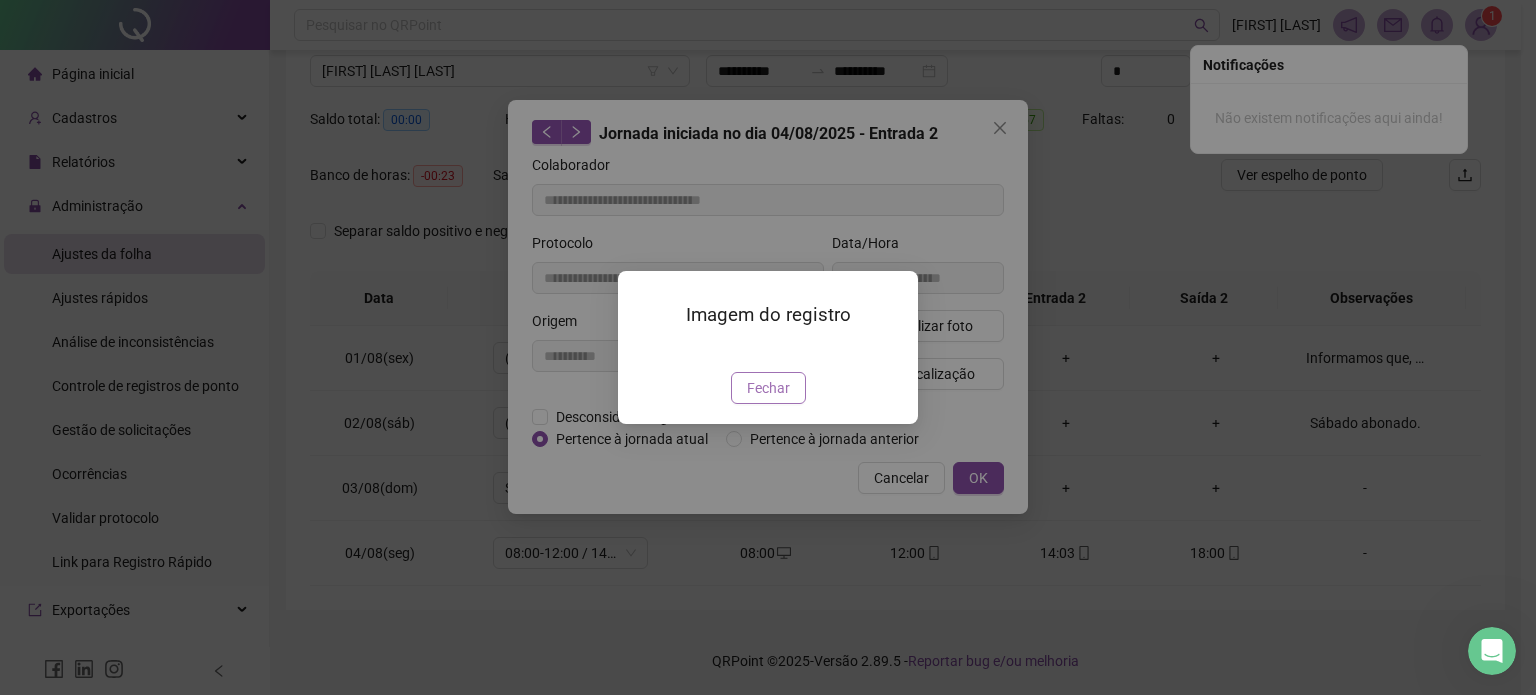 click on "Fechar" at bounding box center [768, 388] 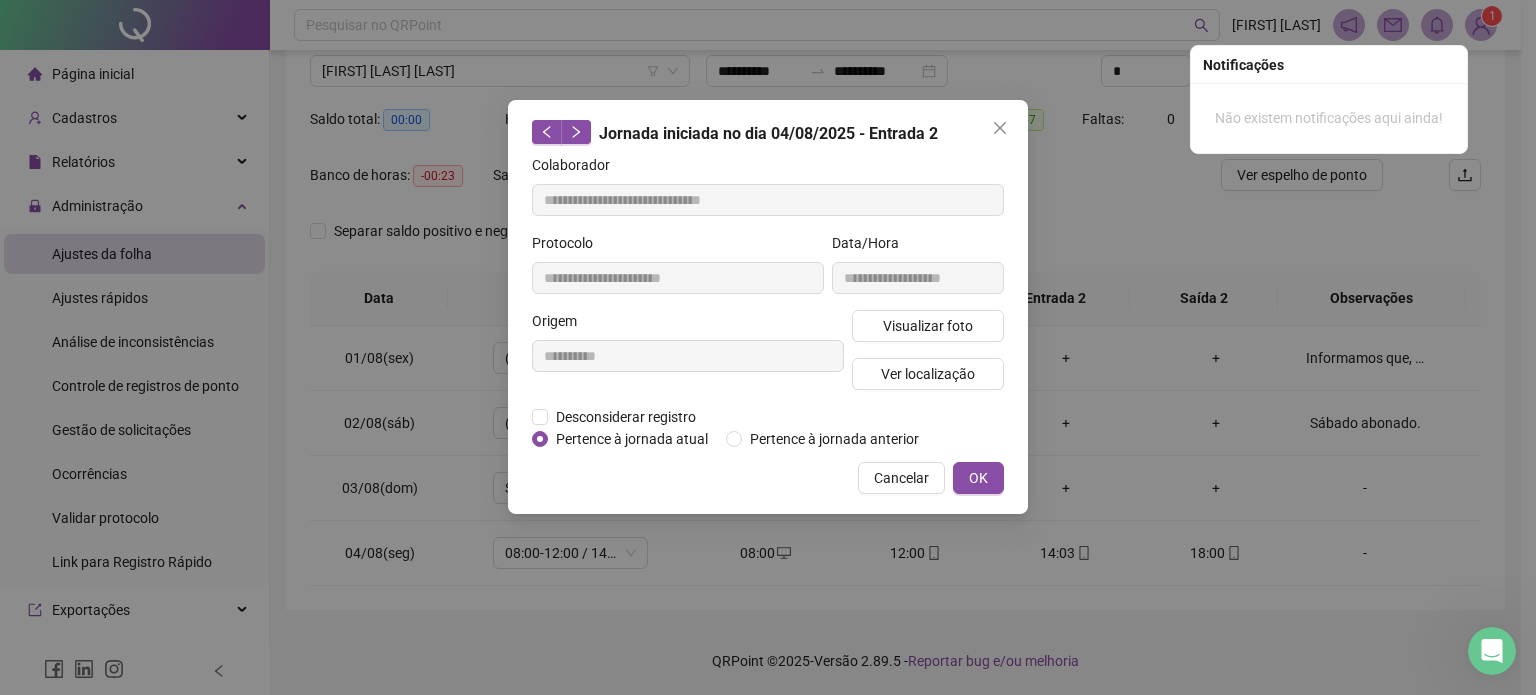type 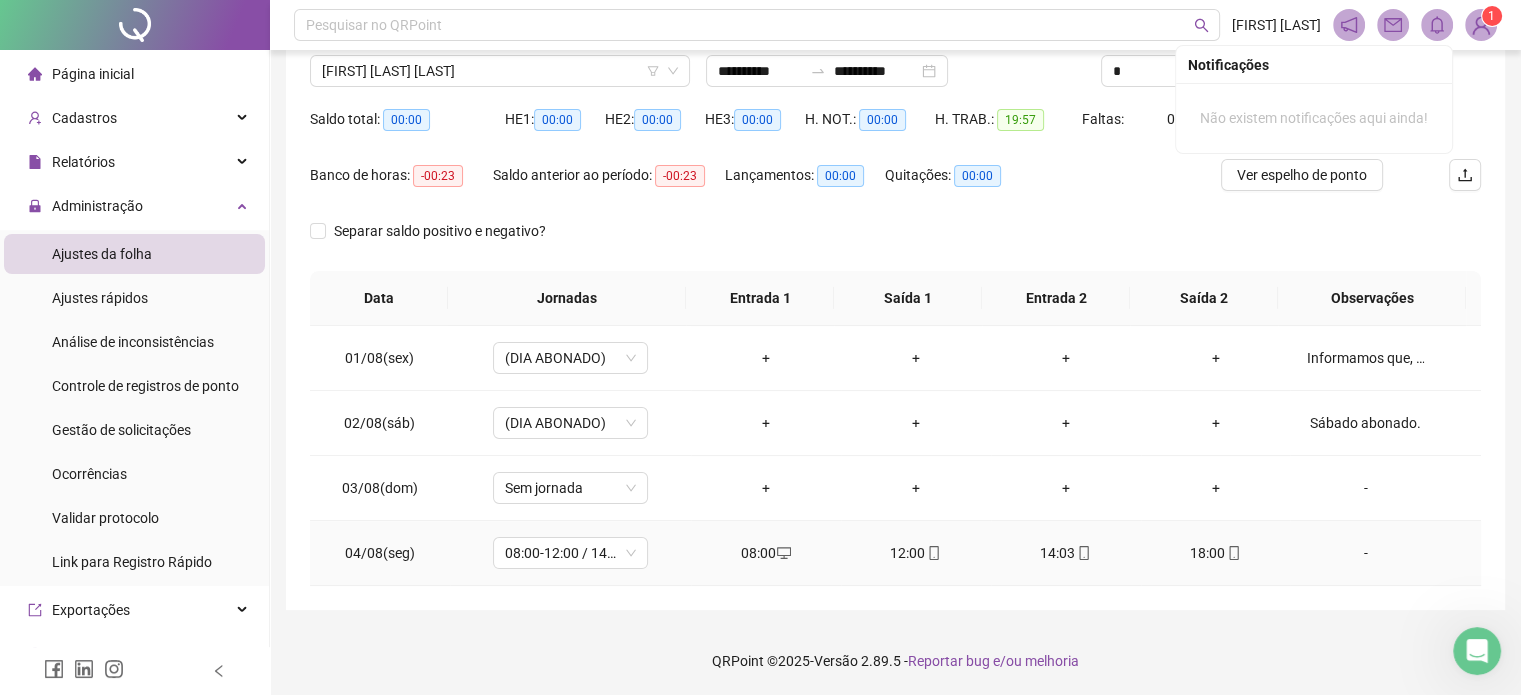 click 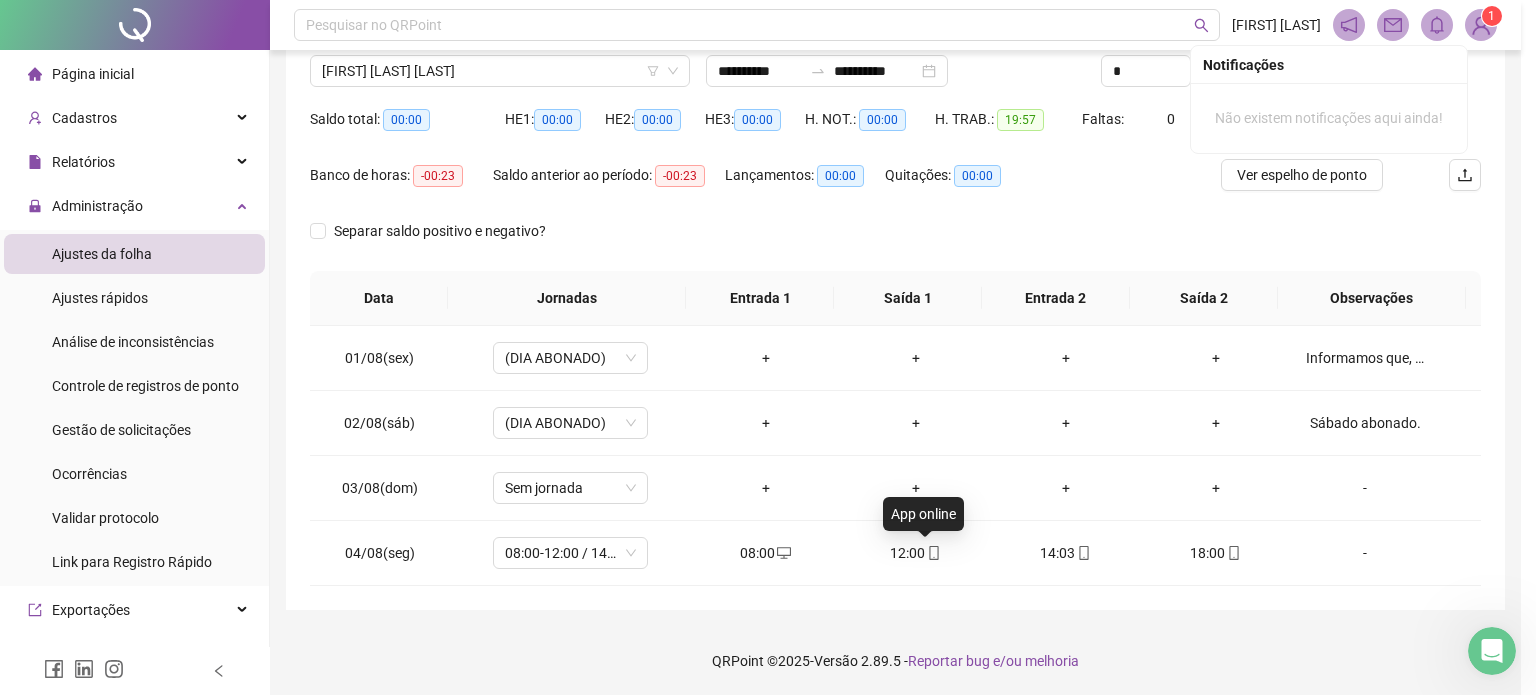 type on "**********" 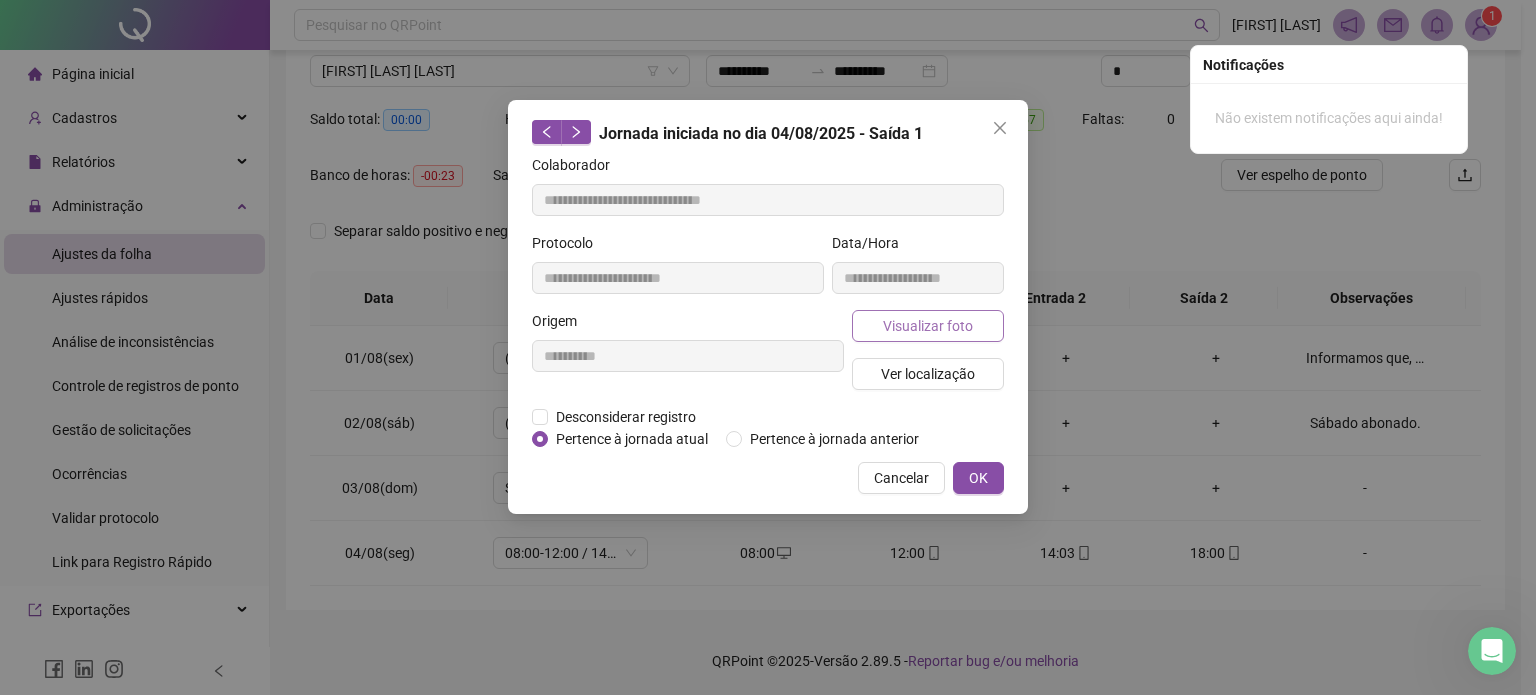 click on "Visualizar foto" at bounding box center (928, 326) 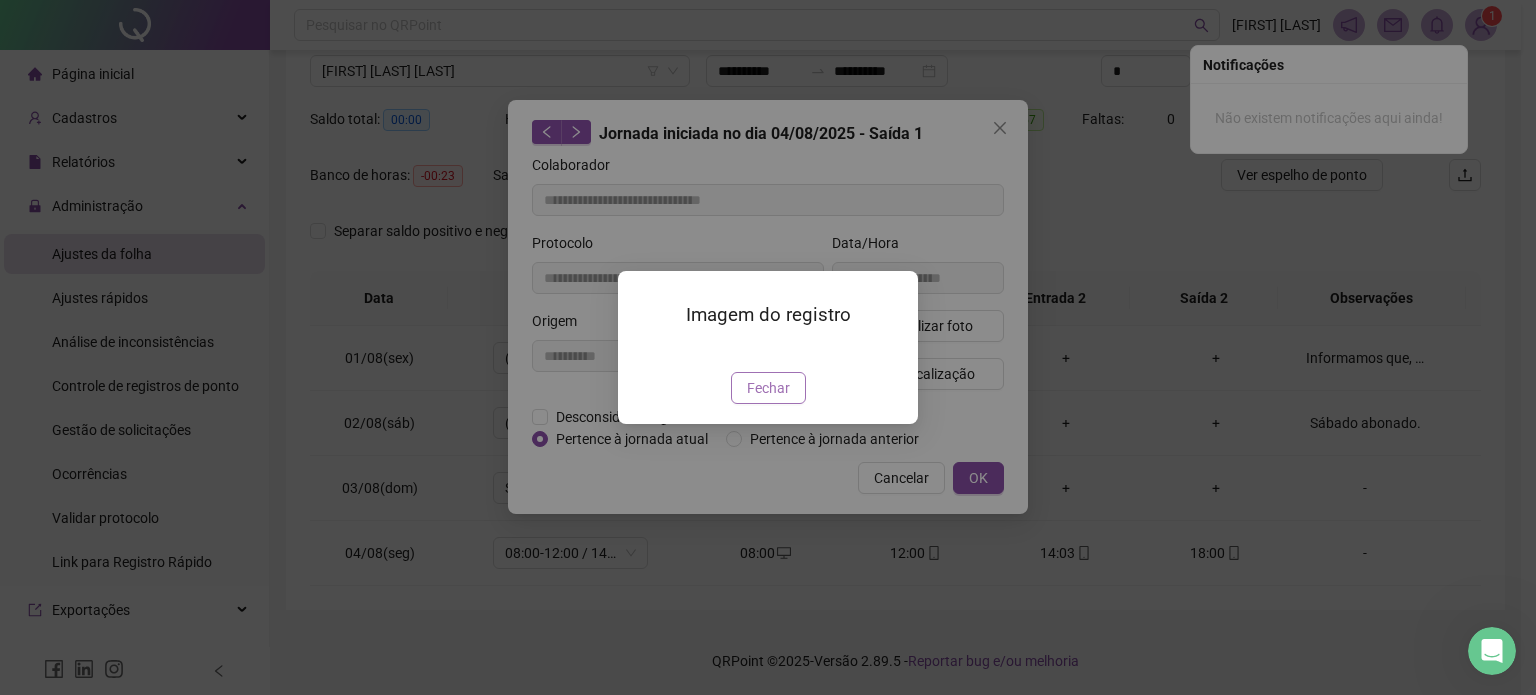 click on "Fechar" at bounding box center [768, 388] 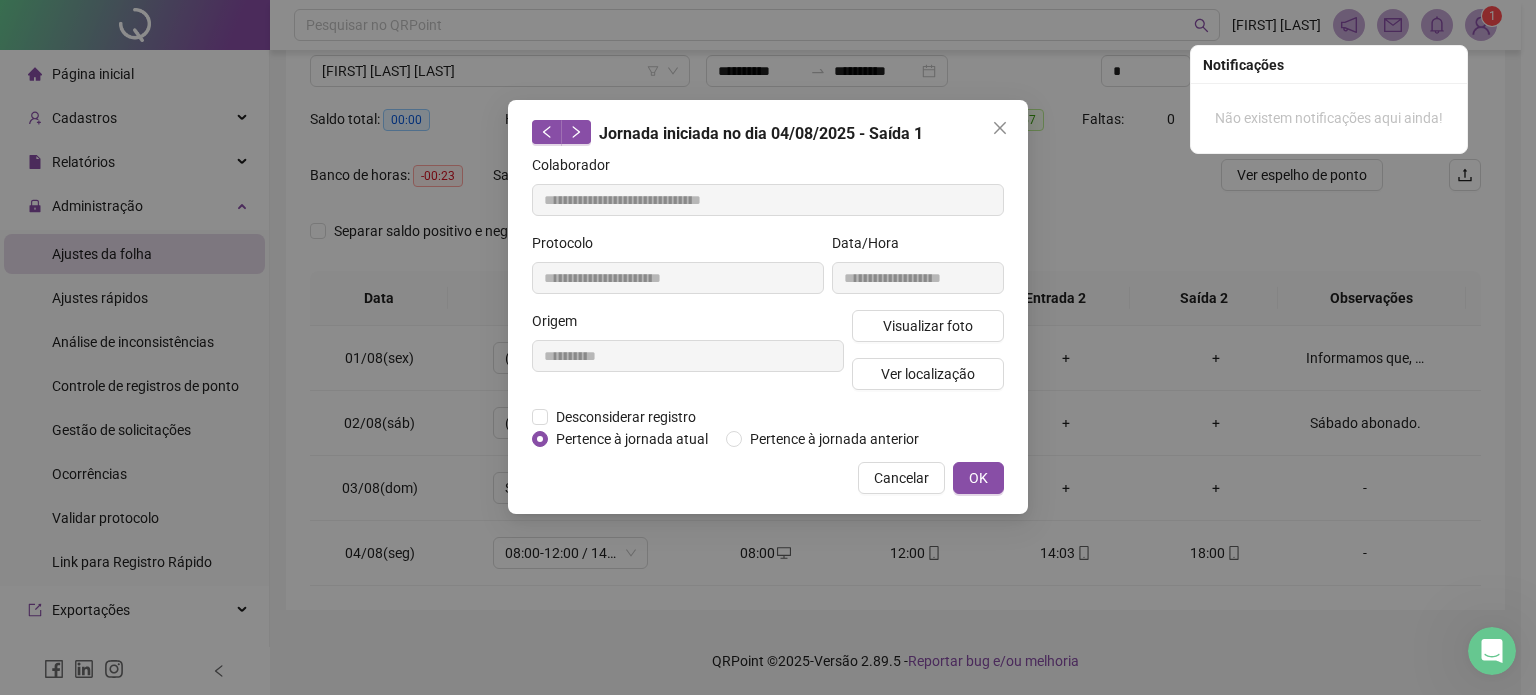 type 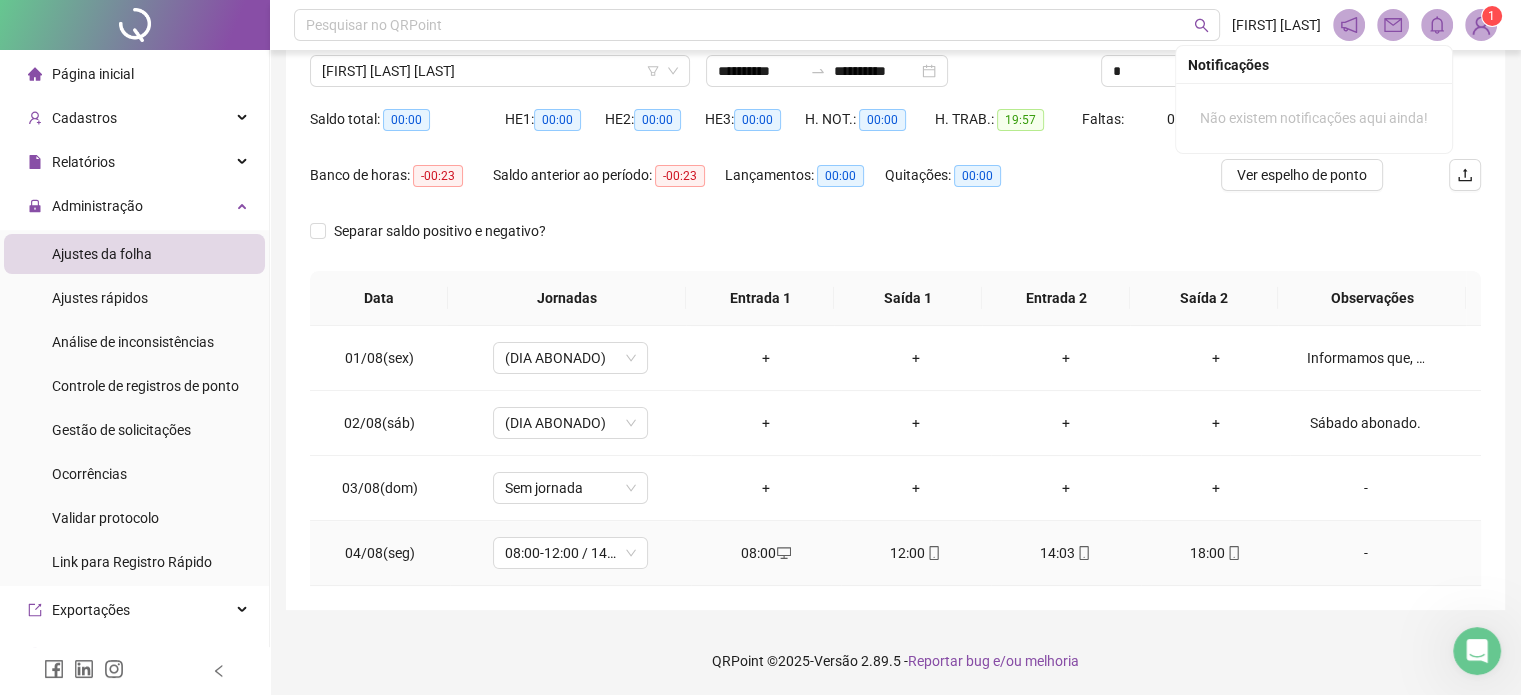 click 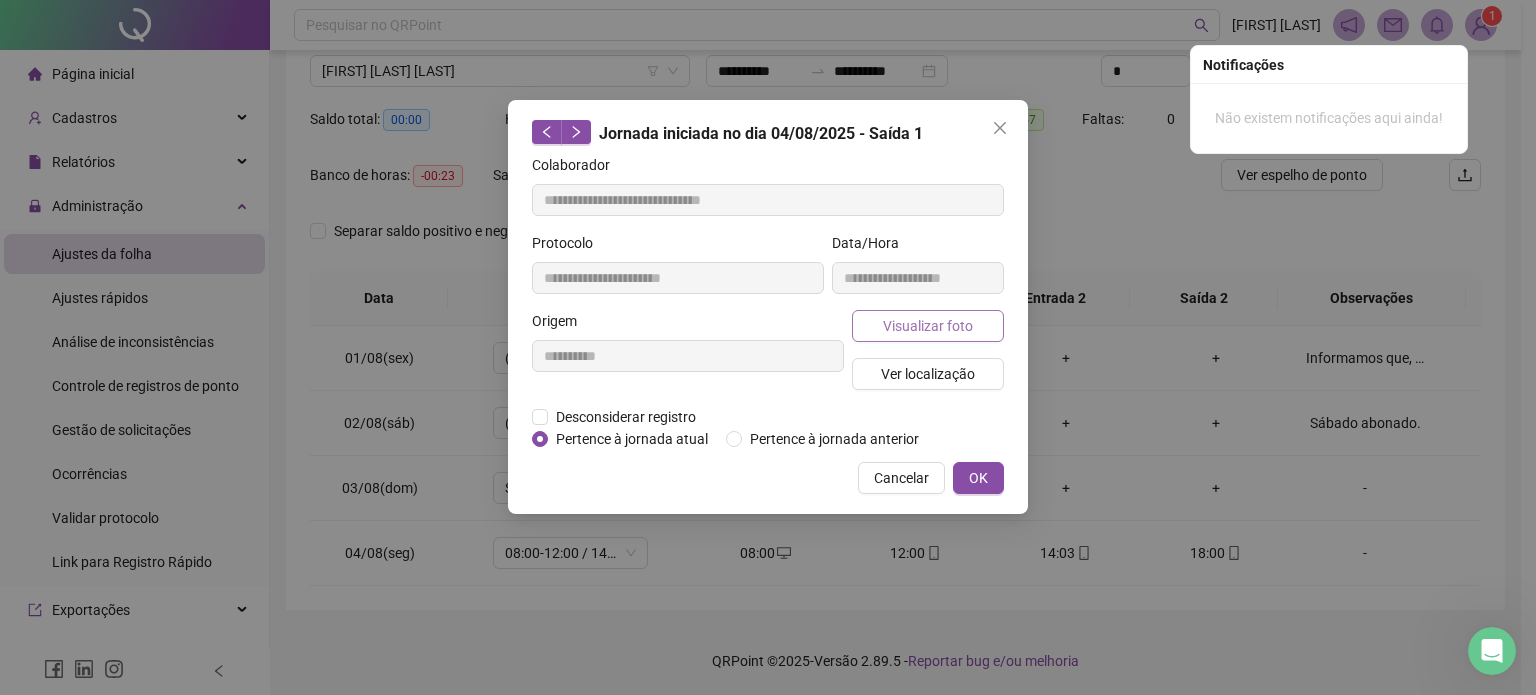 click on "Visualizar foto" at bounding box center [928, 326] 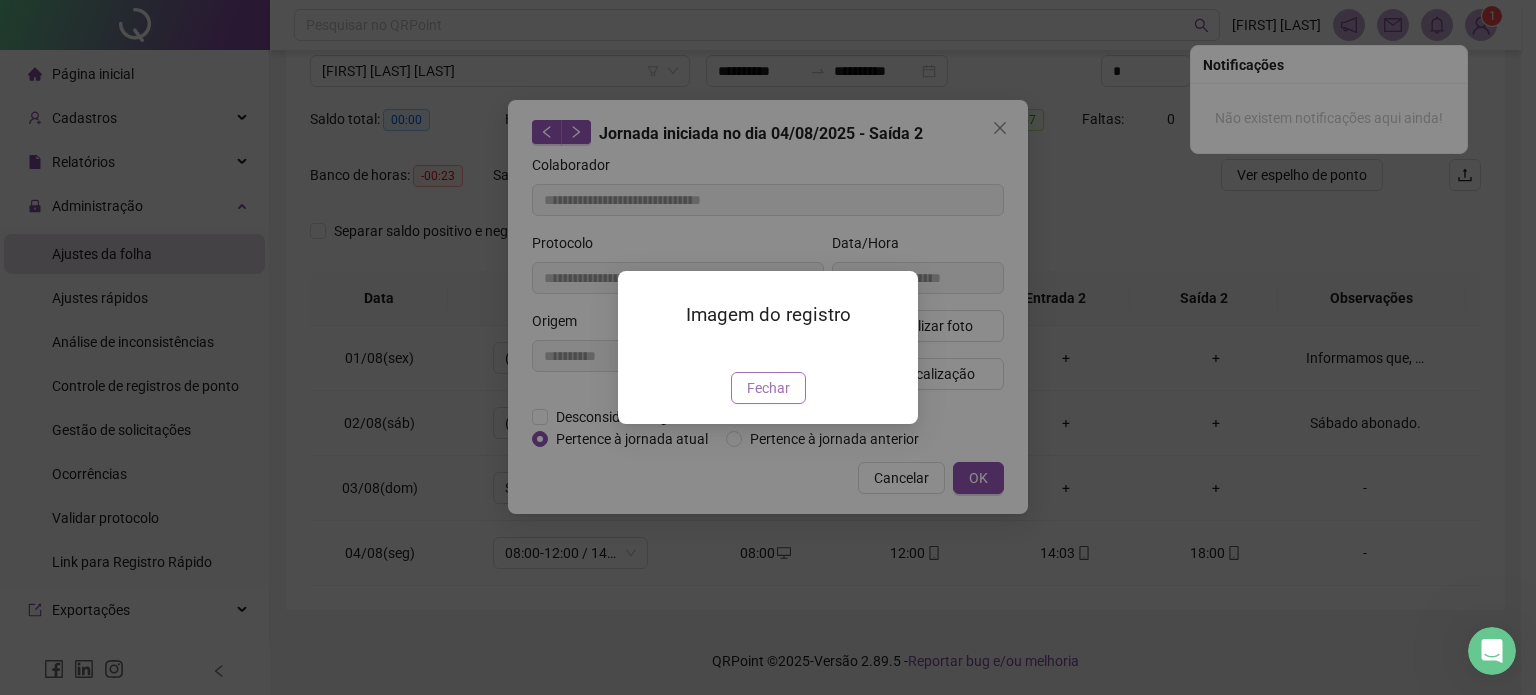 click on "Fechar" at bounding box center (768, 388) 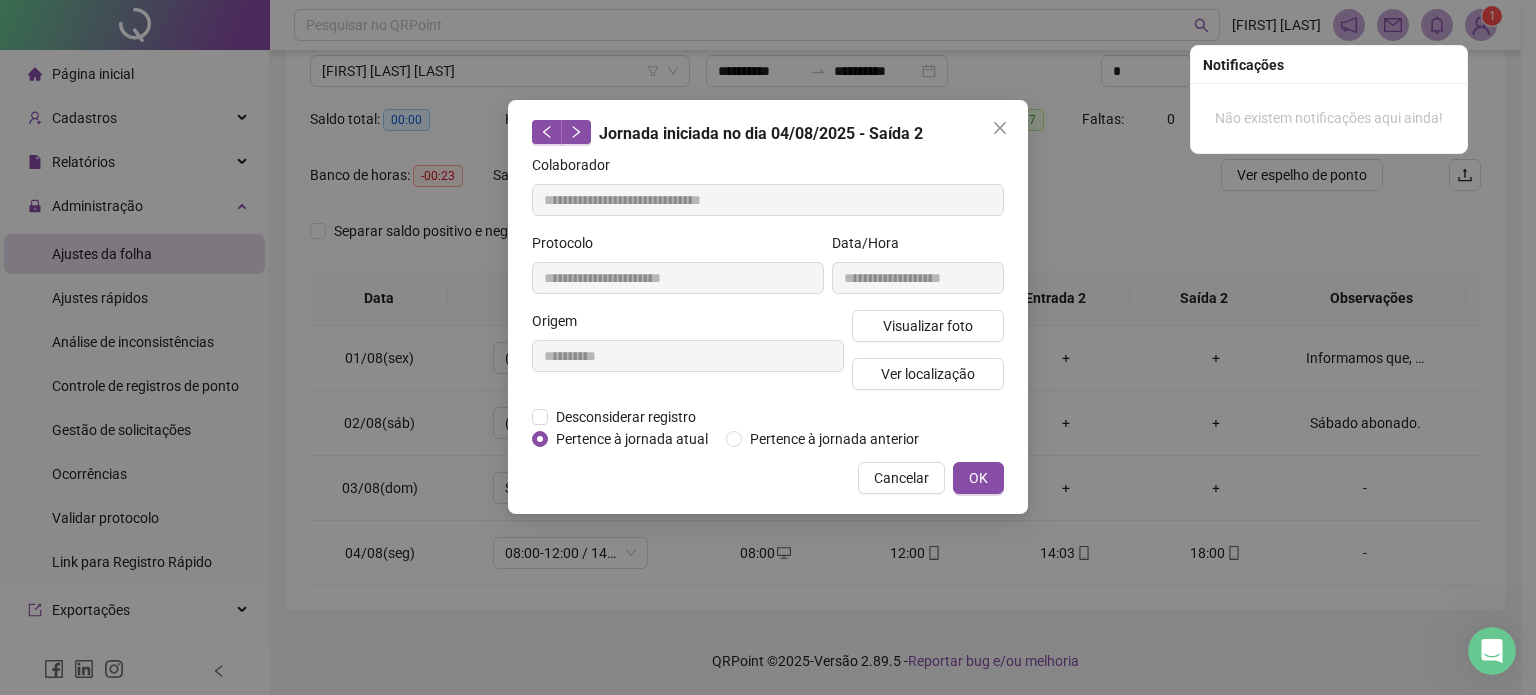 type 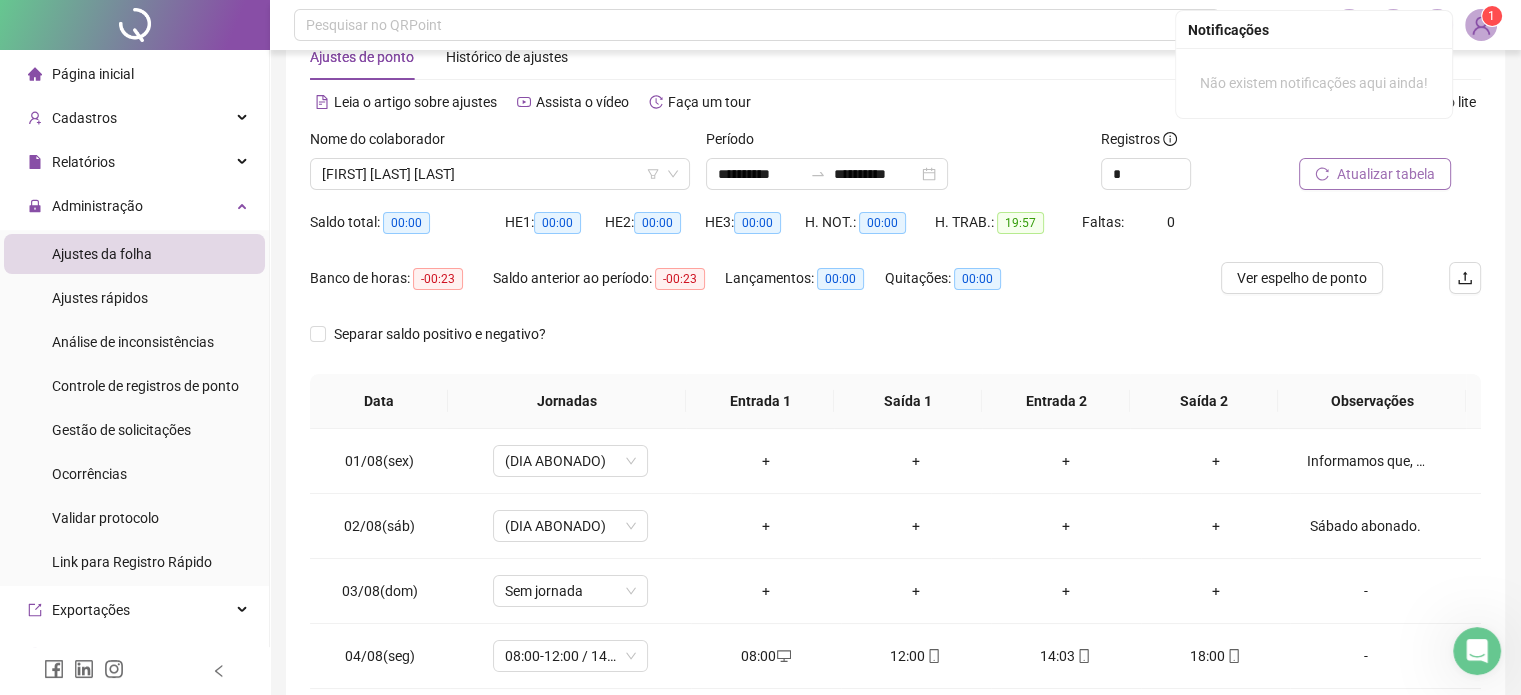 scroll, scrollTop: 0, scrollLeft: 0, axis: both 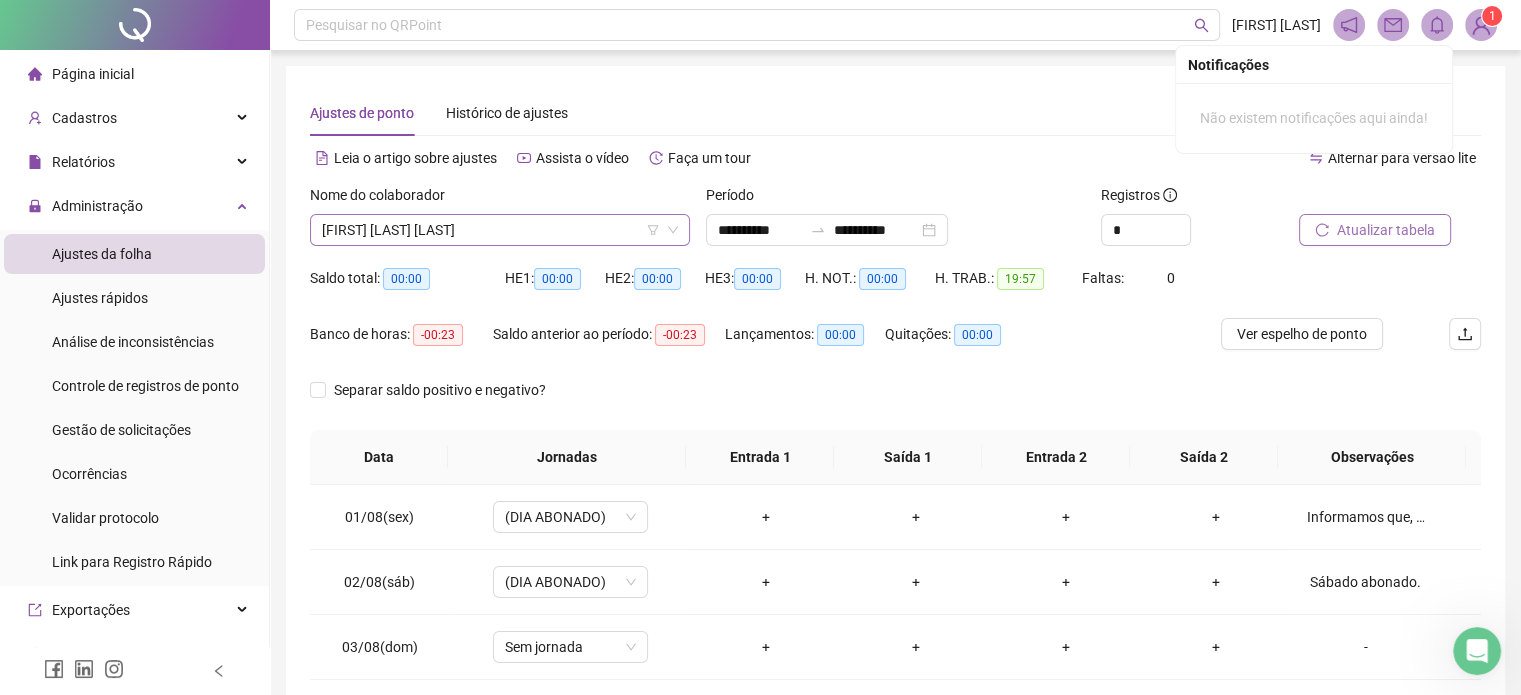 click on "[FIRST] [LAST] [LAST]" at bounding box center (500, 230) 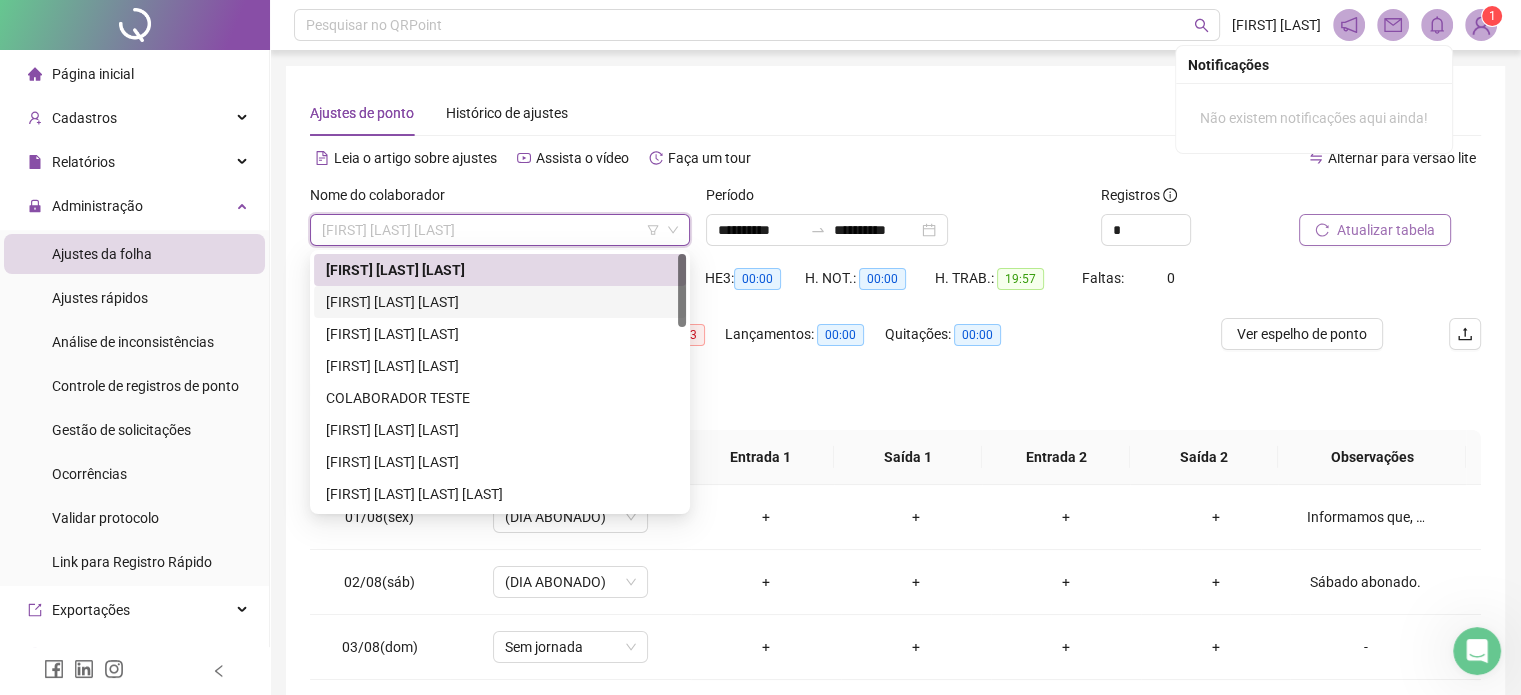 click on "[FIRST] [LAST] [LAST]" at bounding box center [500, 302] 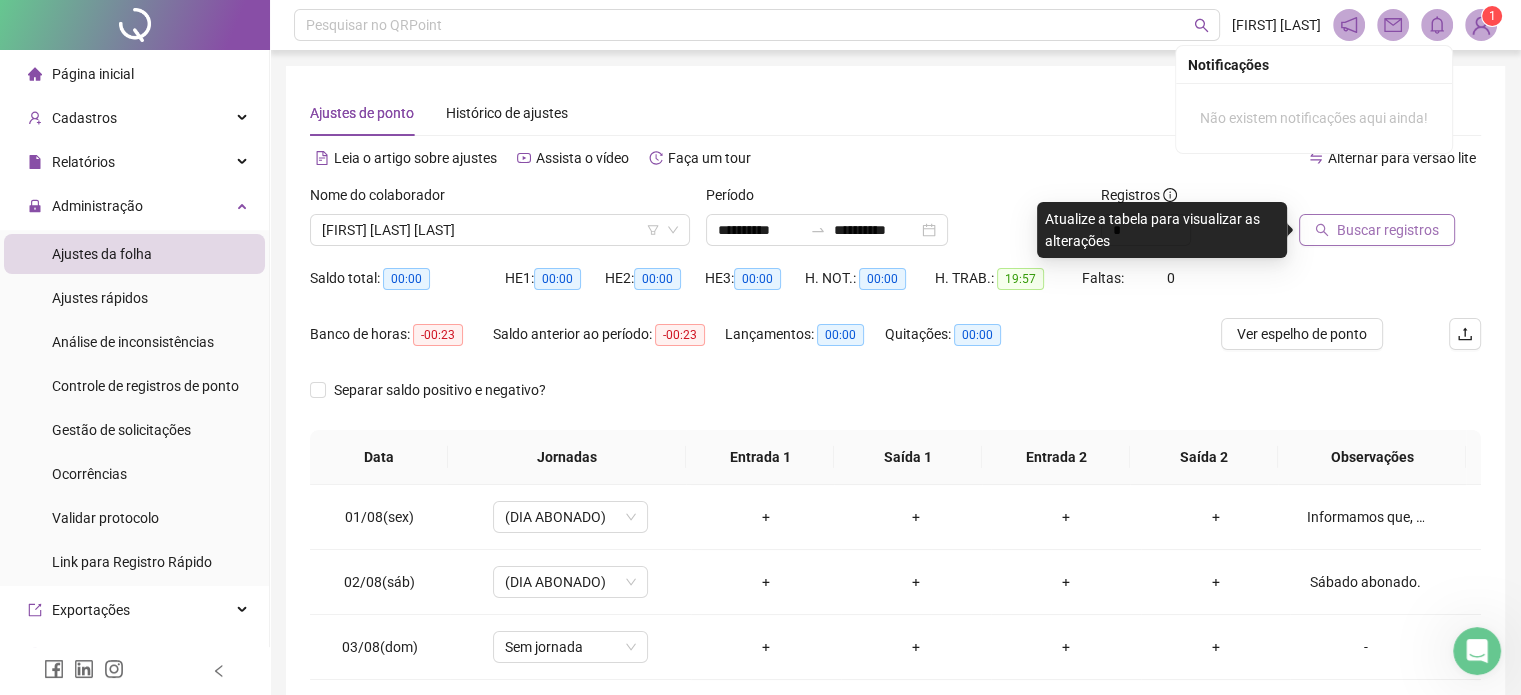 click on "Buscar registros" at bounding box center (1388, 230) 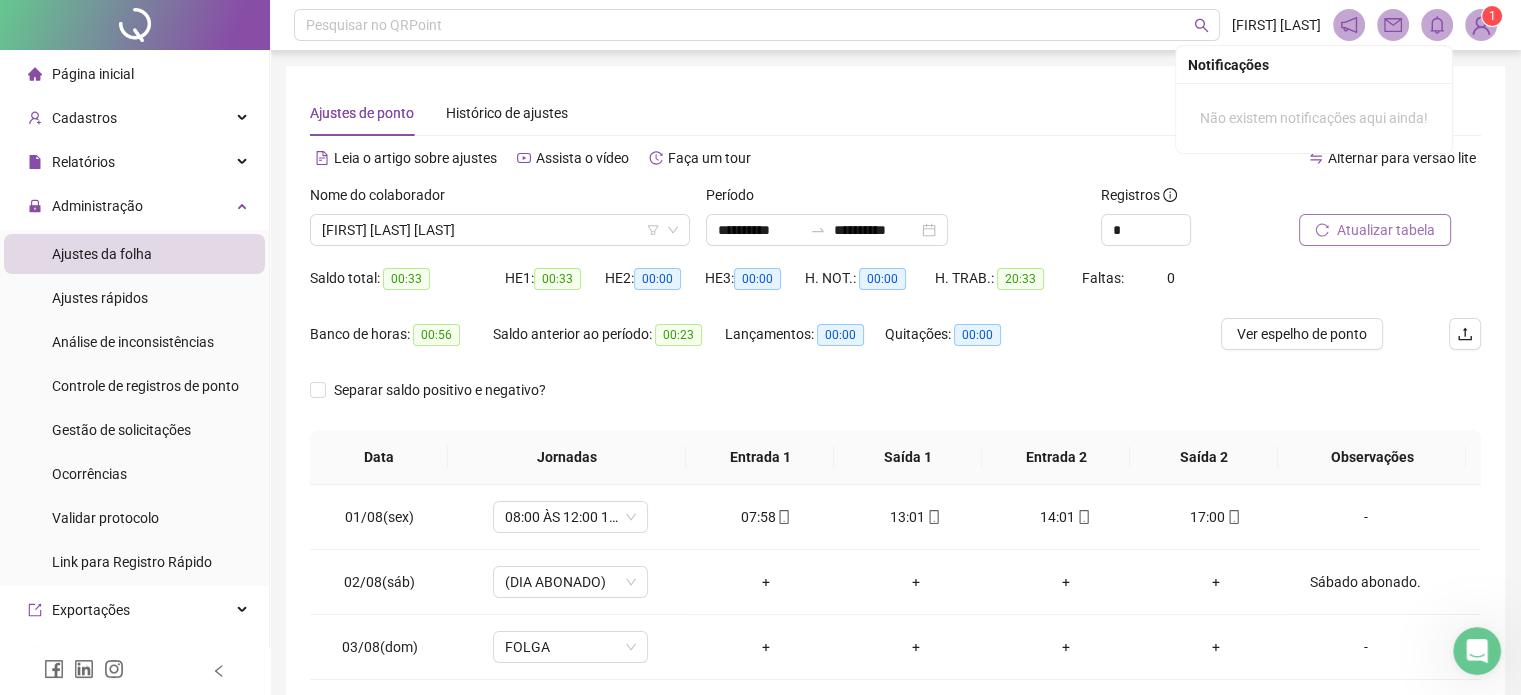 scroll, scrollTop: 159, scrollLeft: 0, axis: vertical 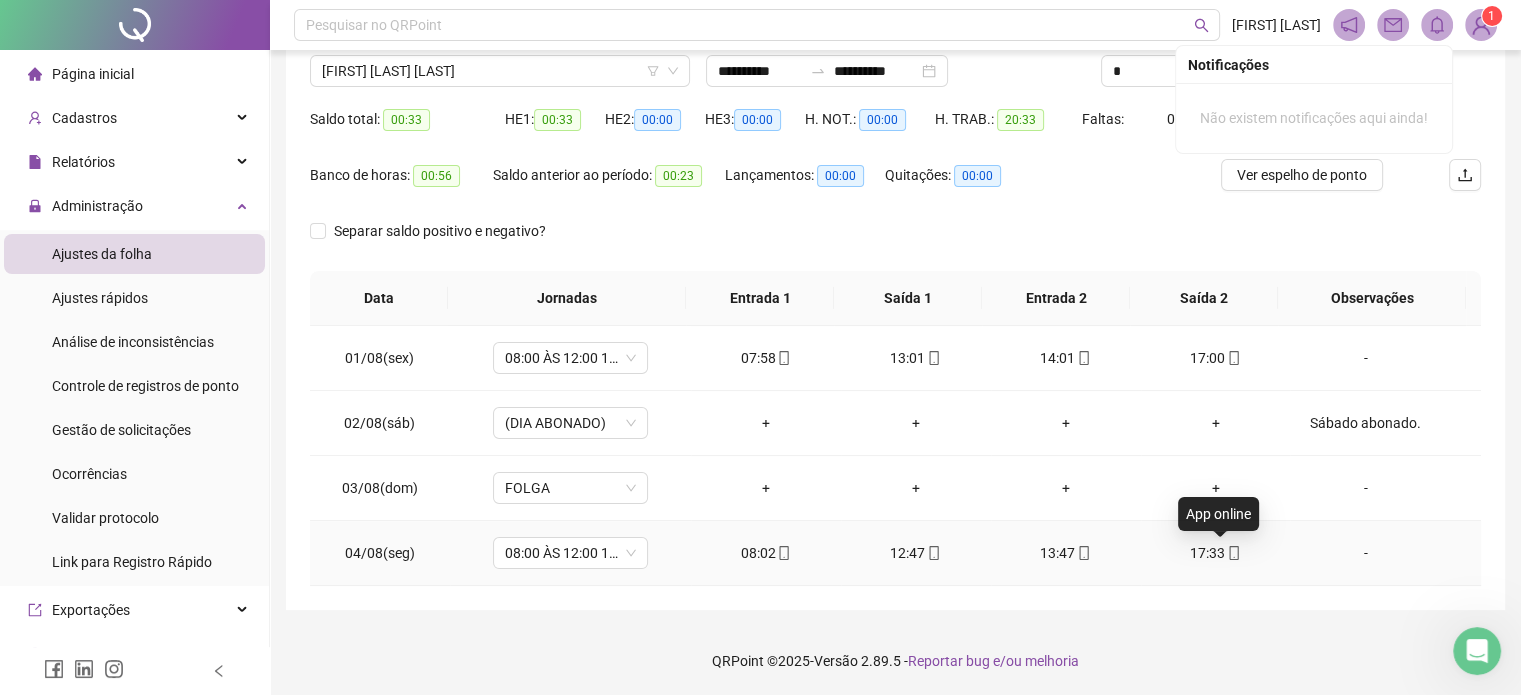 click 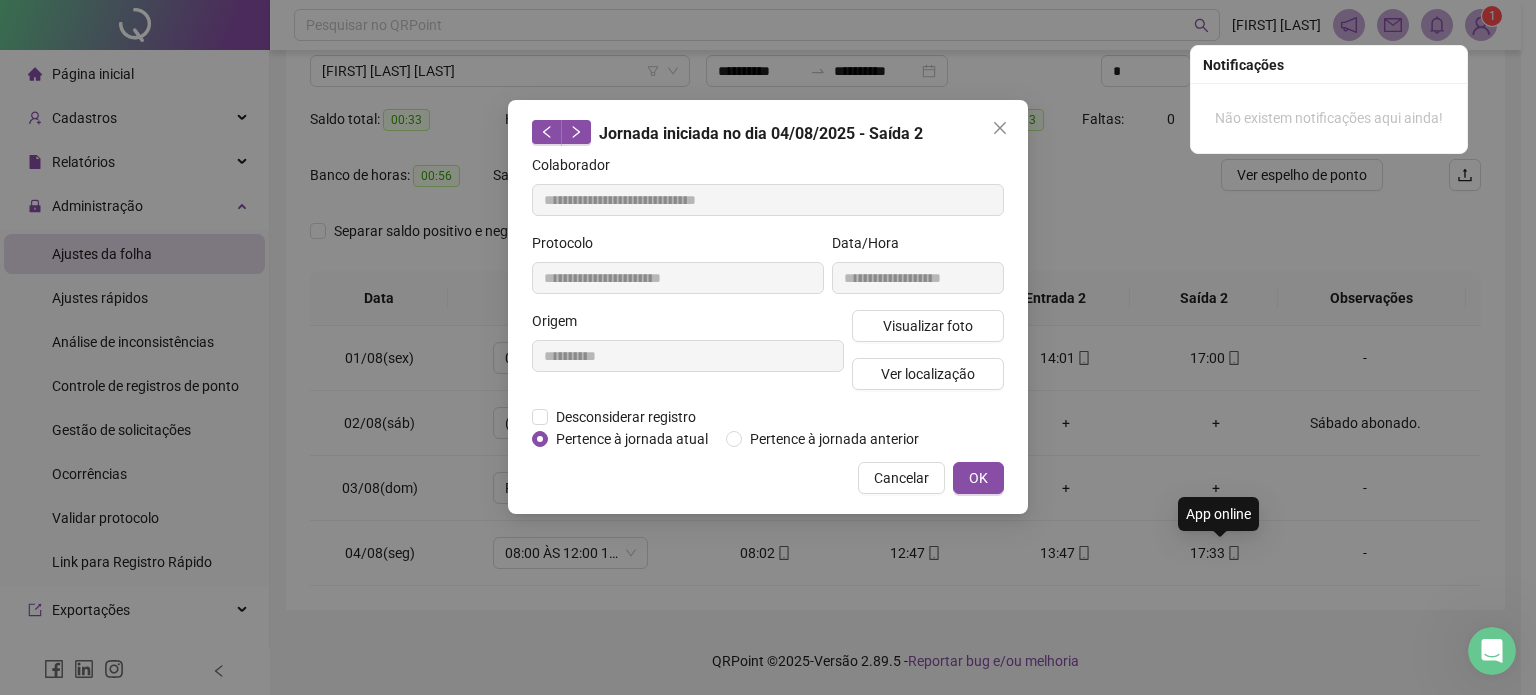 type on "**********" 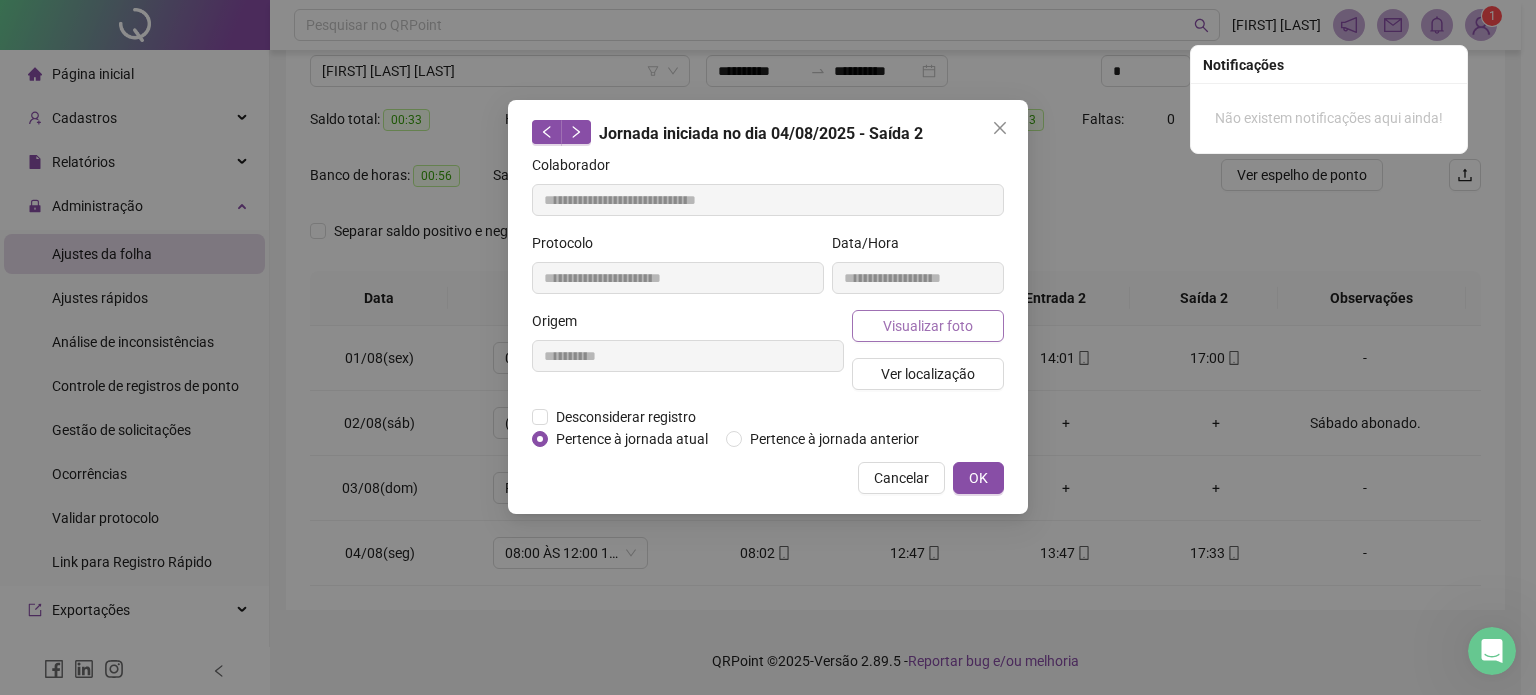 click on "Visualizar foto" at bounding box center (928, 326) 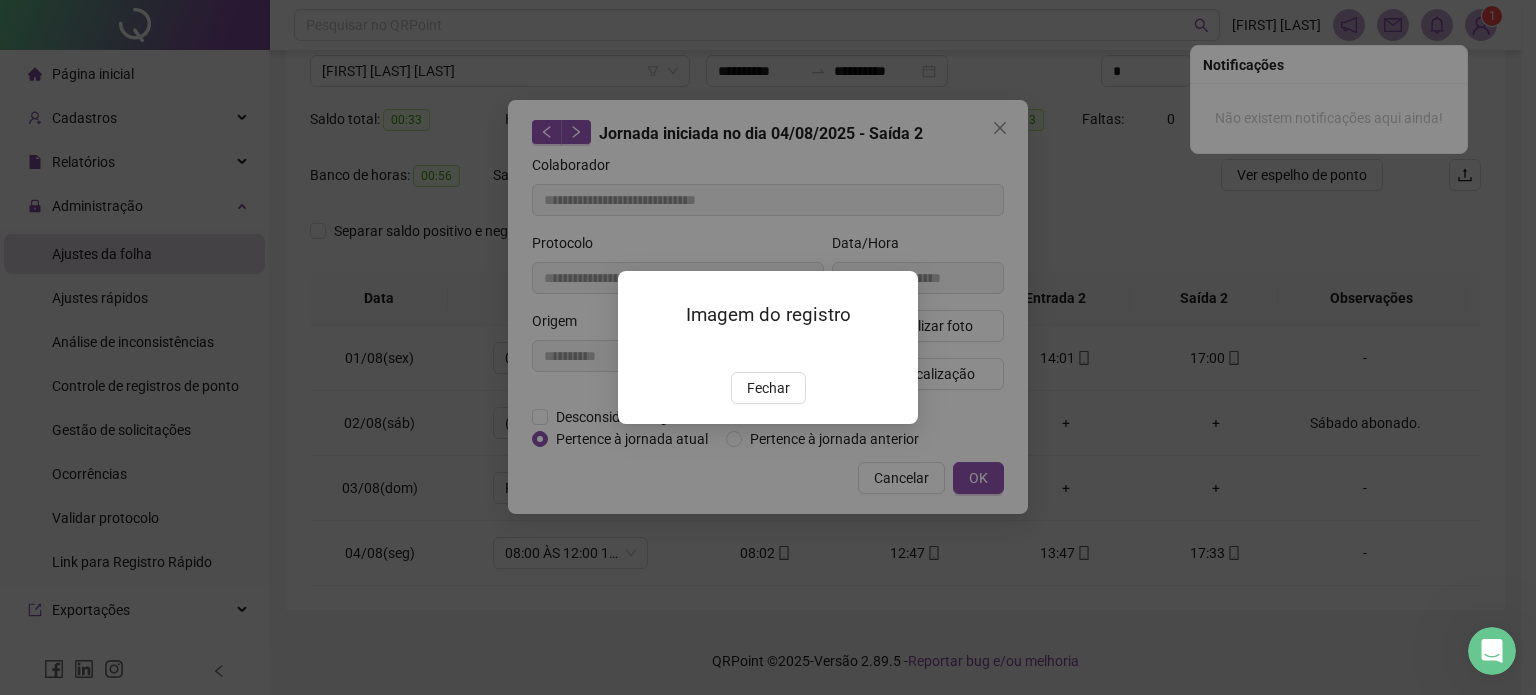 click on "Fechar" at bounding box center (768, 388) 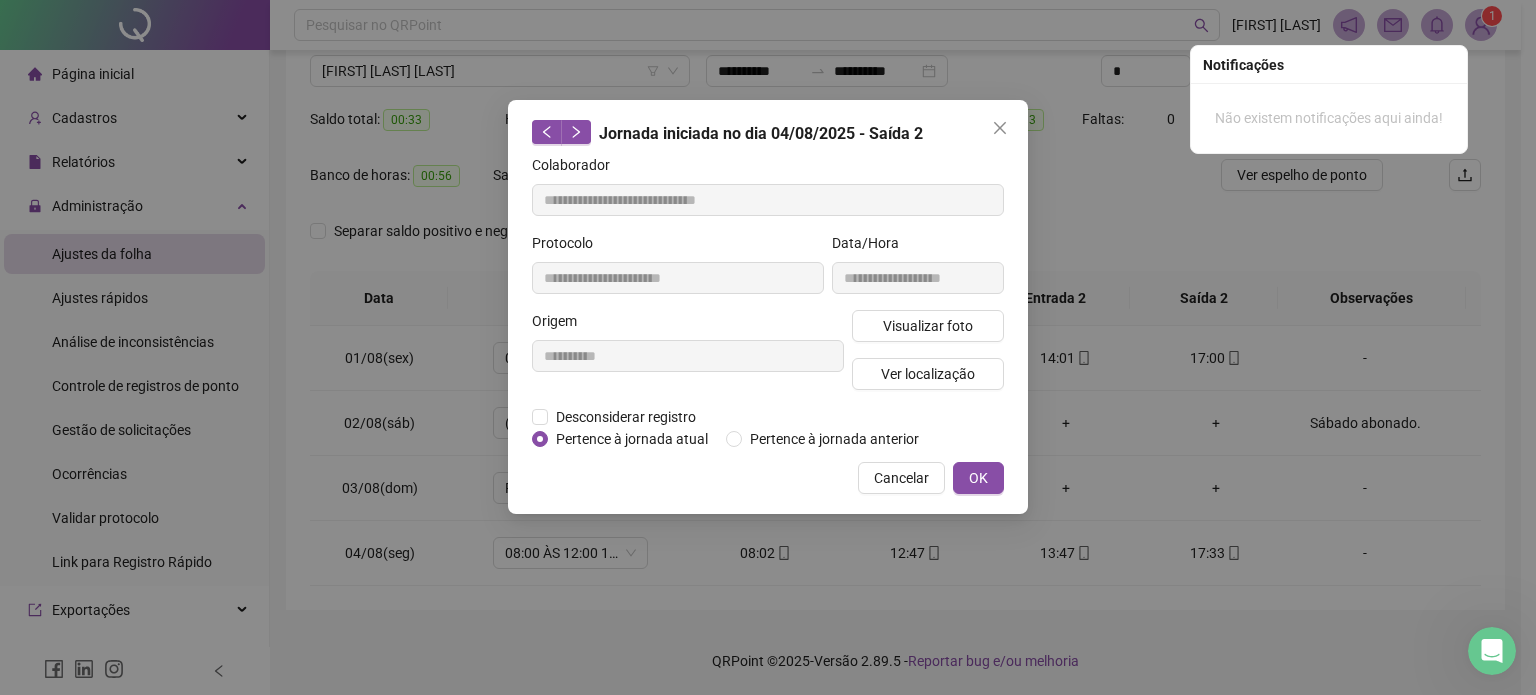 type 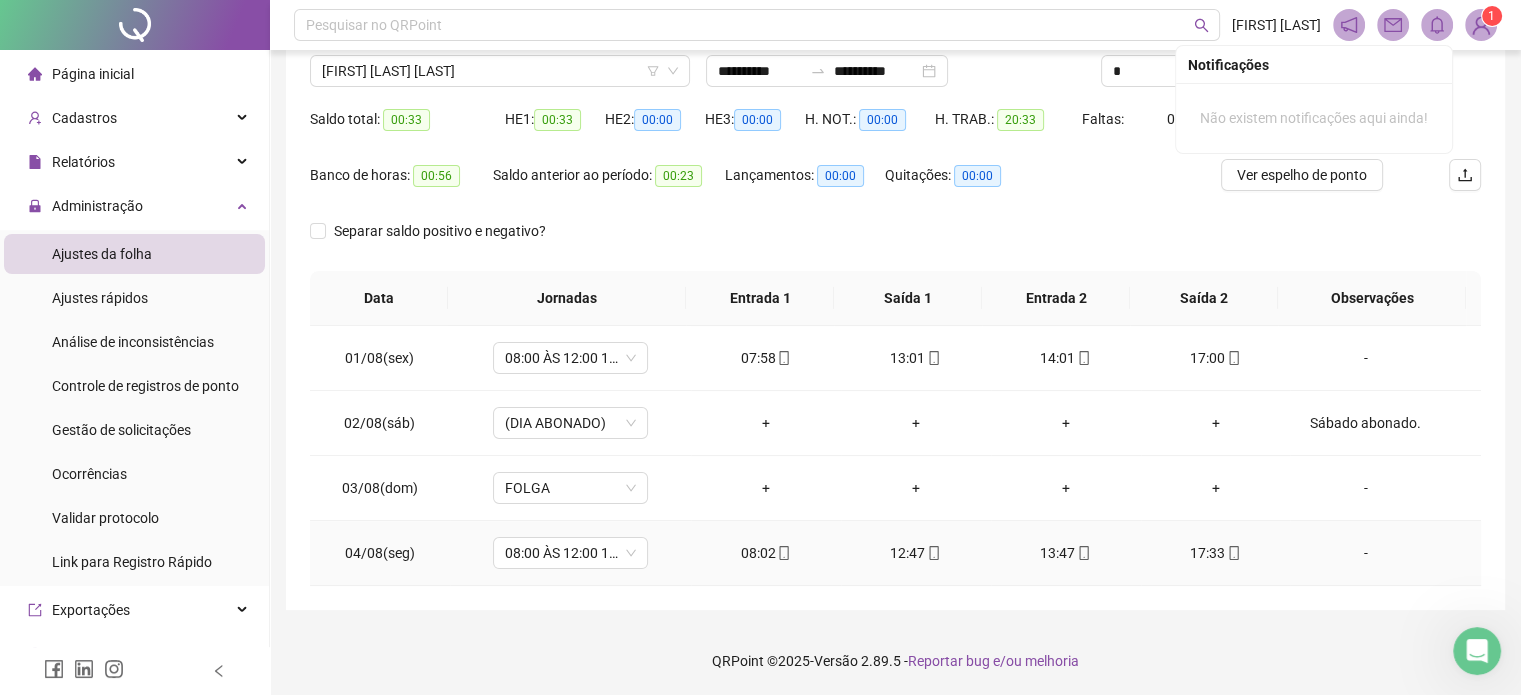 click 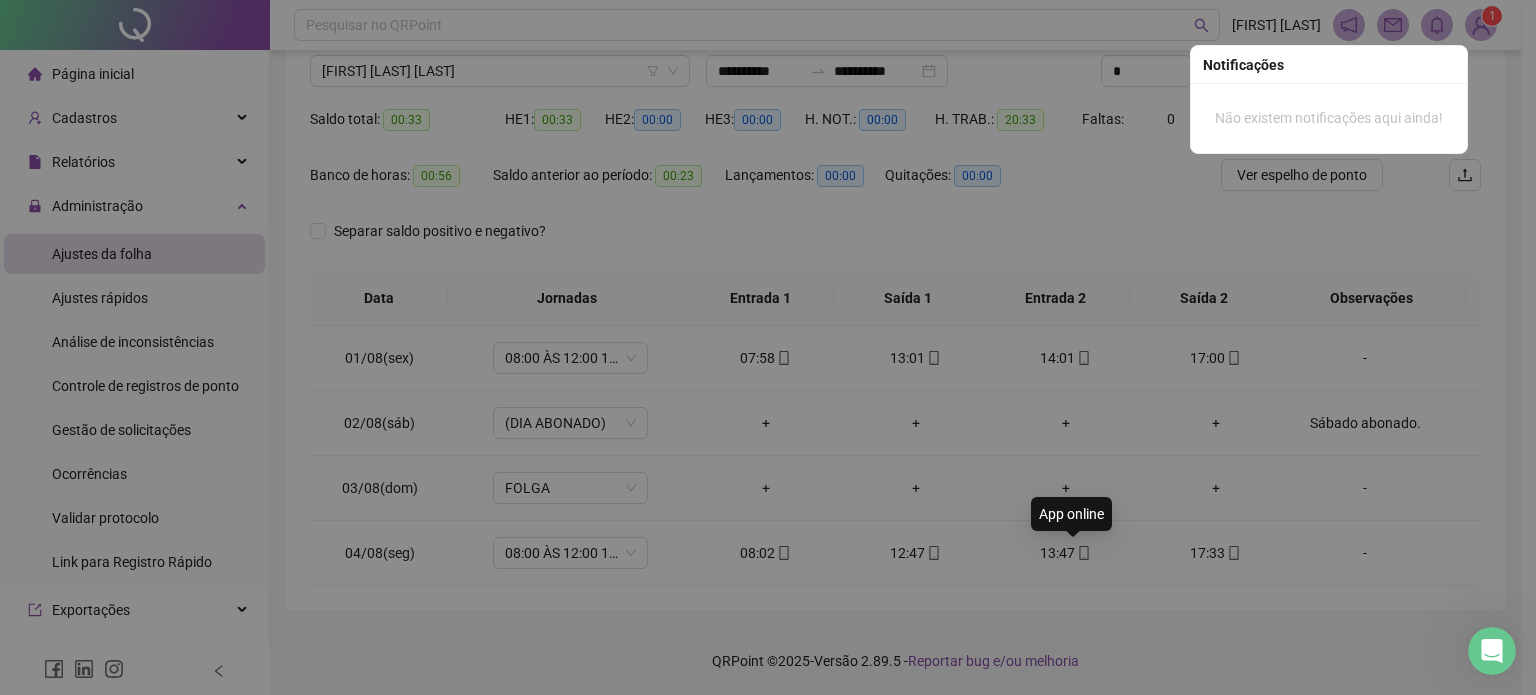 type on "**********" 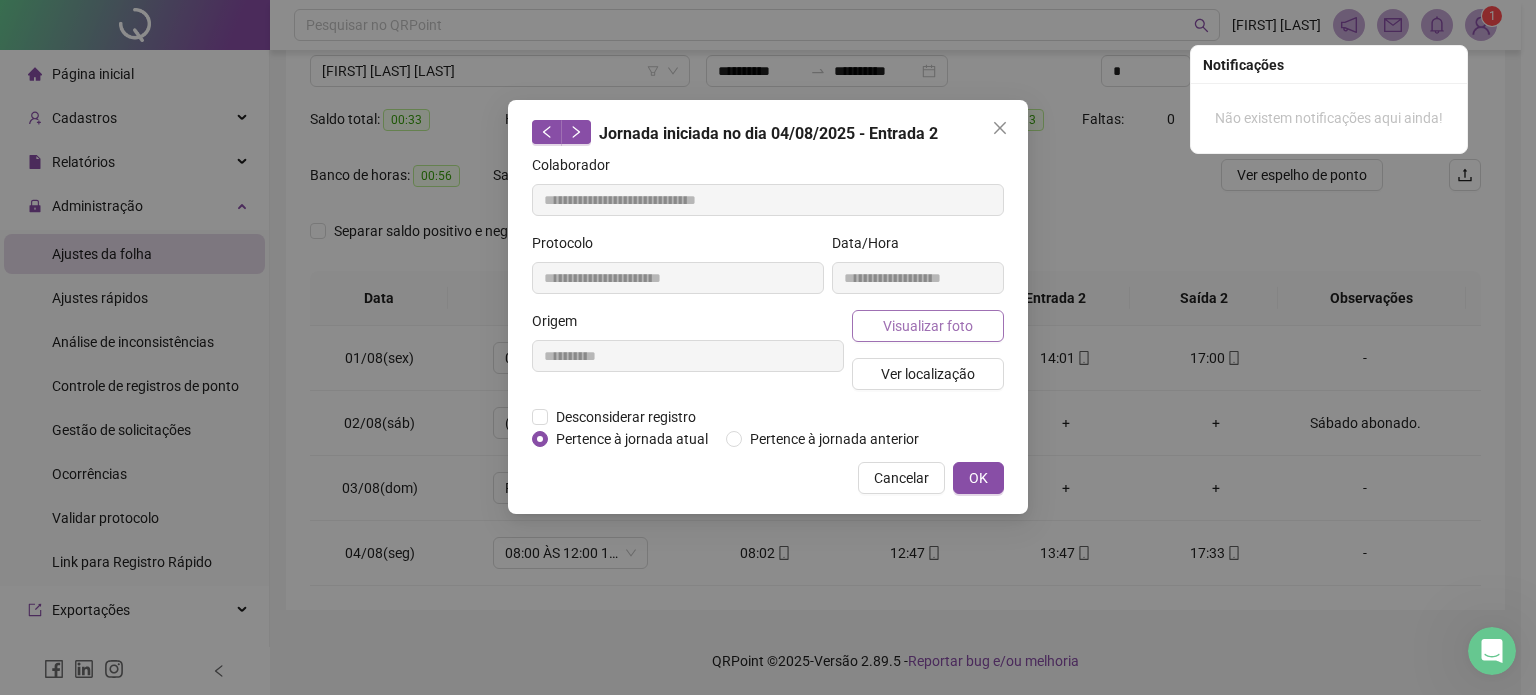 click on "Visualizar foto" at bounding box center [928, 326] 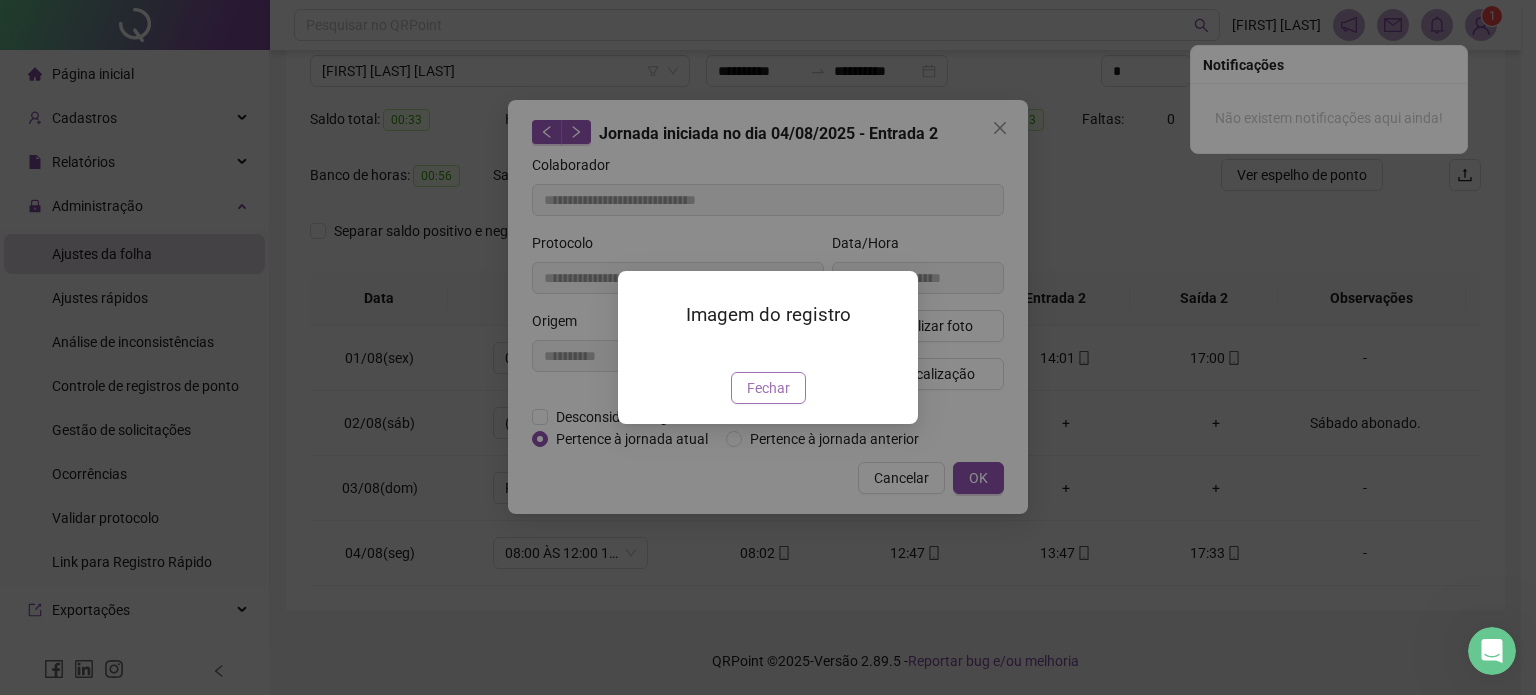 click on "Fechar" at bounding box center [768, 388] 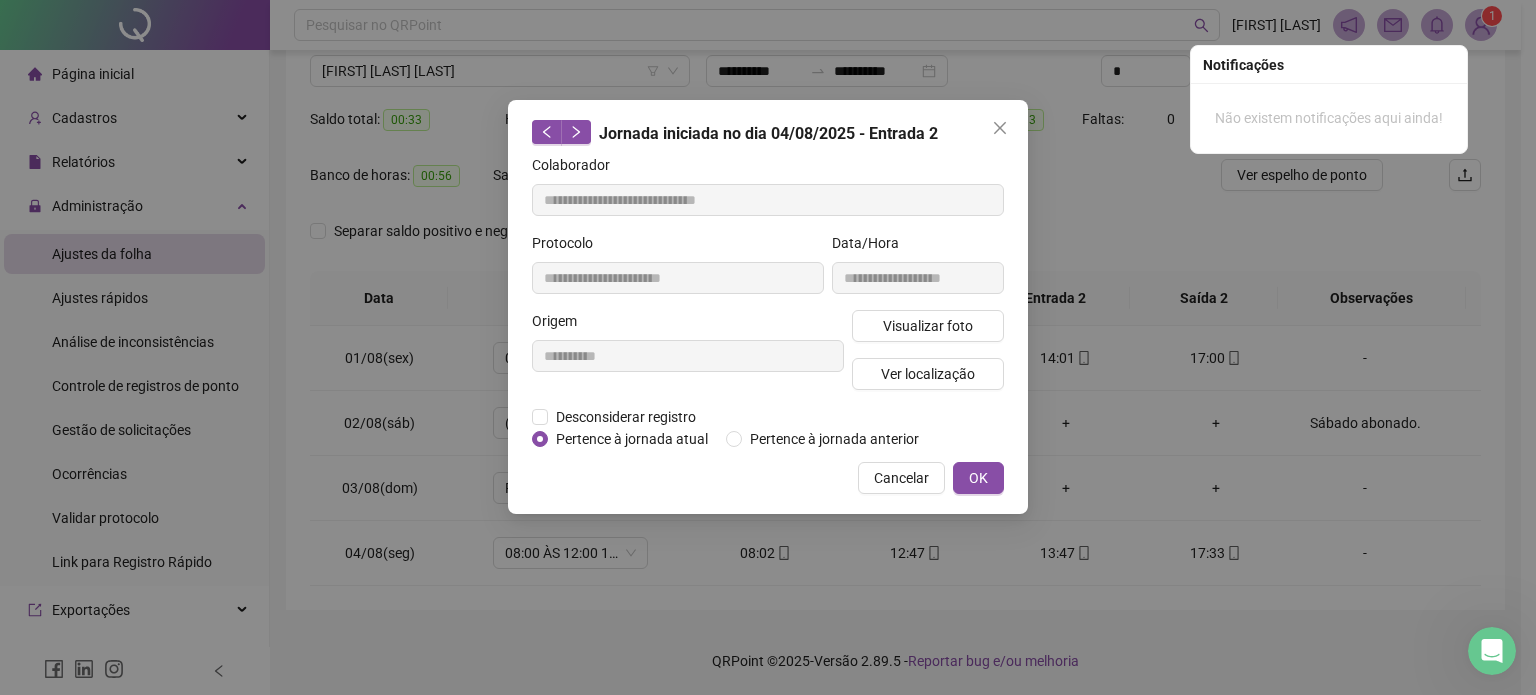 type 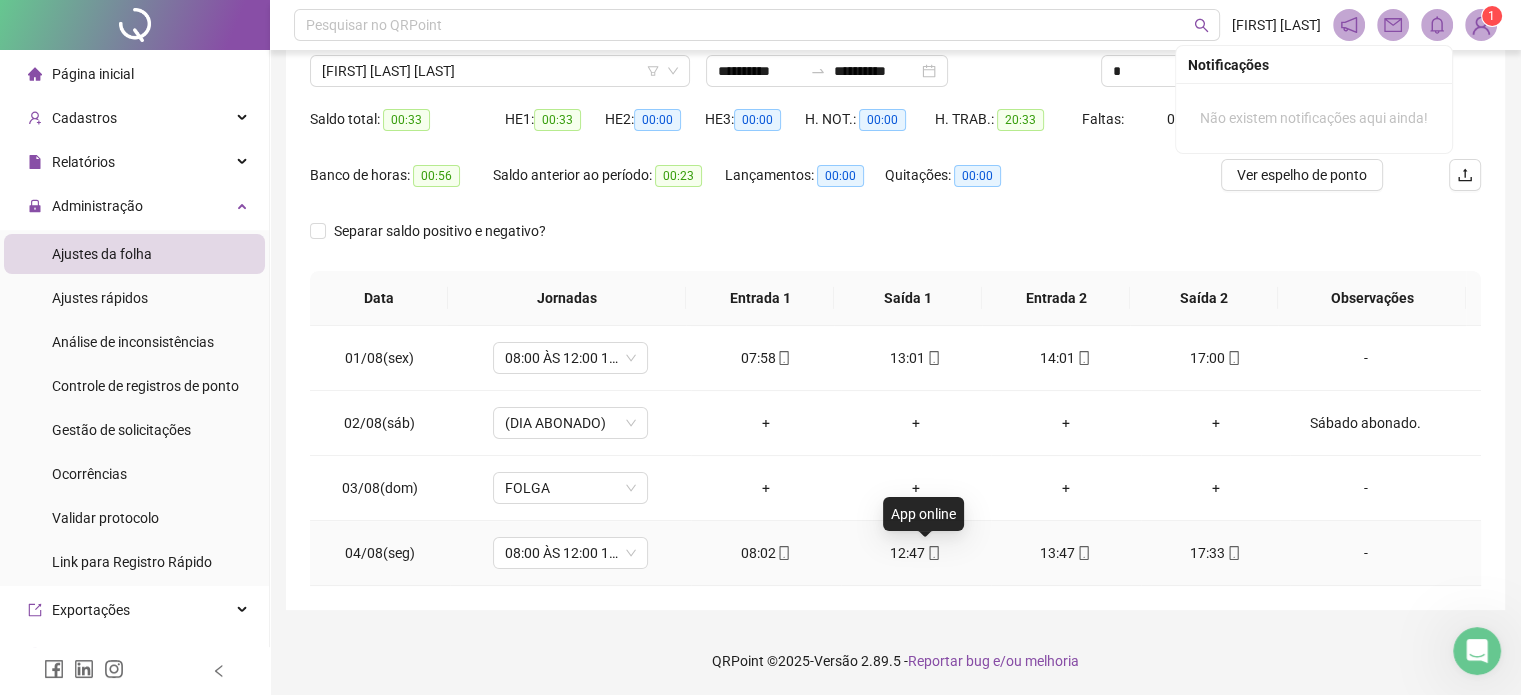 click 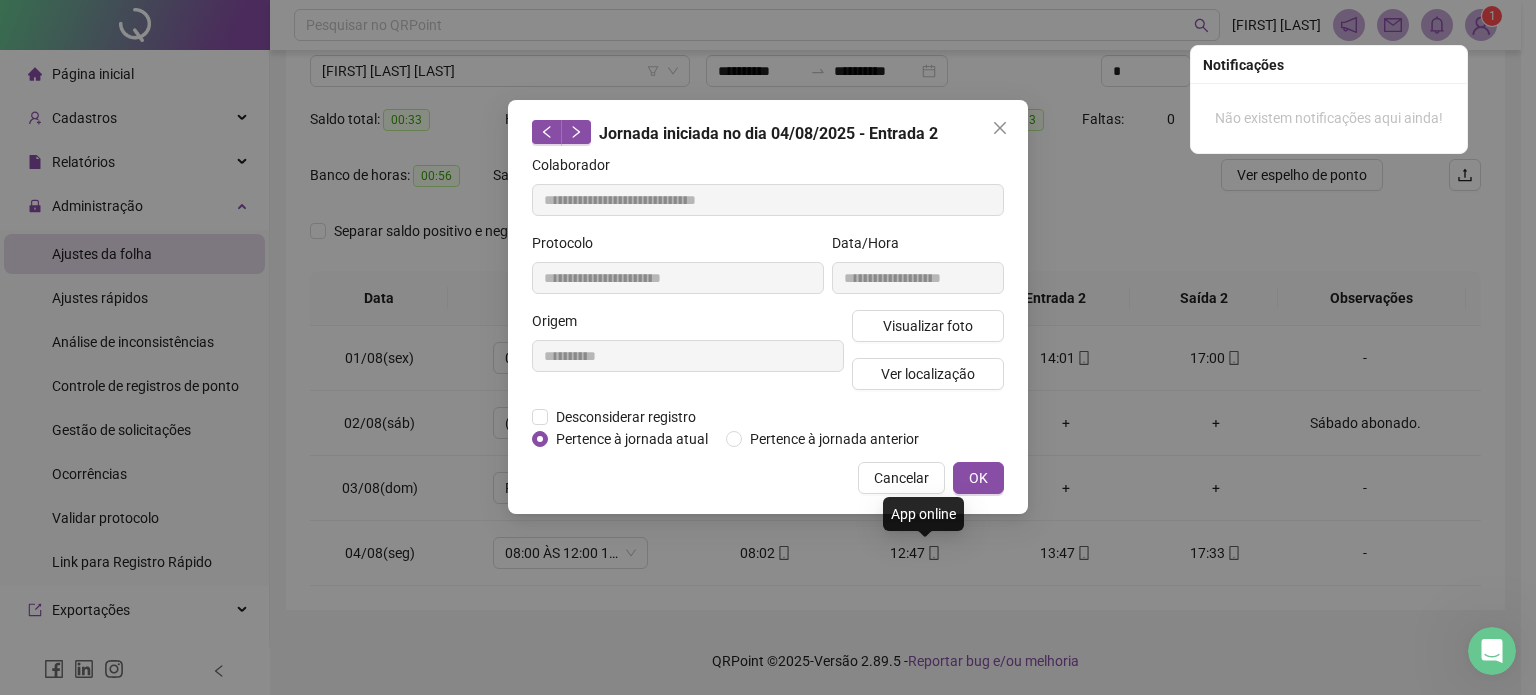 type on "**********" 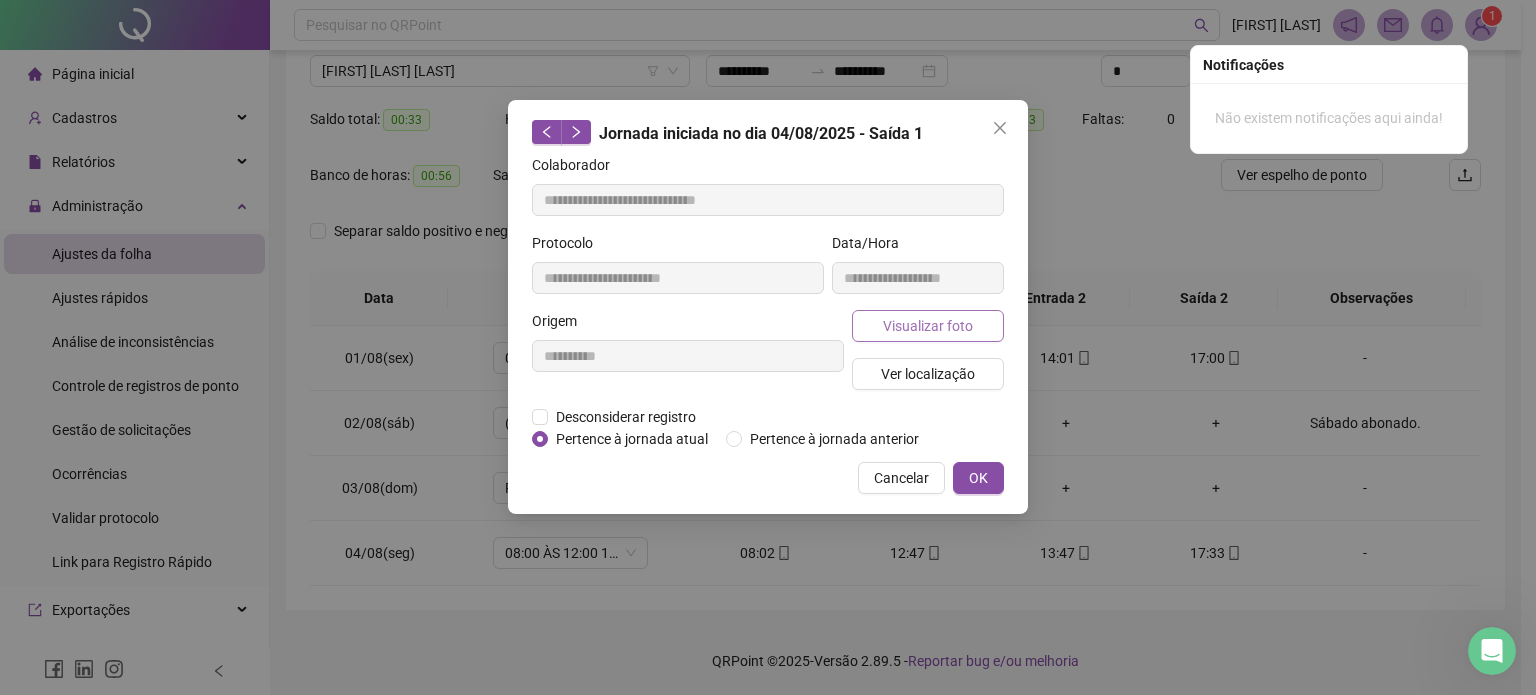 click on "Visualizar foto" at bounding box center [928, 326] 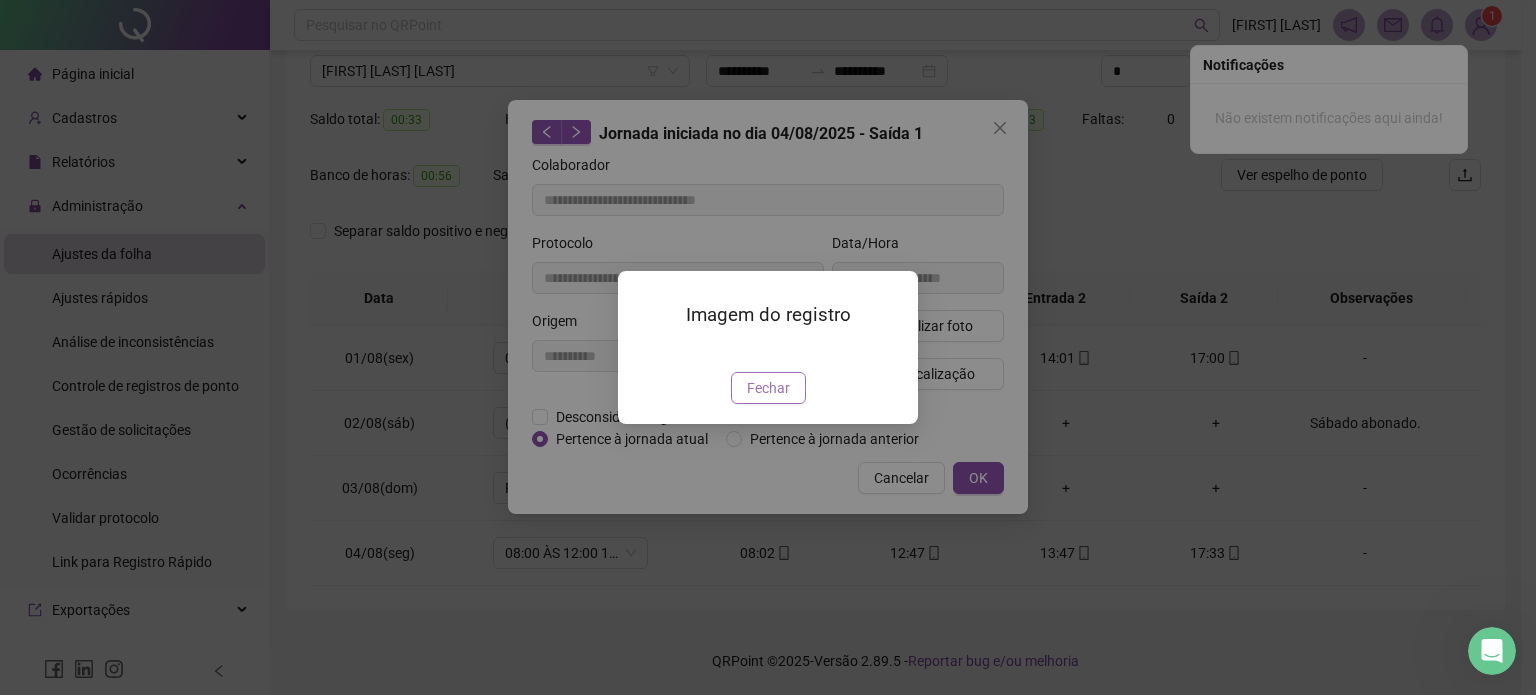click on "Fechar" at bounding box center (768, 388) 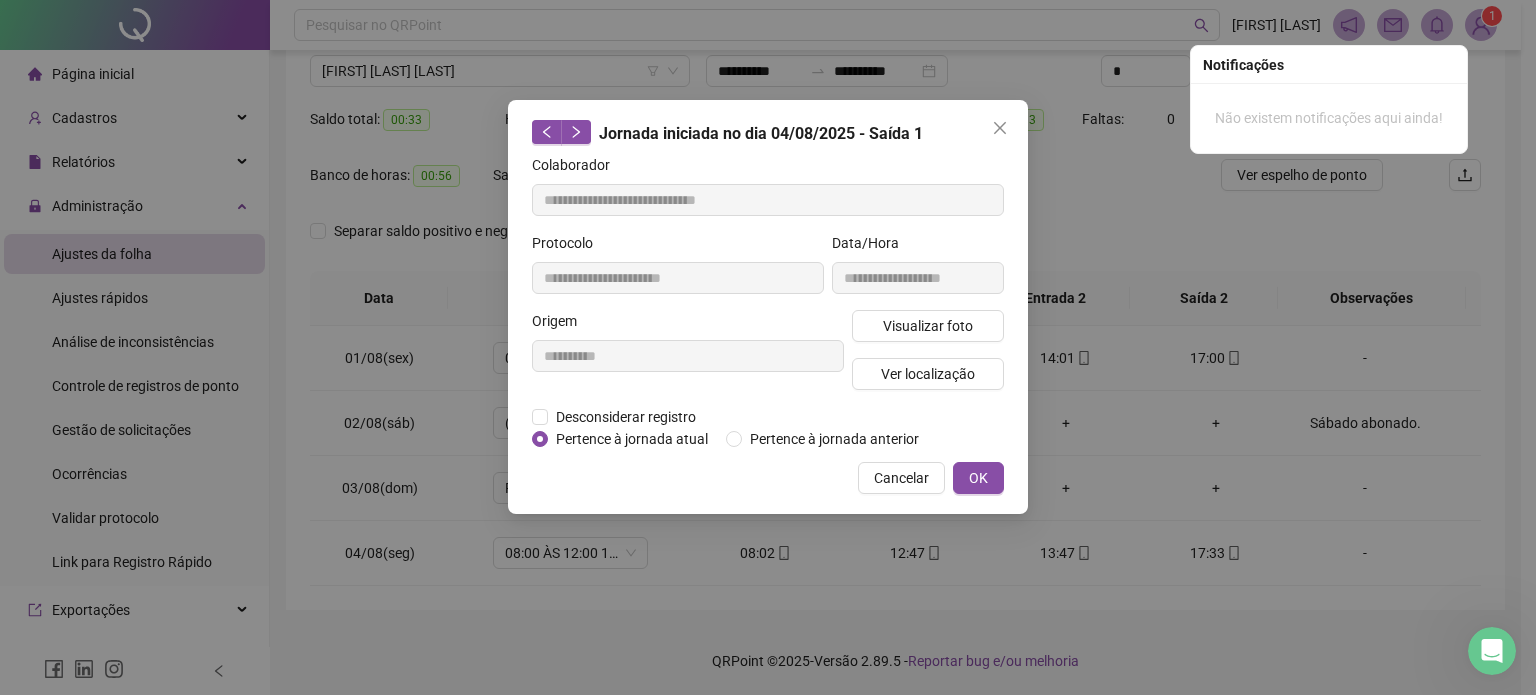 type 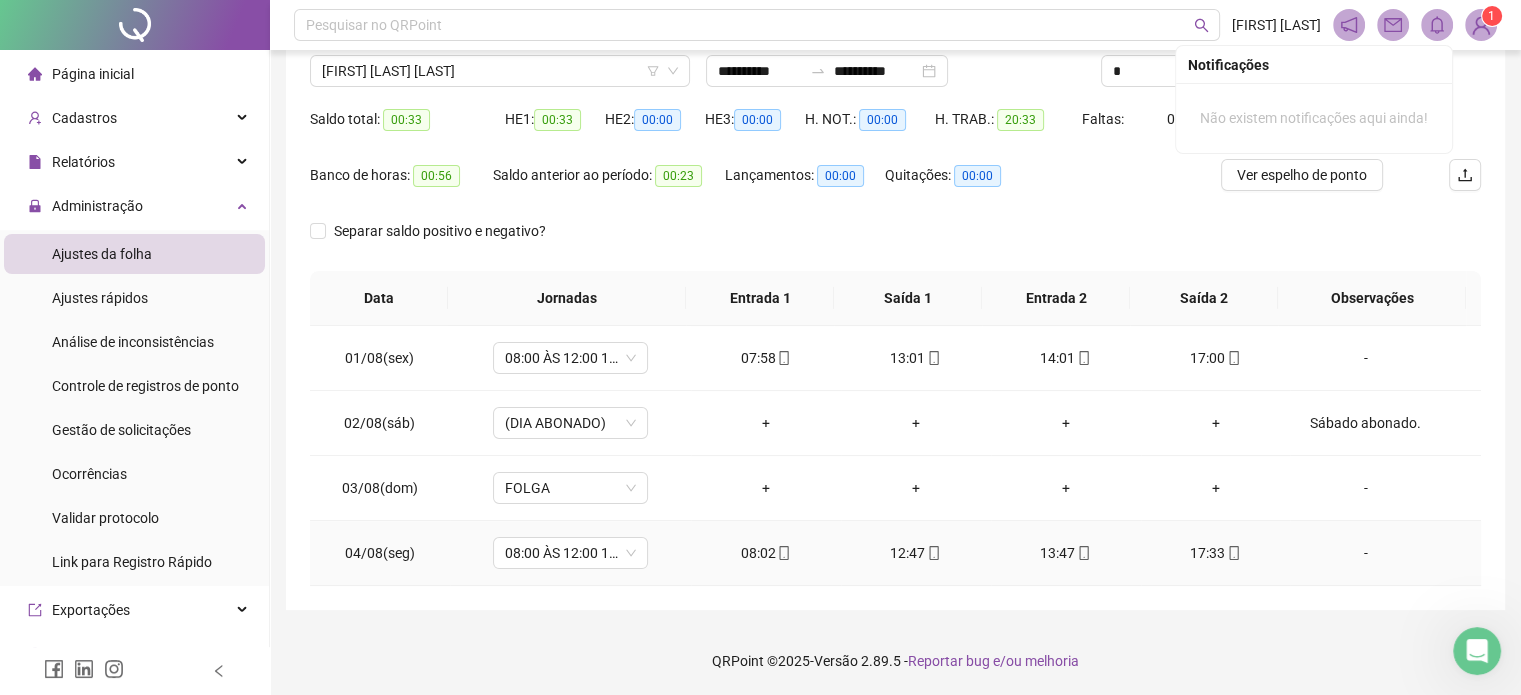 click at bounding box center [783, 553] 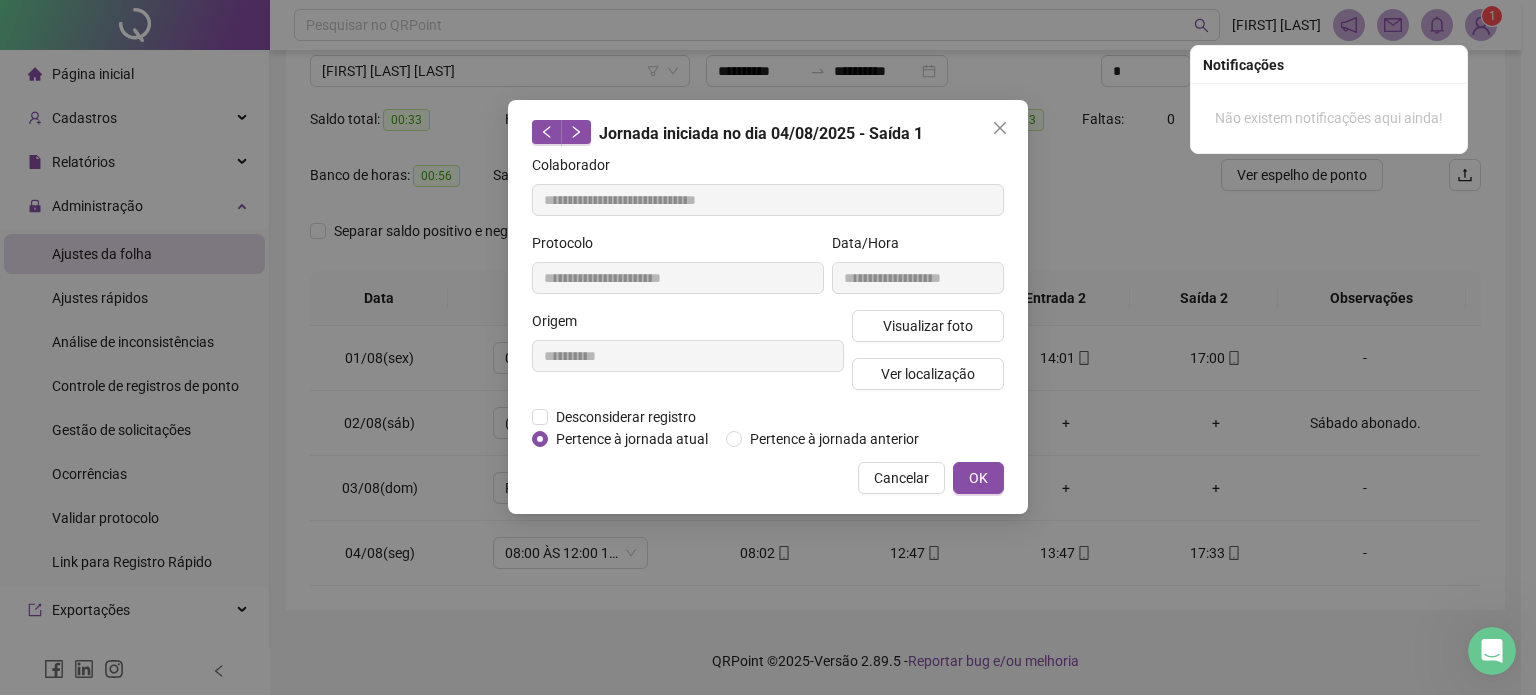 type on "**********" 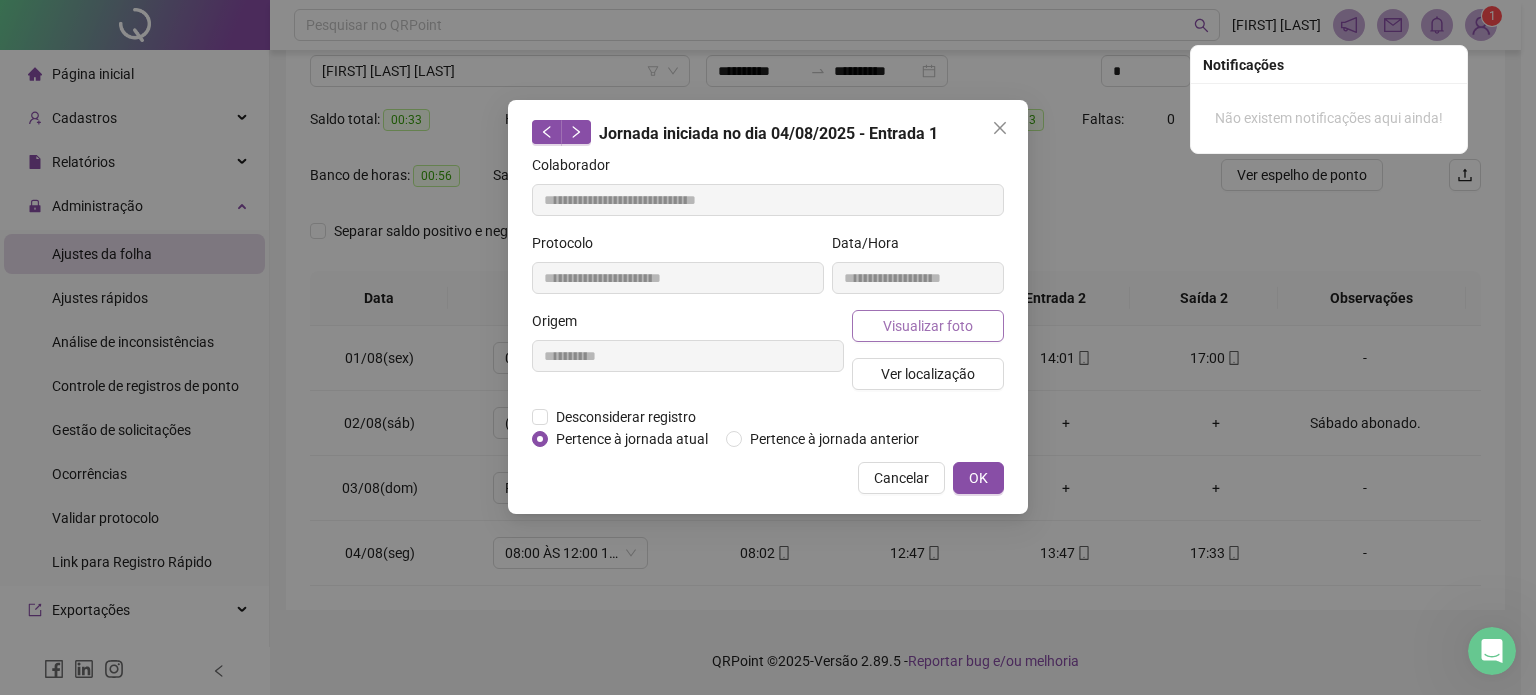 click on "Visualizar foto" at bounding box center (928, 326) 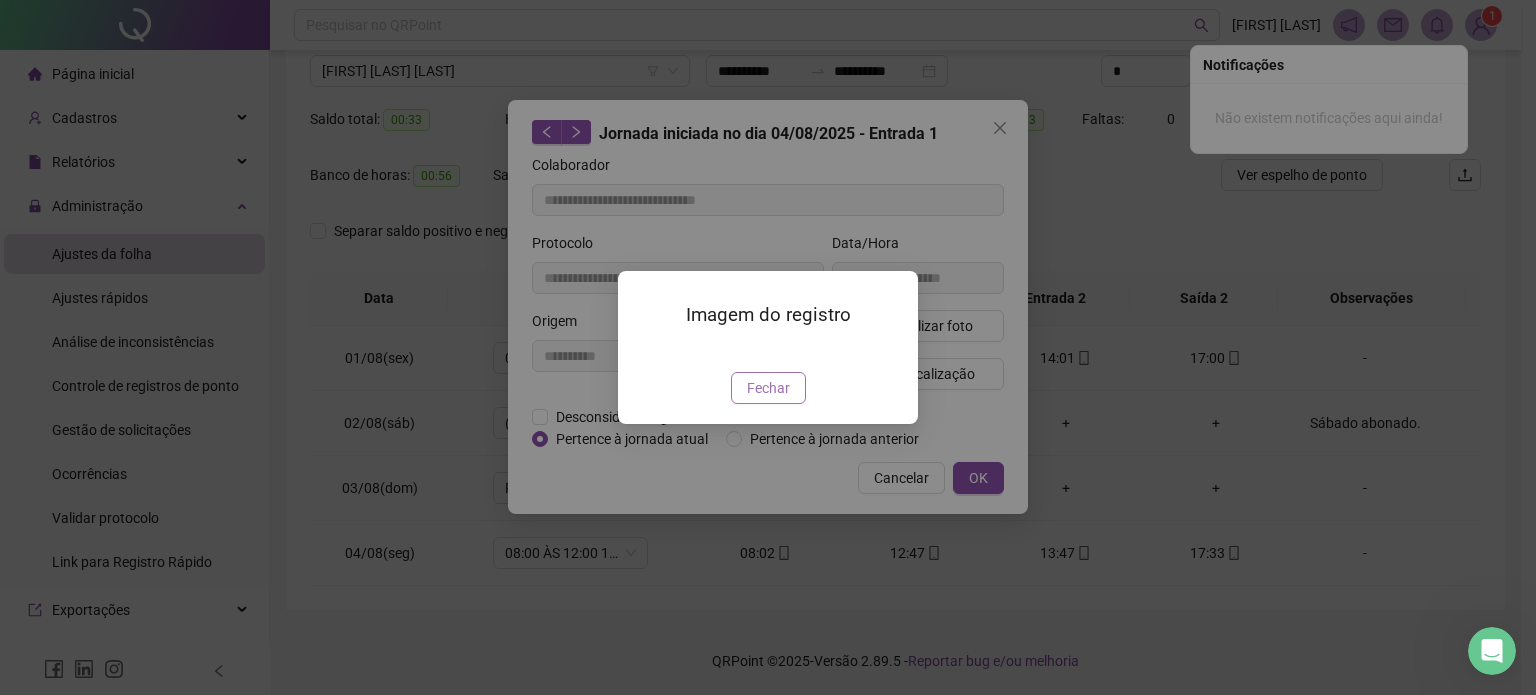 click on "Fechar" at bounding box center [768, 388] 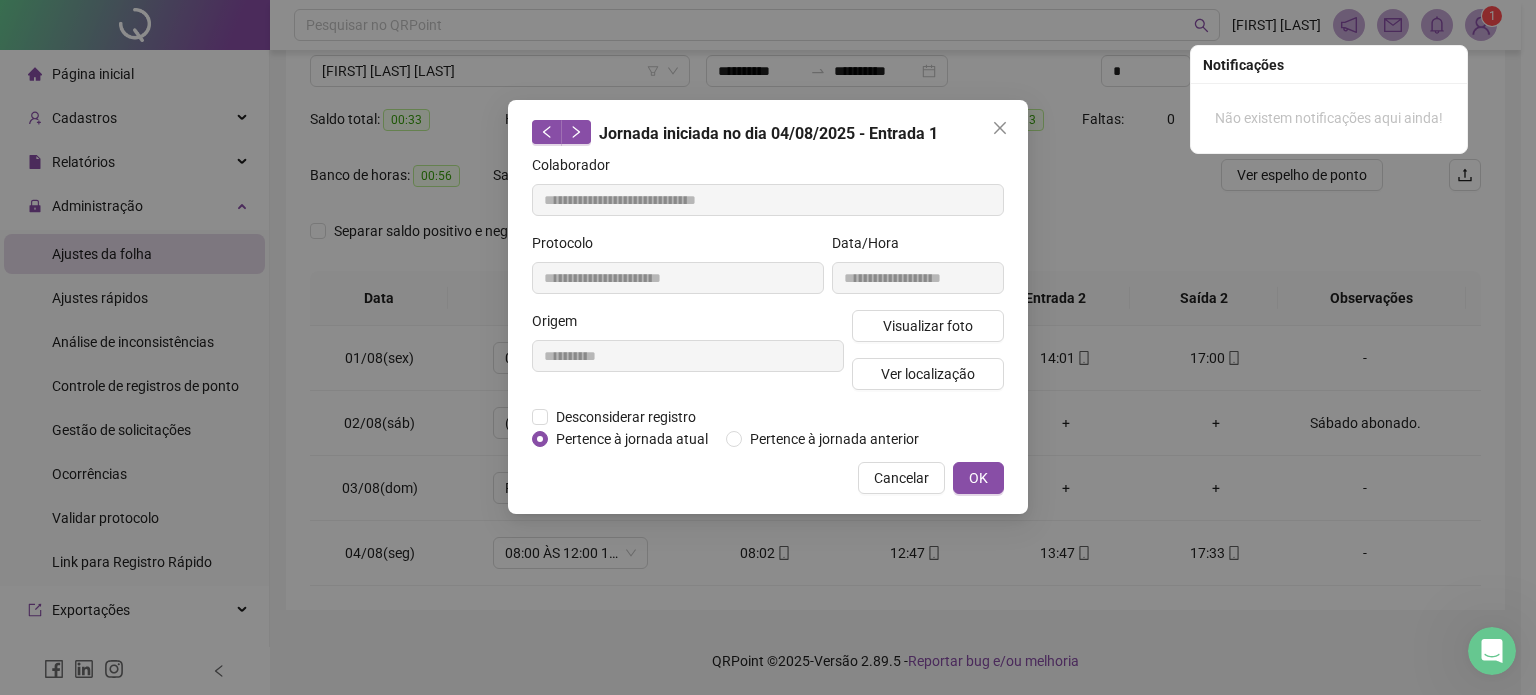 type 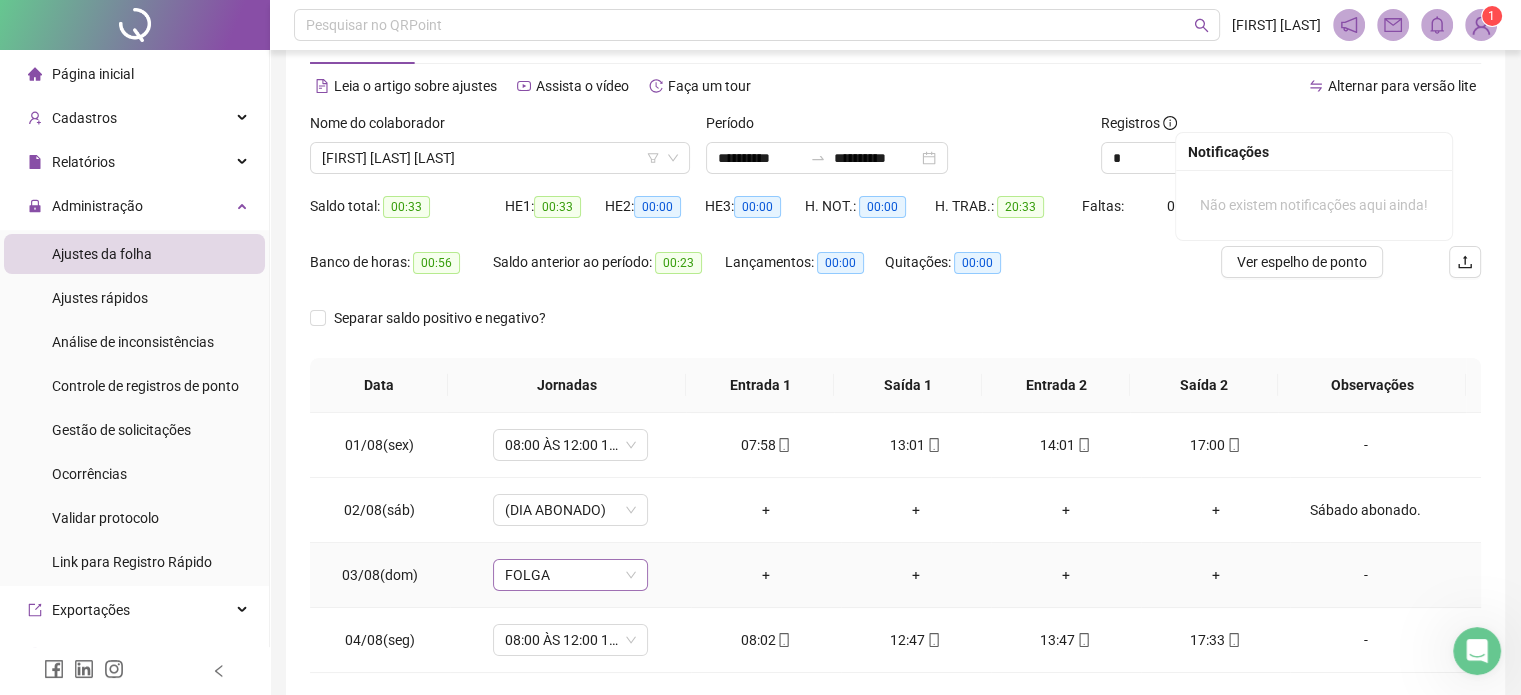 scroll, scrollTop: 0, scrollLeft: 0, axis: both 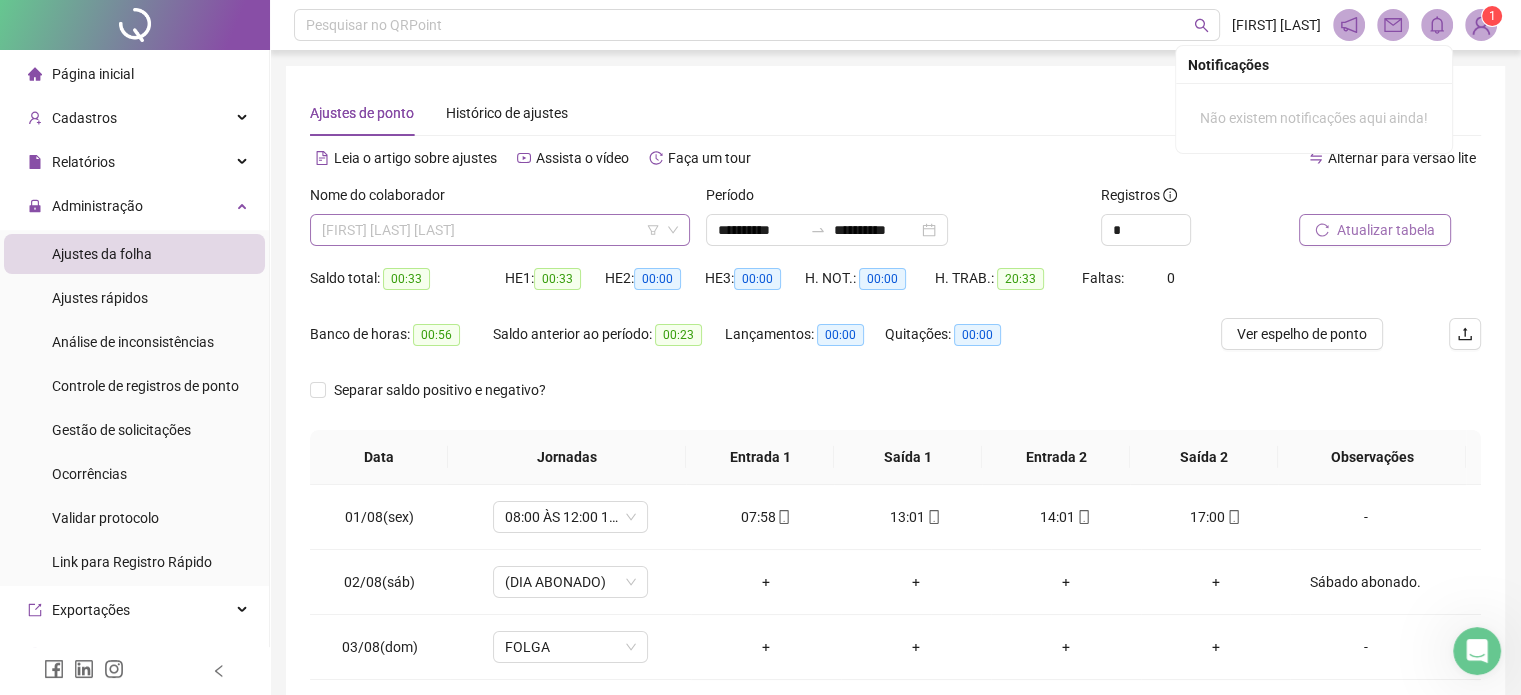 click on "[FIRST] [LAST] [LAST]" at bounding box center [500, 230] 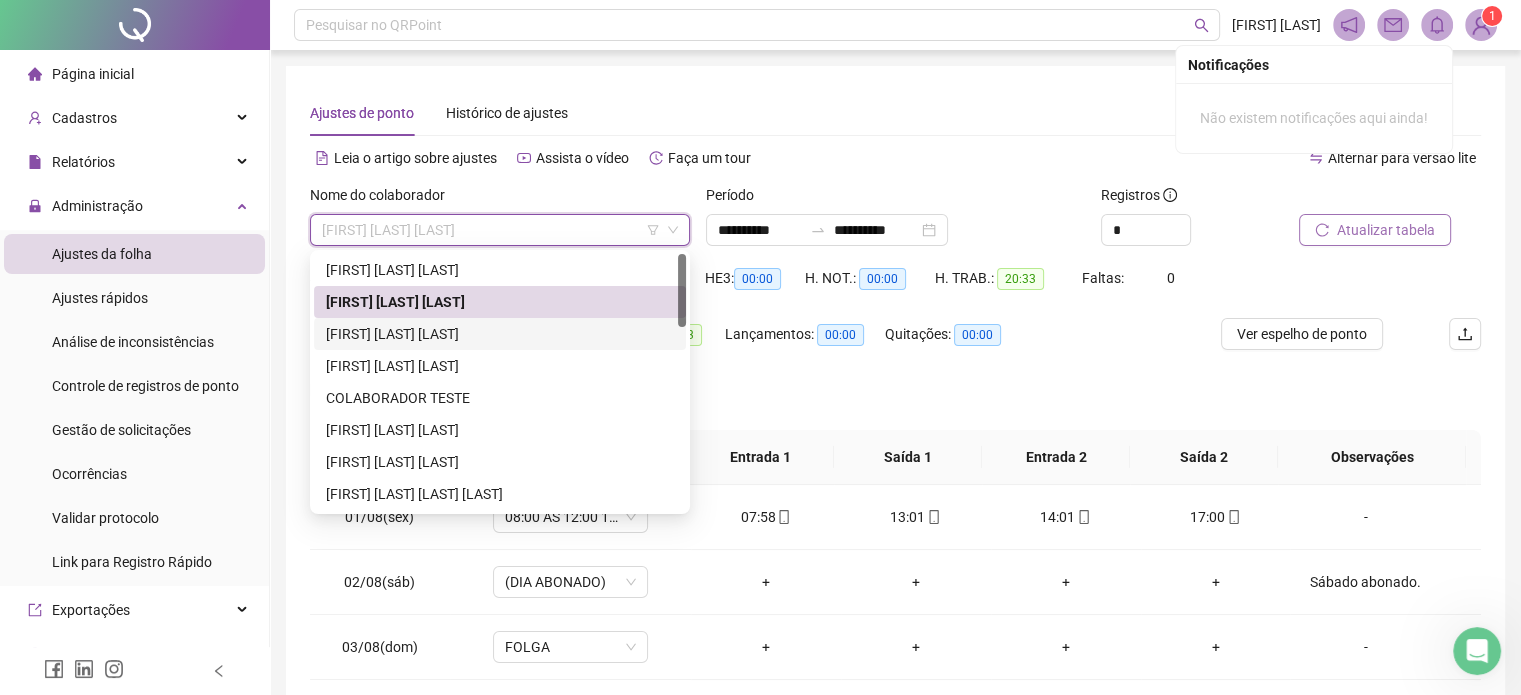 click on "[FIRST] [LAST] [LAST]" at bounding box center [500, 334] 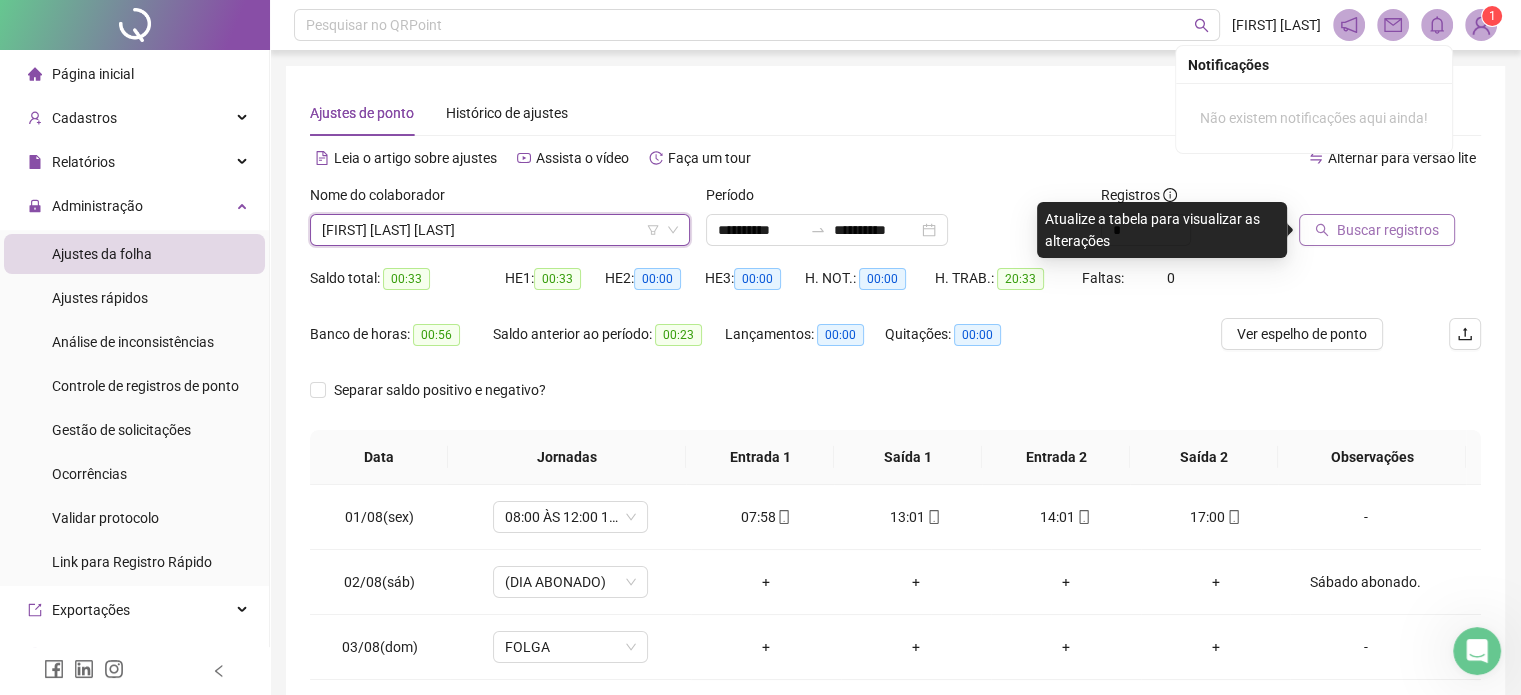 click on "Buscar registros" at bounding box center (1388, 230) 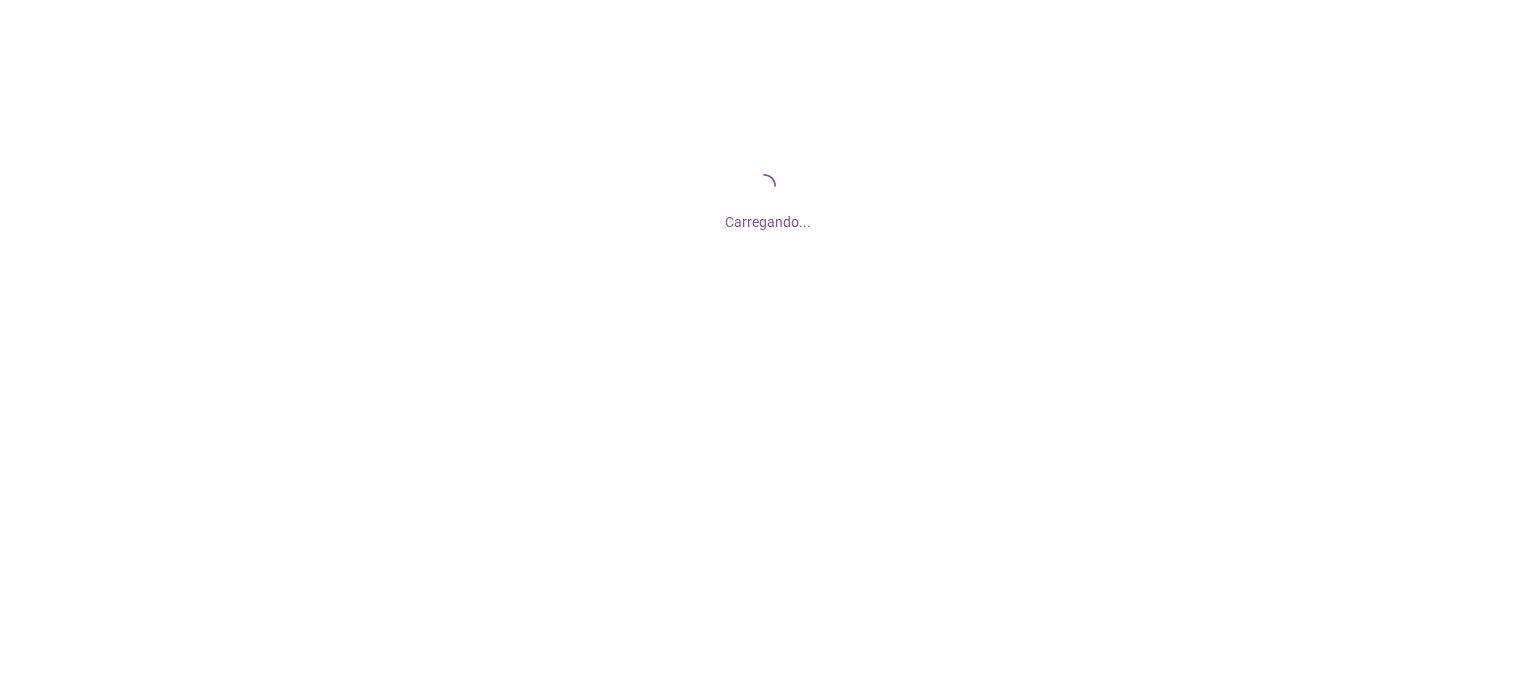 scroll, scrollTop: 0, scrollLeft: 0, axis: both 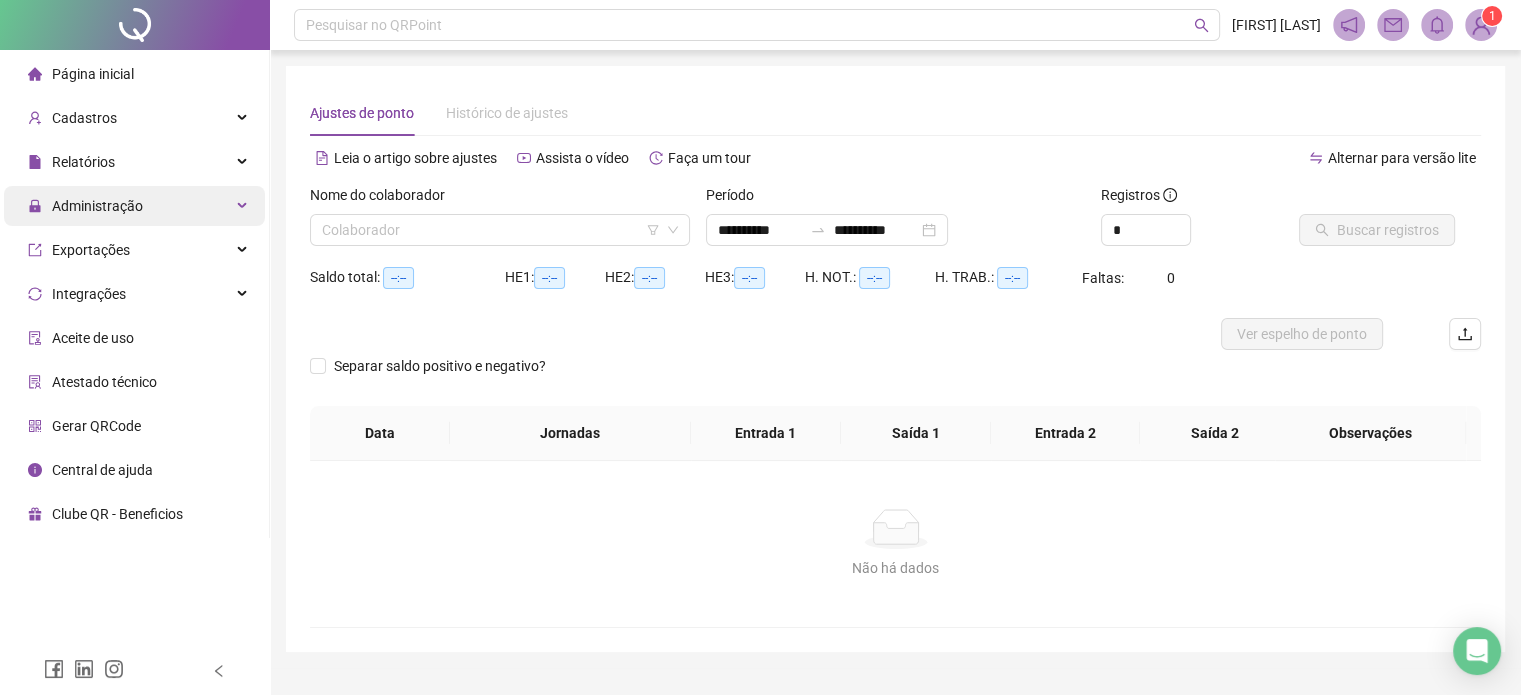 click on "Administração" at bounding box center [134, 206] 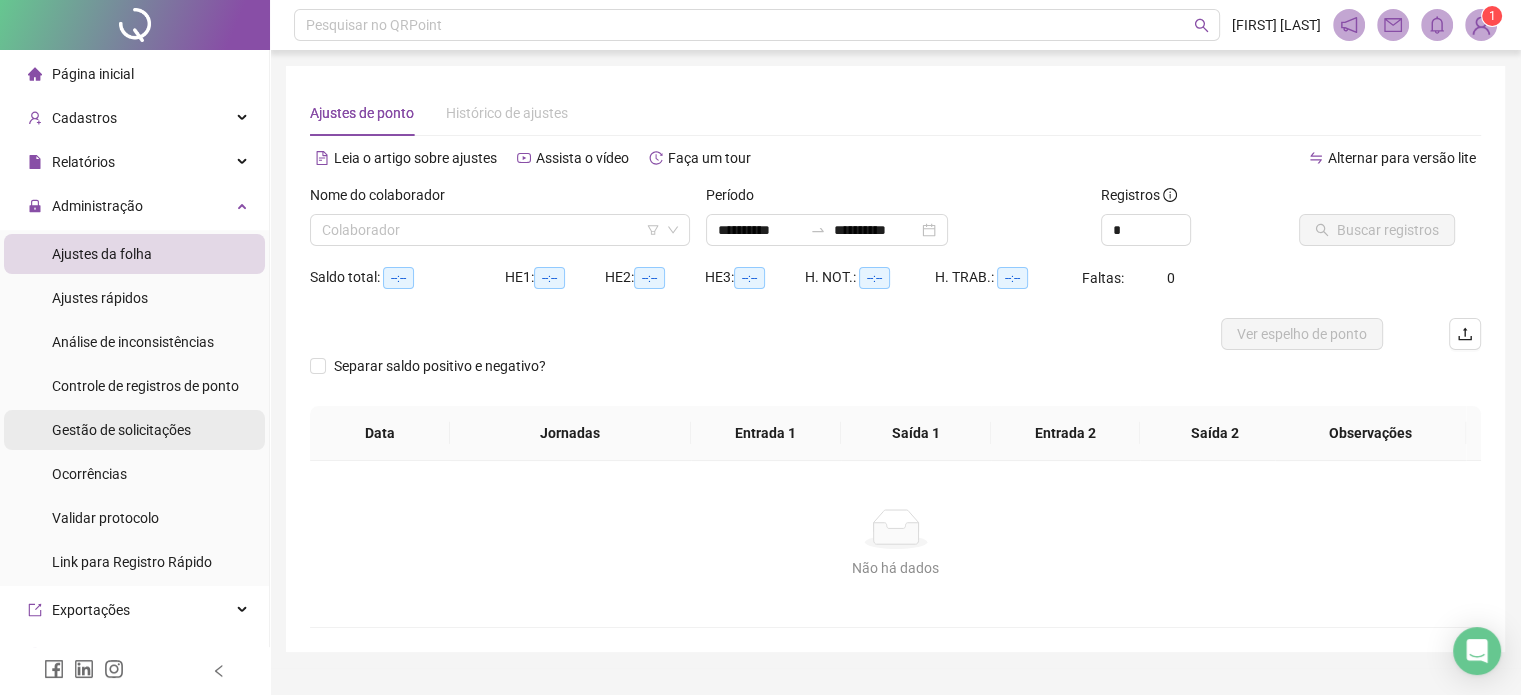 click on "Gestão de solicitações" at bounding box center [121, 430] 